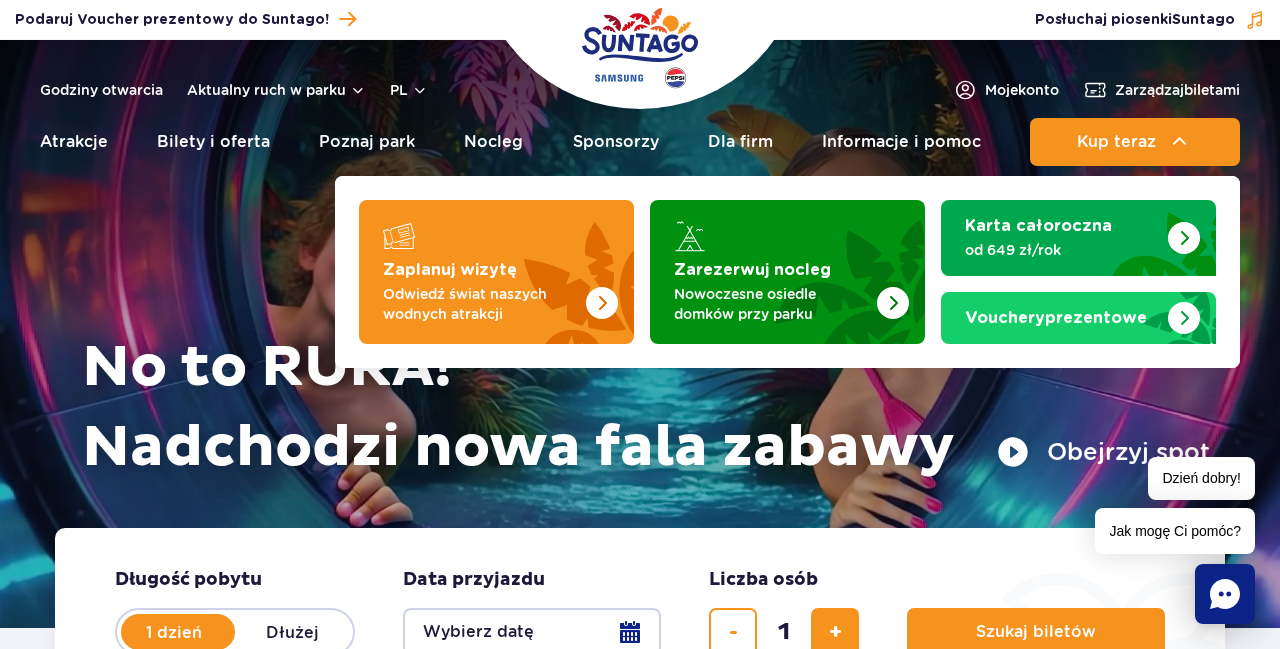 scroll, scrollTop: 0, scrollLeft: 0, axis: both 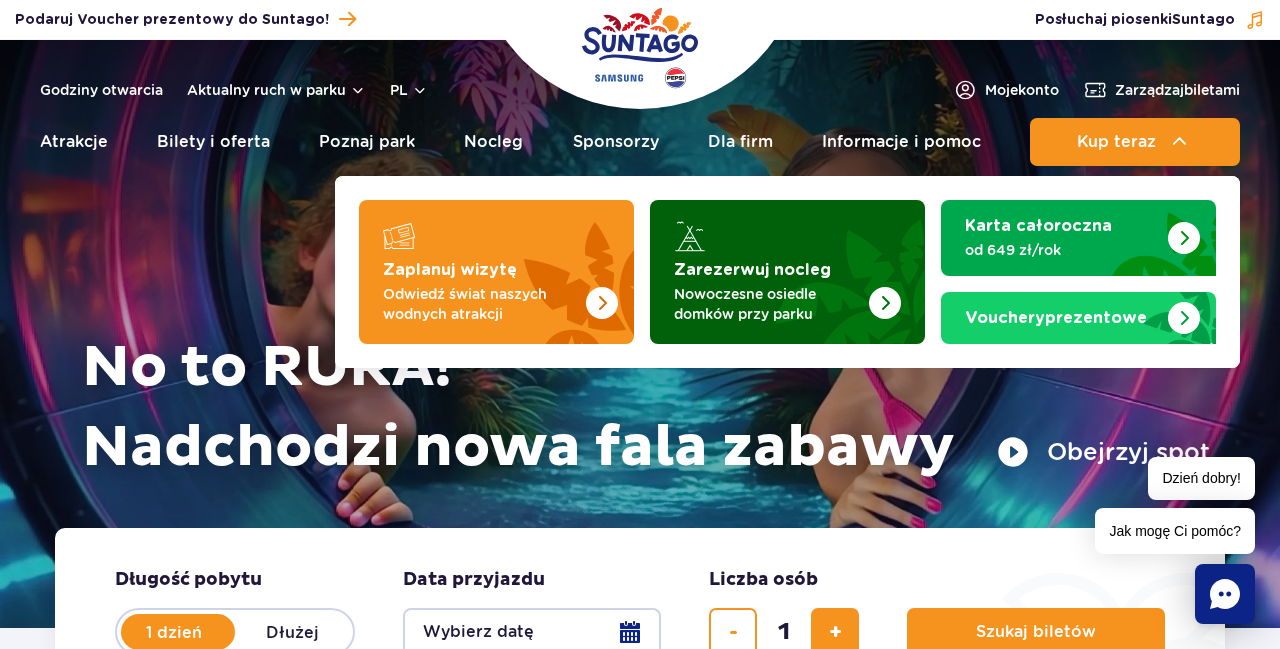 click on "Nowoczesne osiedle domków przy parku" at bounding box center (771, 304) 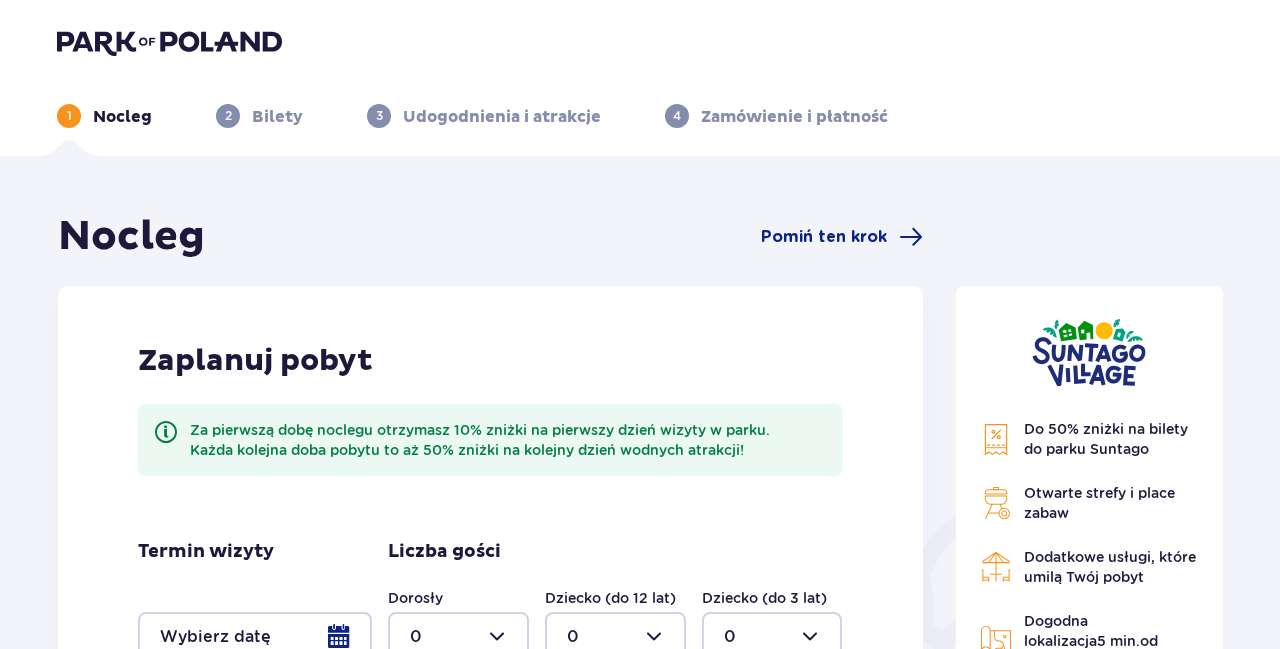 scroll, scrollTop: 312, scrollLeft: 0, axis: vertical 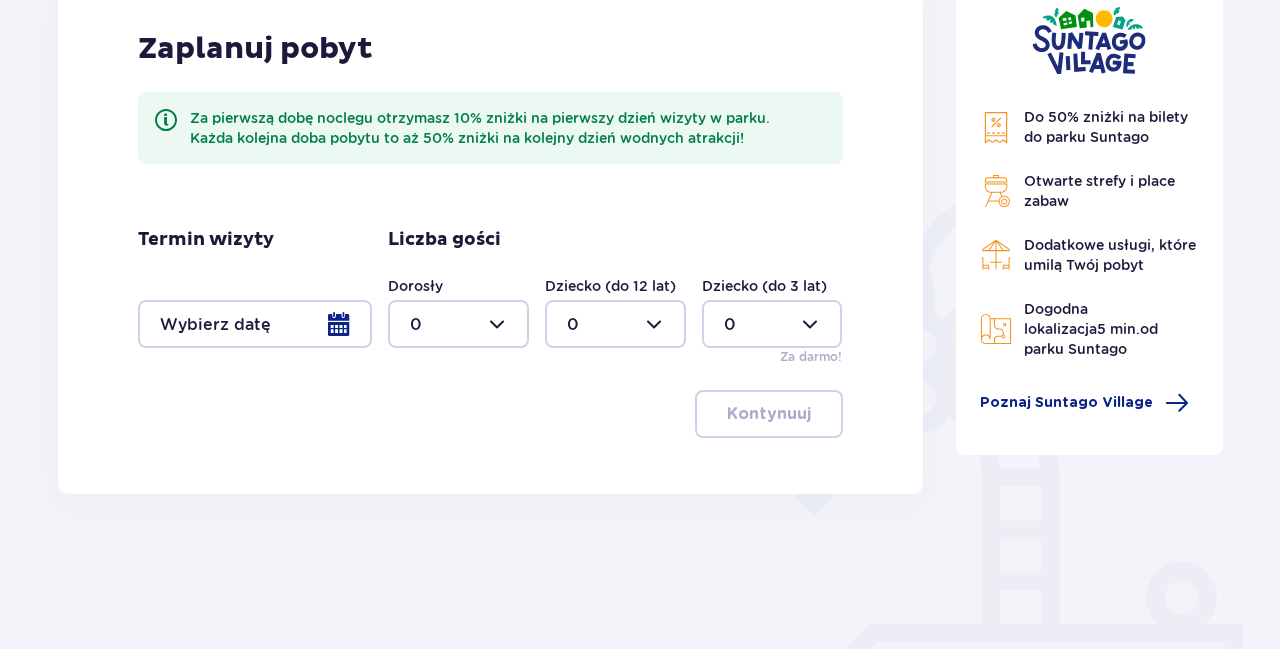 click at bounding box center (458, 324) 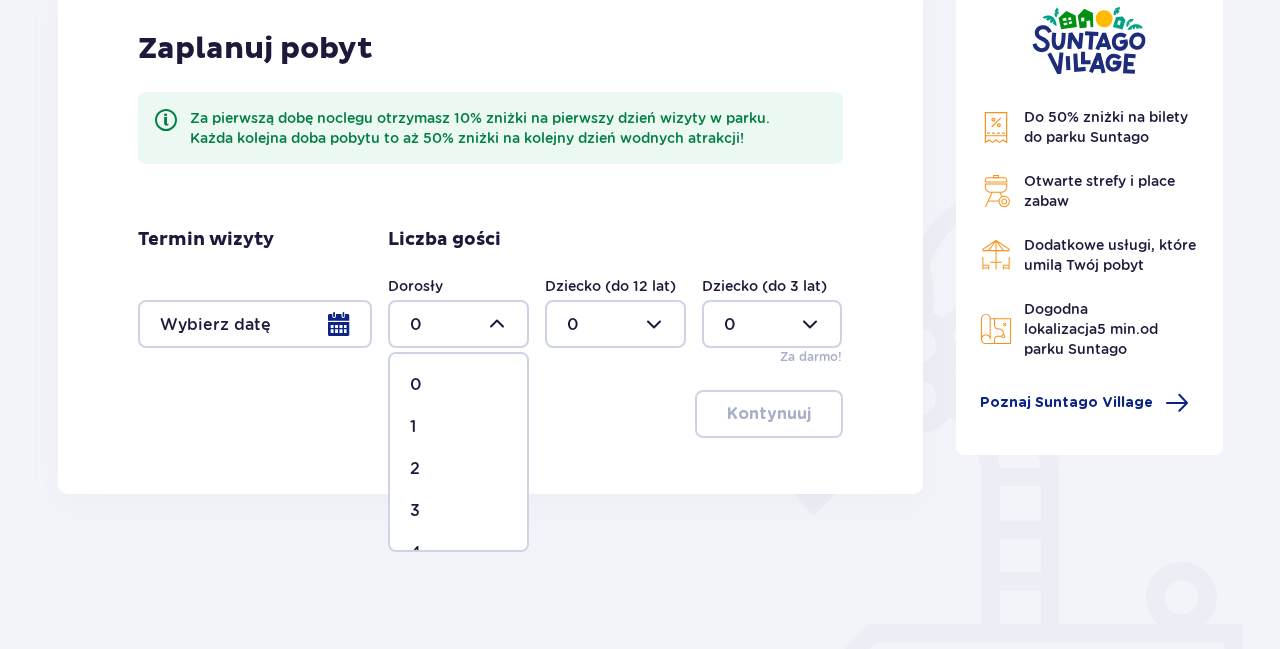 click on "2" at bounding box center [458, 469] 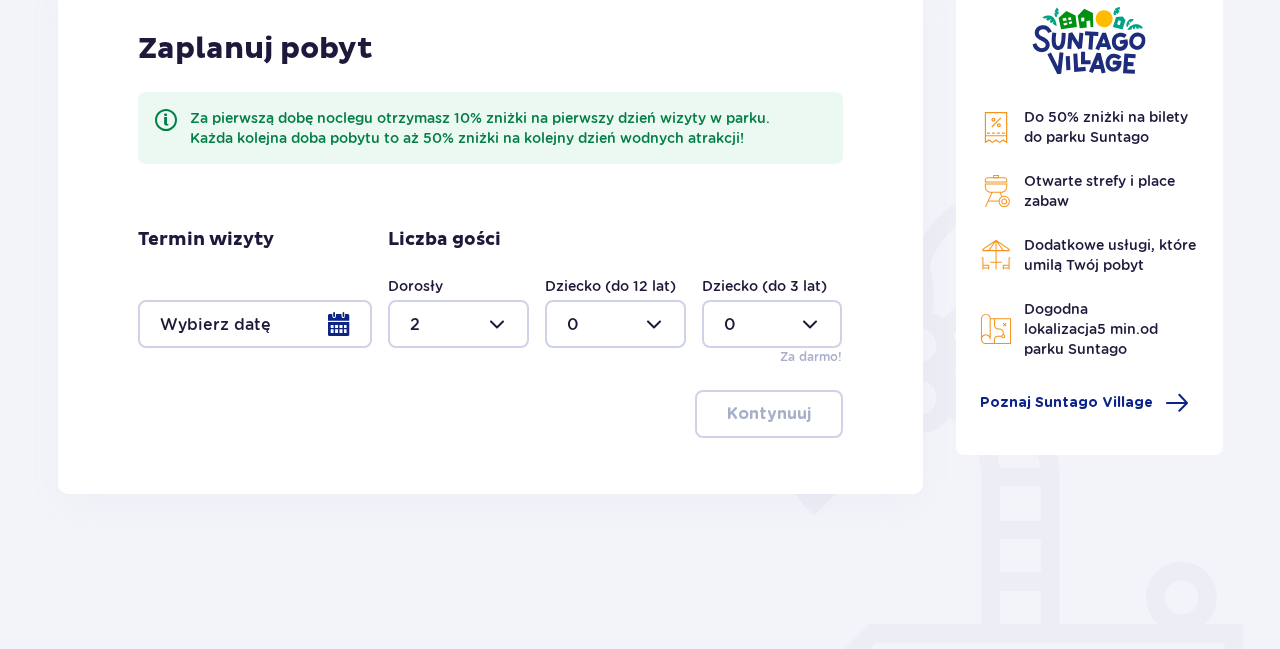 click at bounding box center [615, 324] 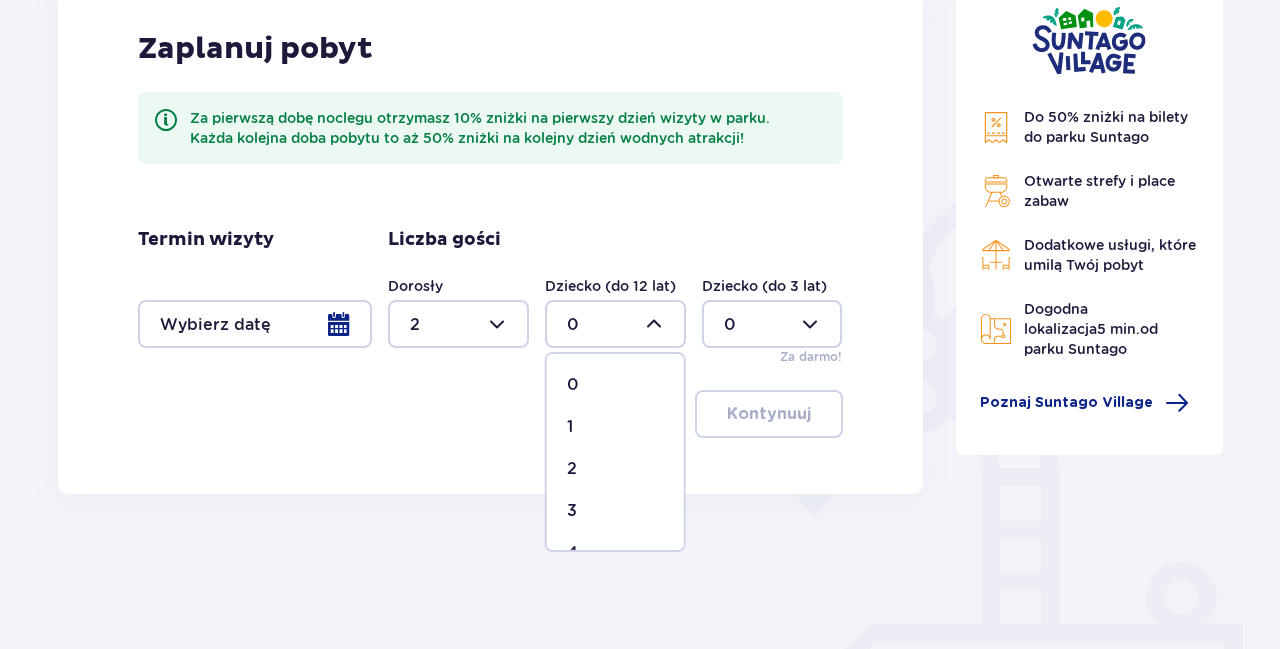 click on "1" at bounding box center (615, 427) 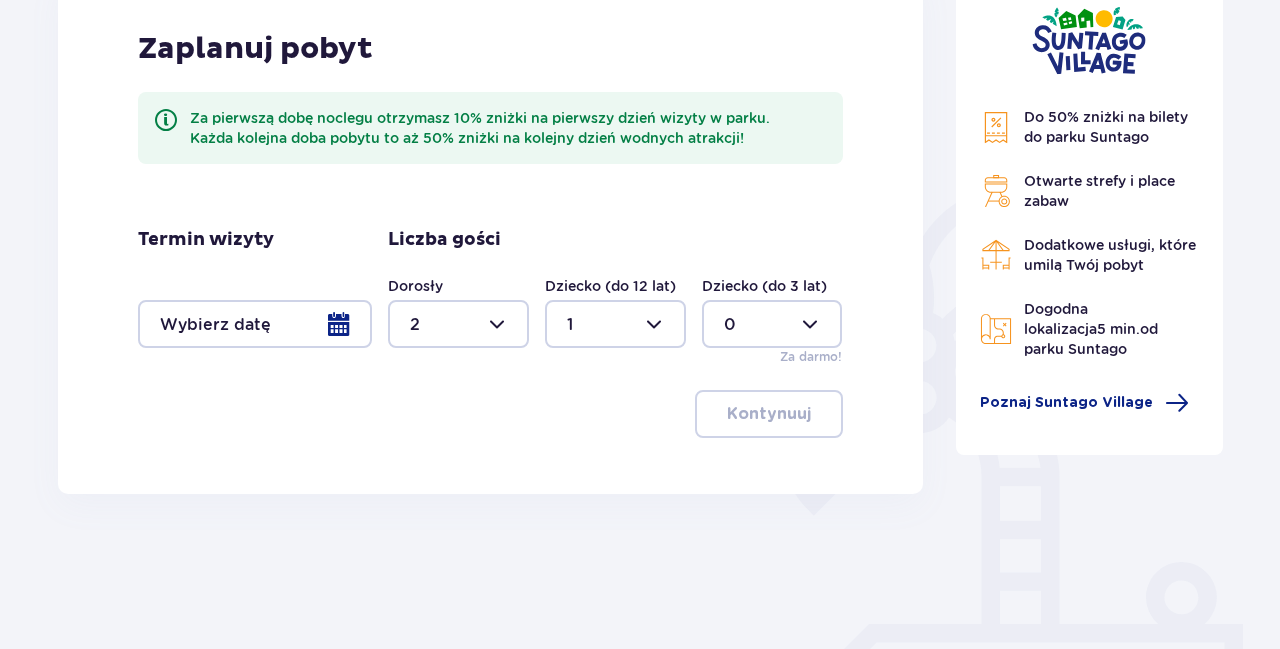 type on "1" 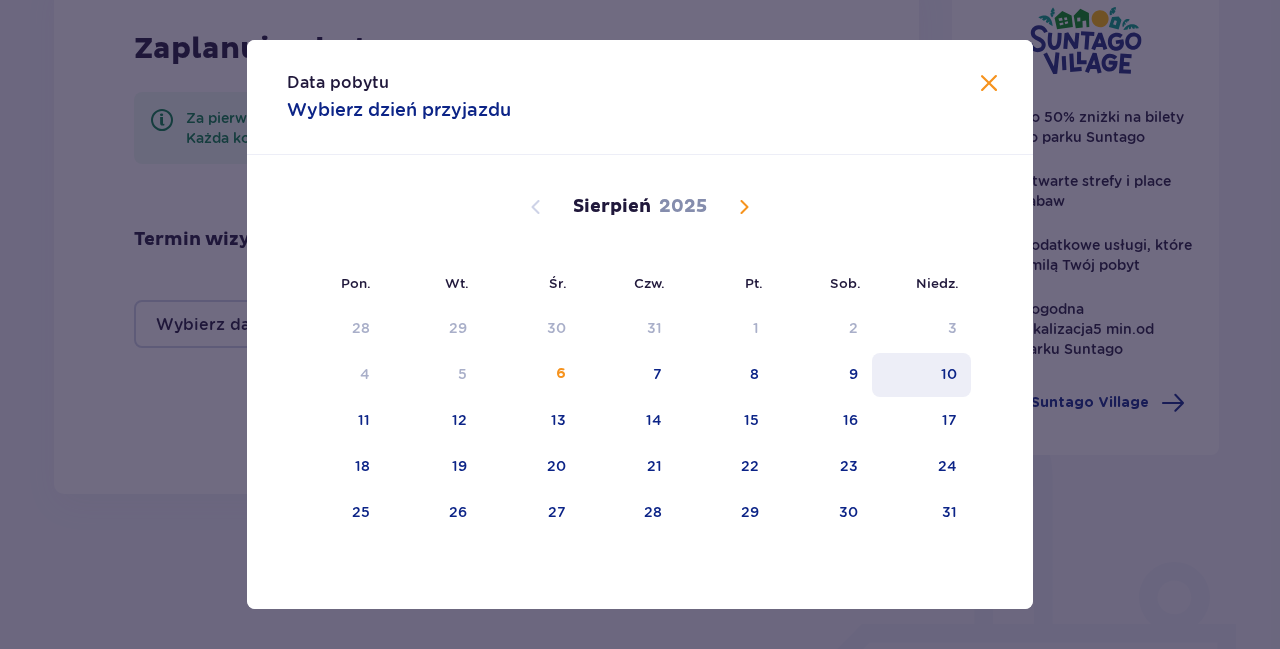 click on "10" at bounding box center [949, 374] 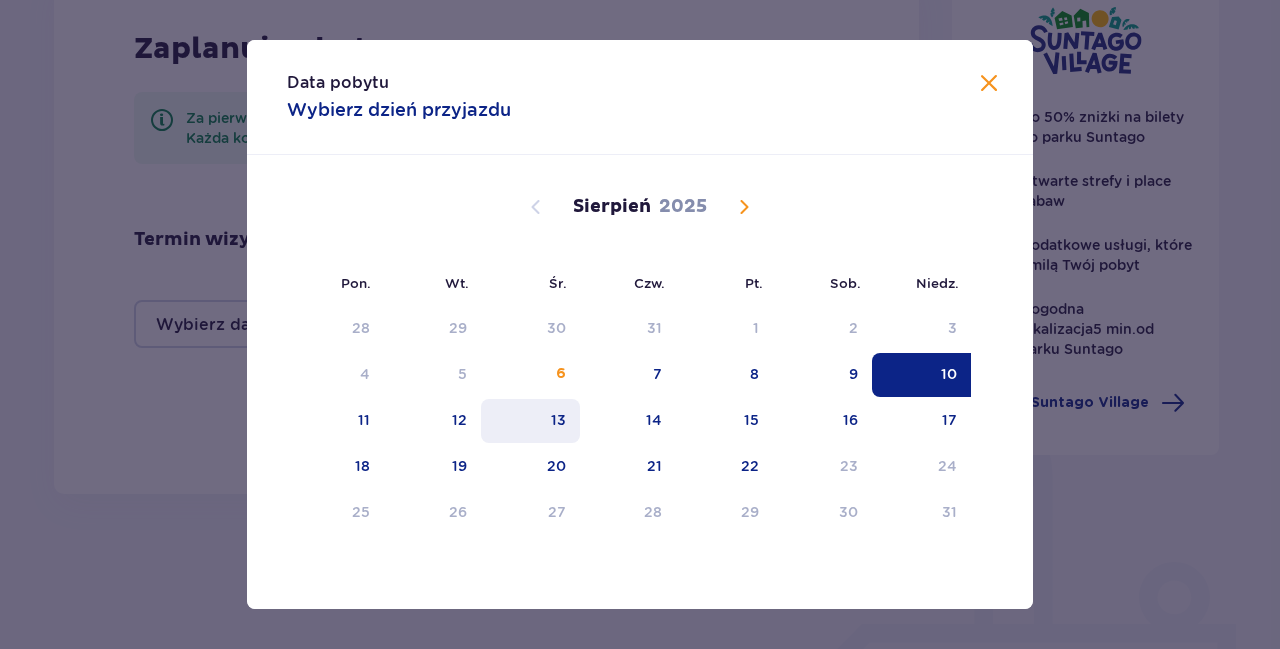 click on "13" at bounding box center (530, 421) 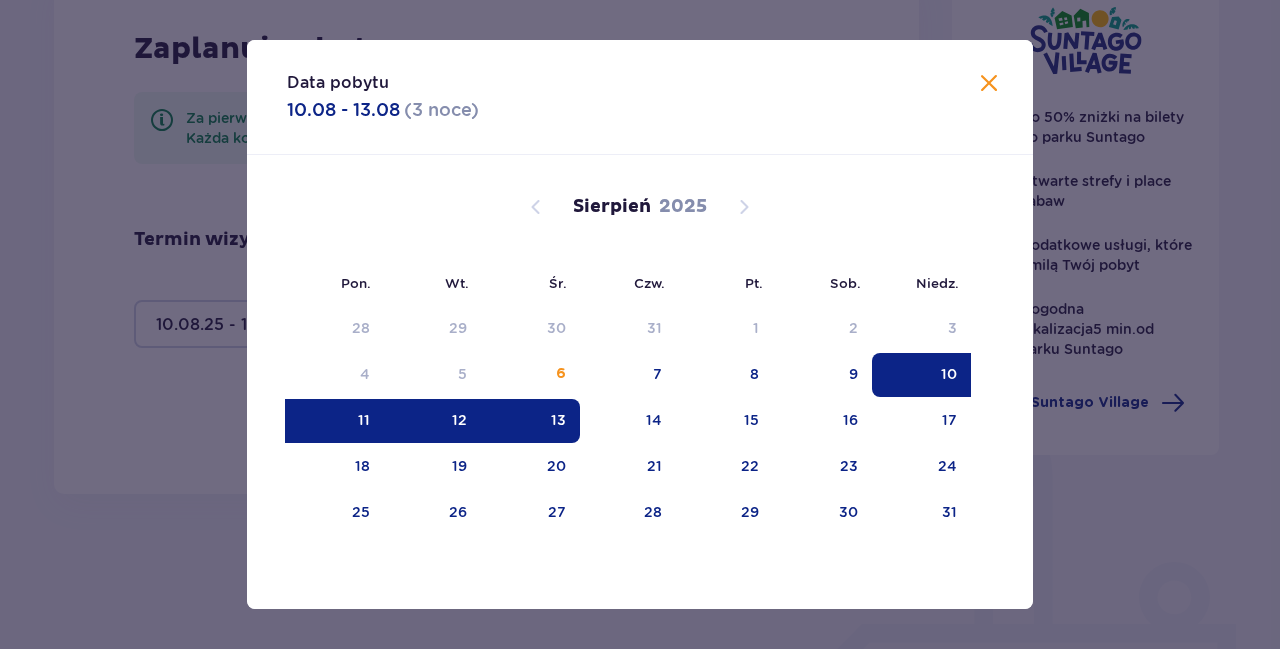 type on "10.08.25 - 13.08.25" 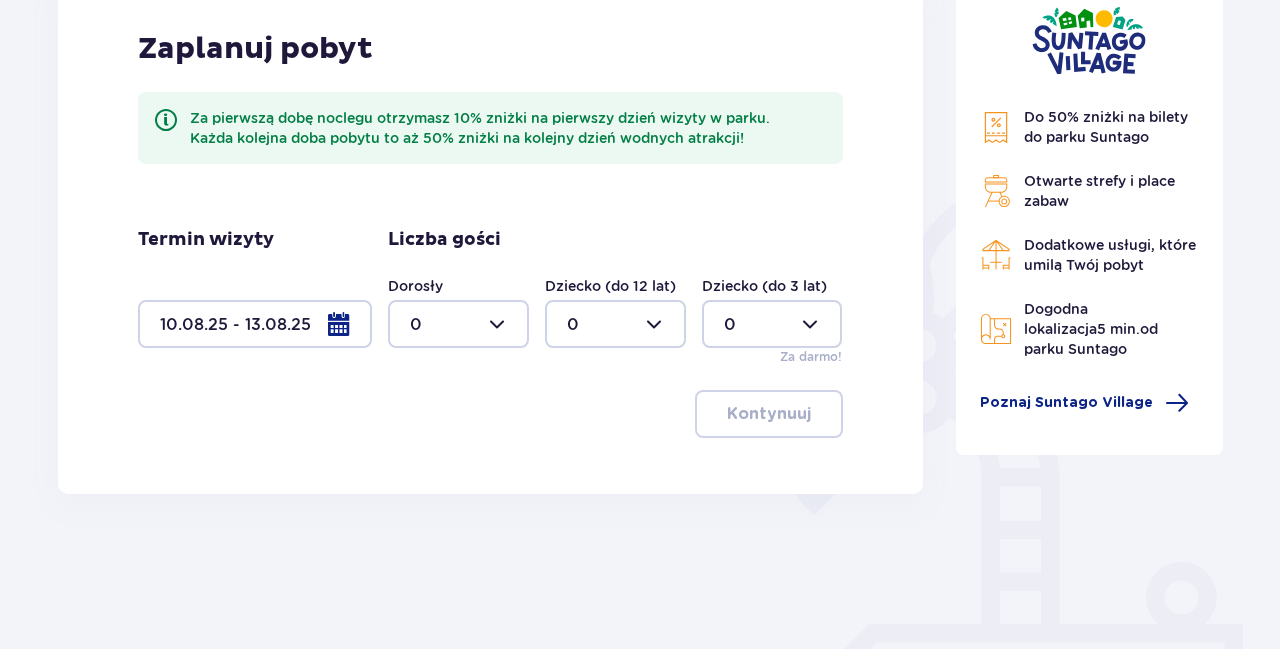 click at bounding box center [458, 324] 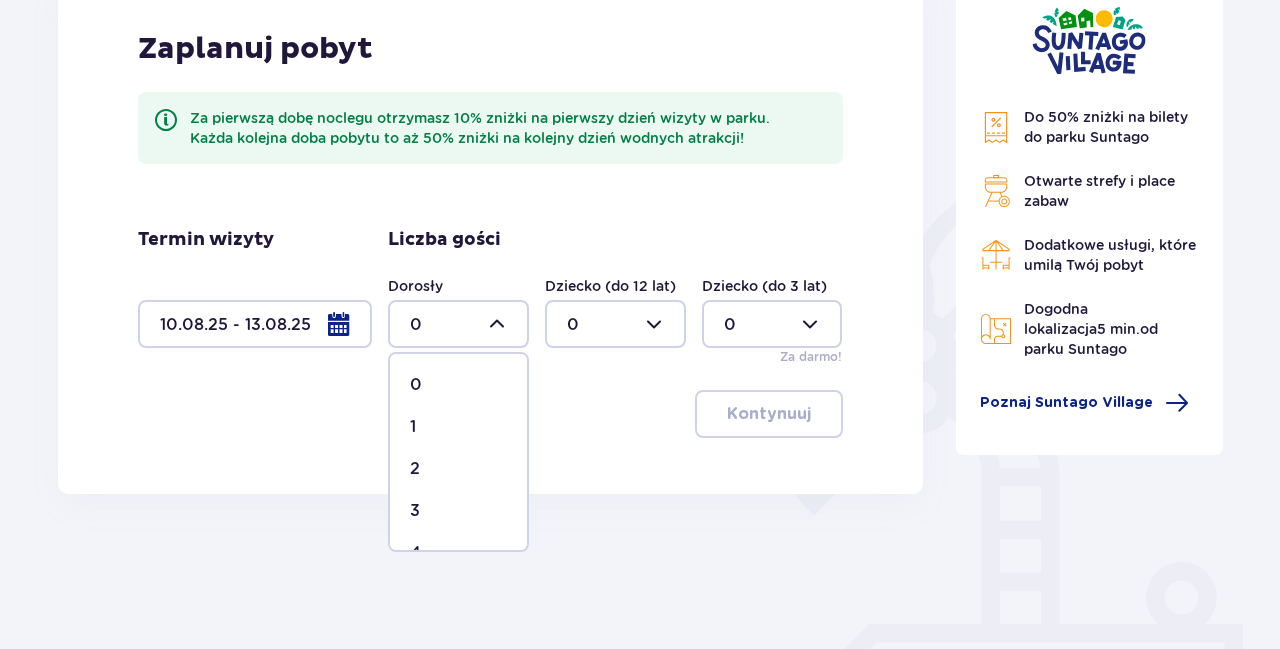 click on "2" at bounding box center (458, 469) 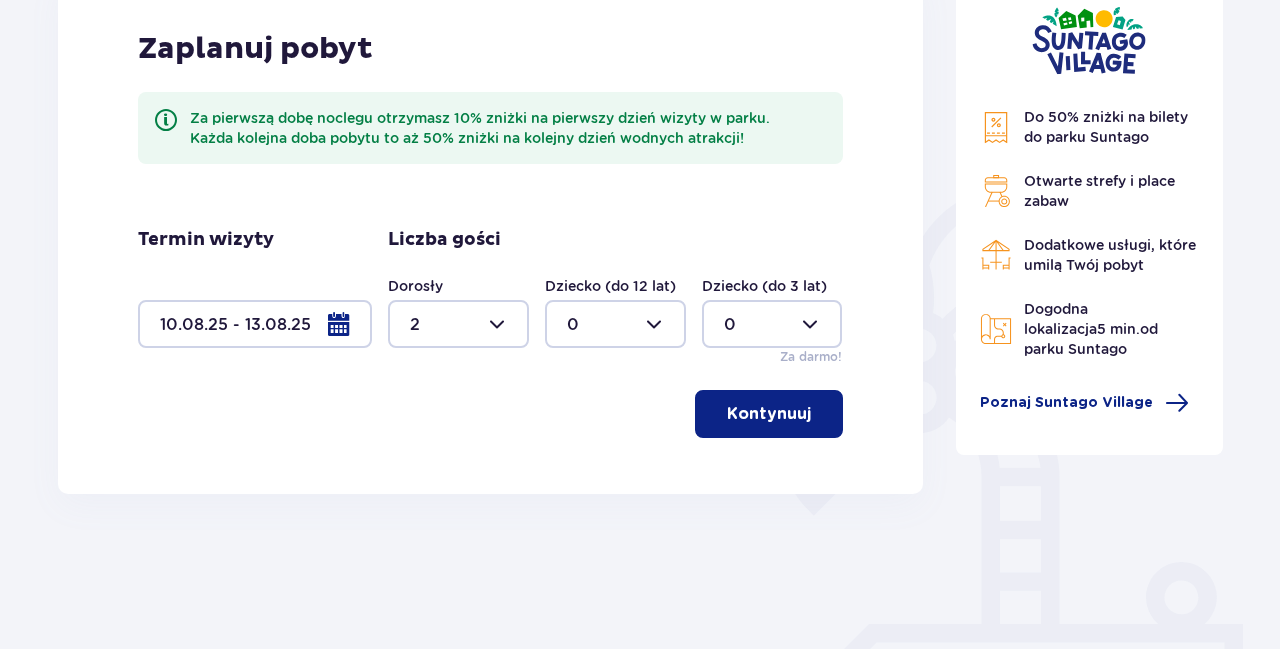 click at bounding box center (615, 324) 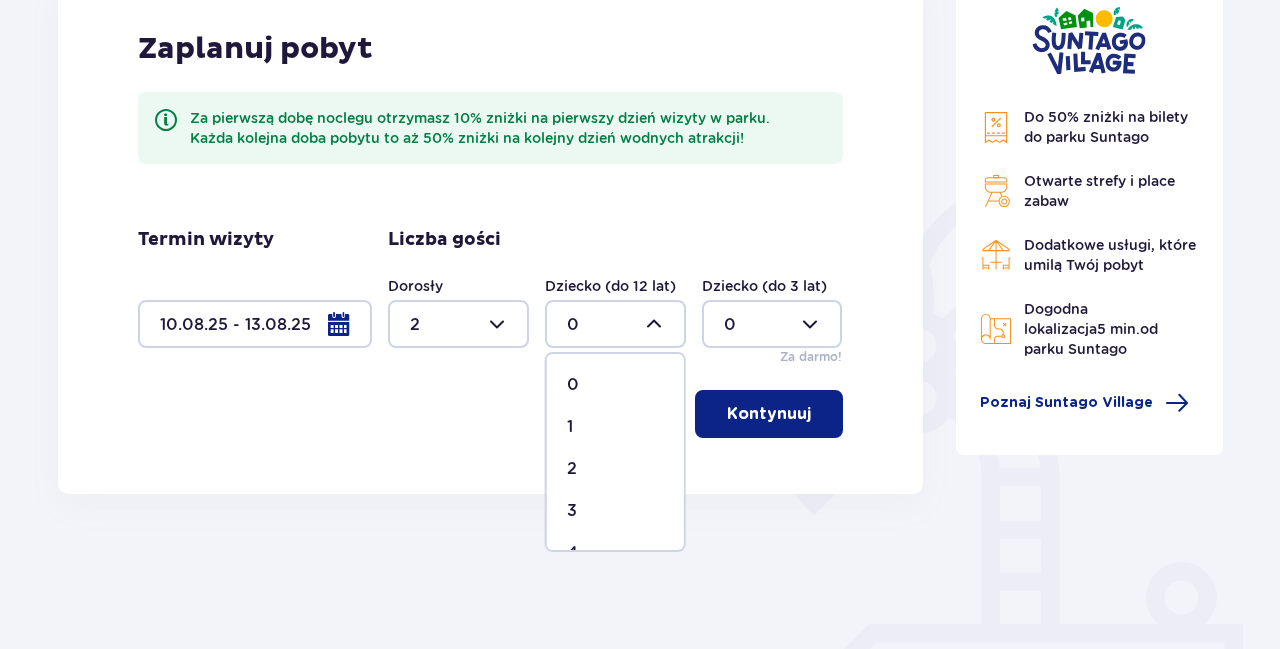 click on "1" at bounding box center (615, 427) 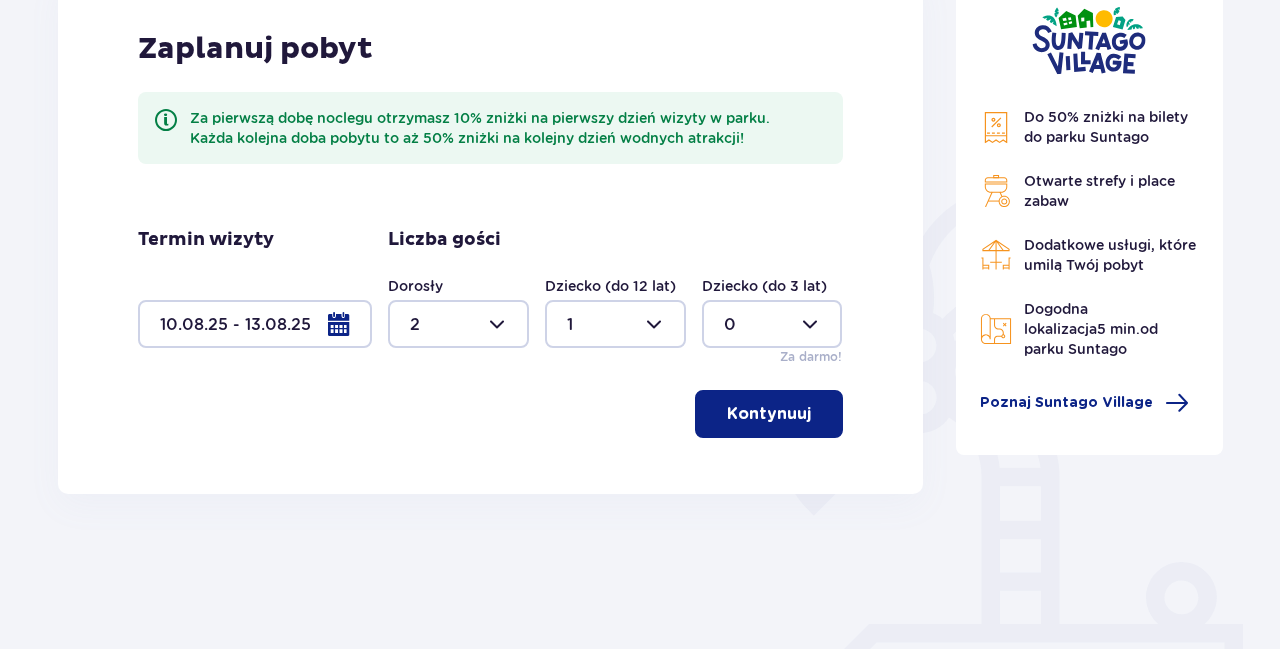 click on "Kontynuuj" at bounding box center (769, 414) 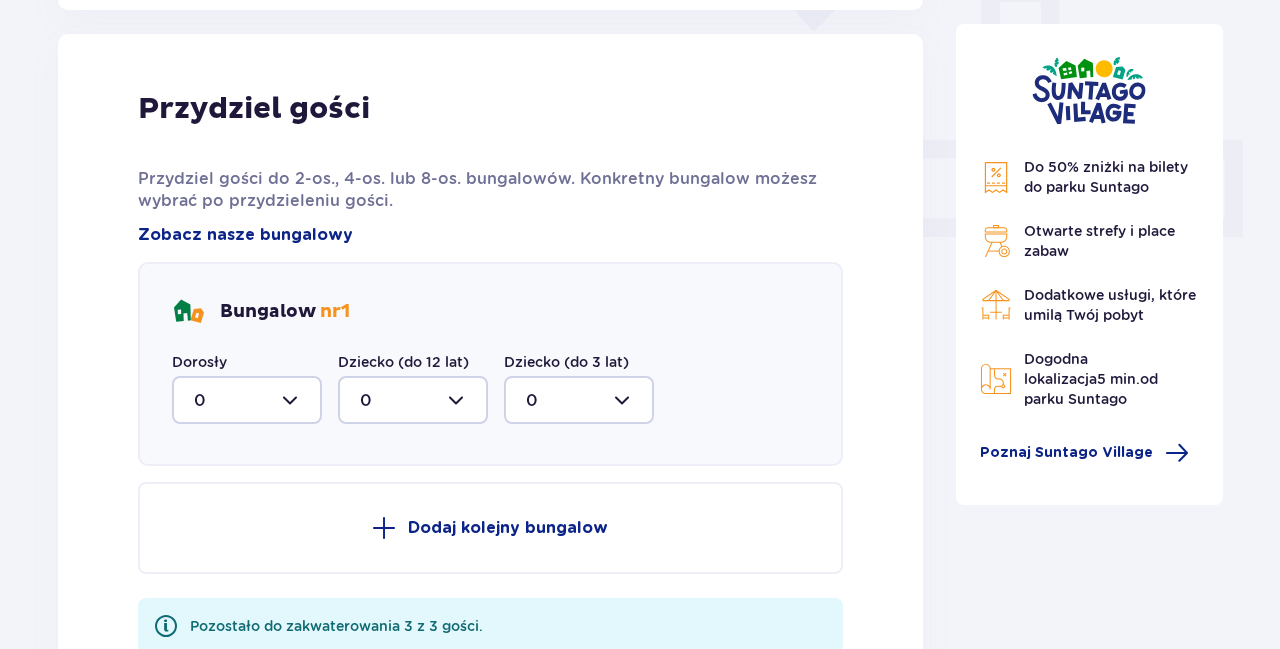 scroll, scrollTop: 806, scrollLeft: 0, axis: vertical 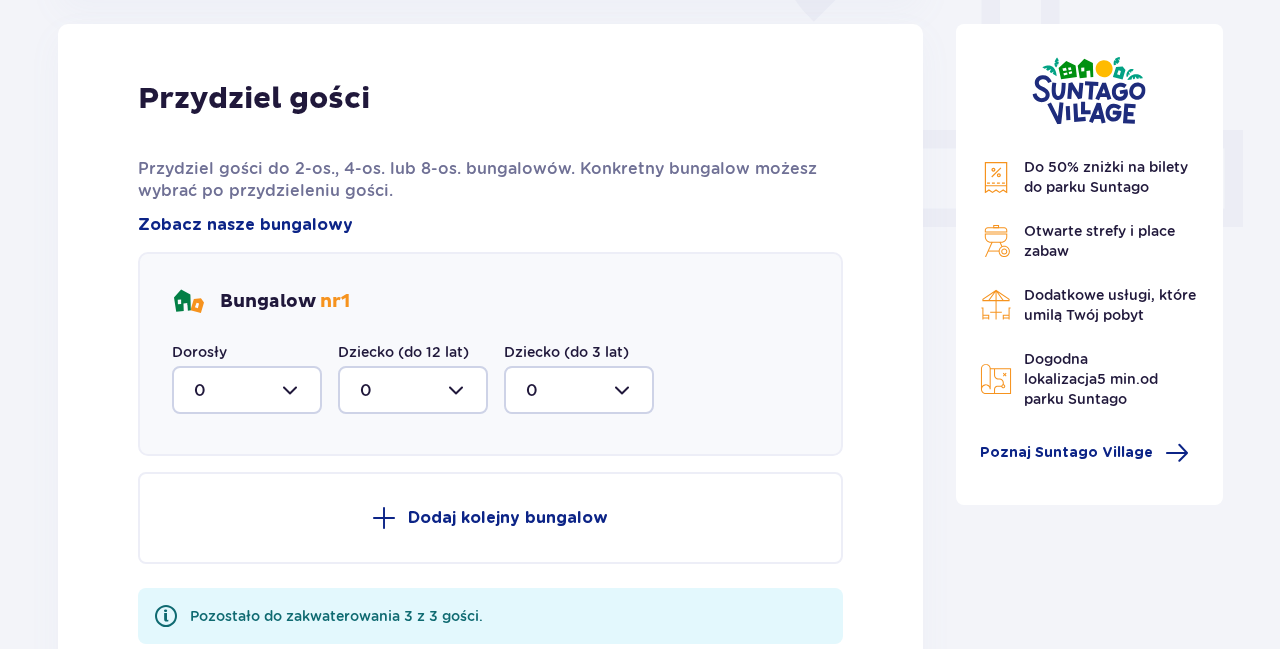 click at bounding box center [247, 390] 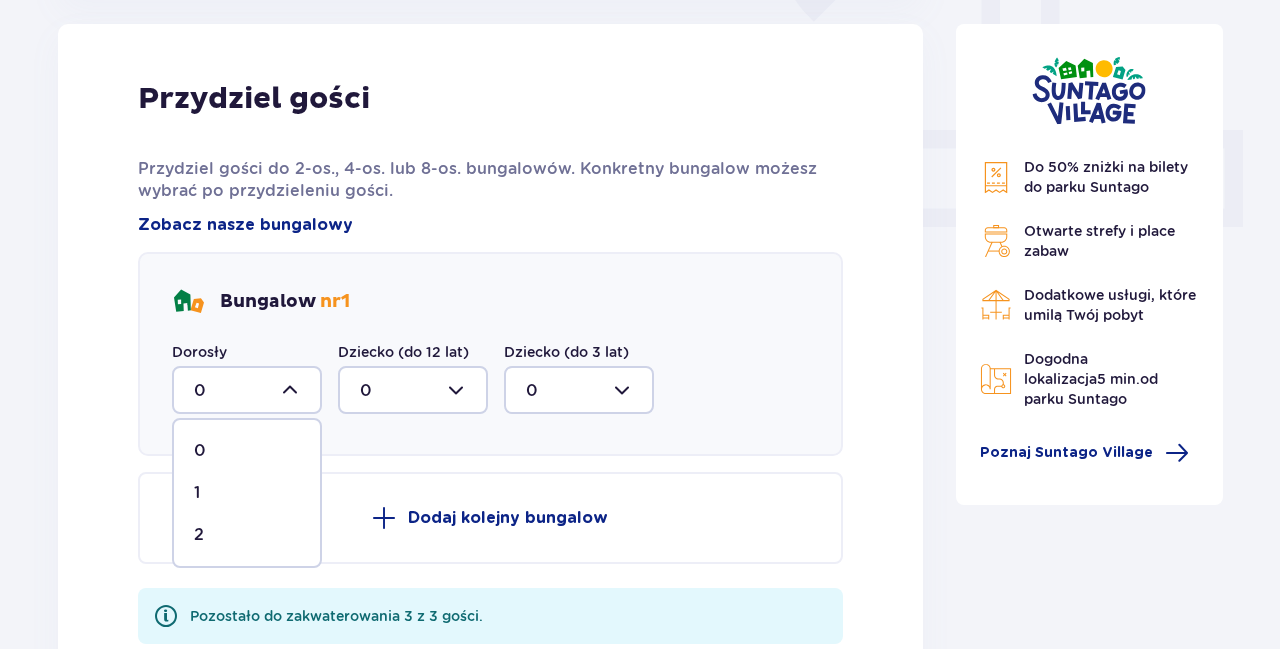 click on "2" at bounding box center [247, 535] 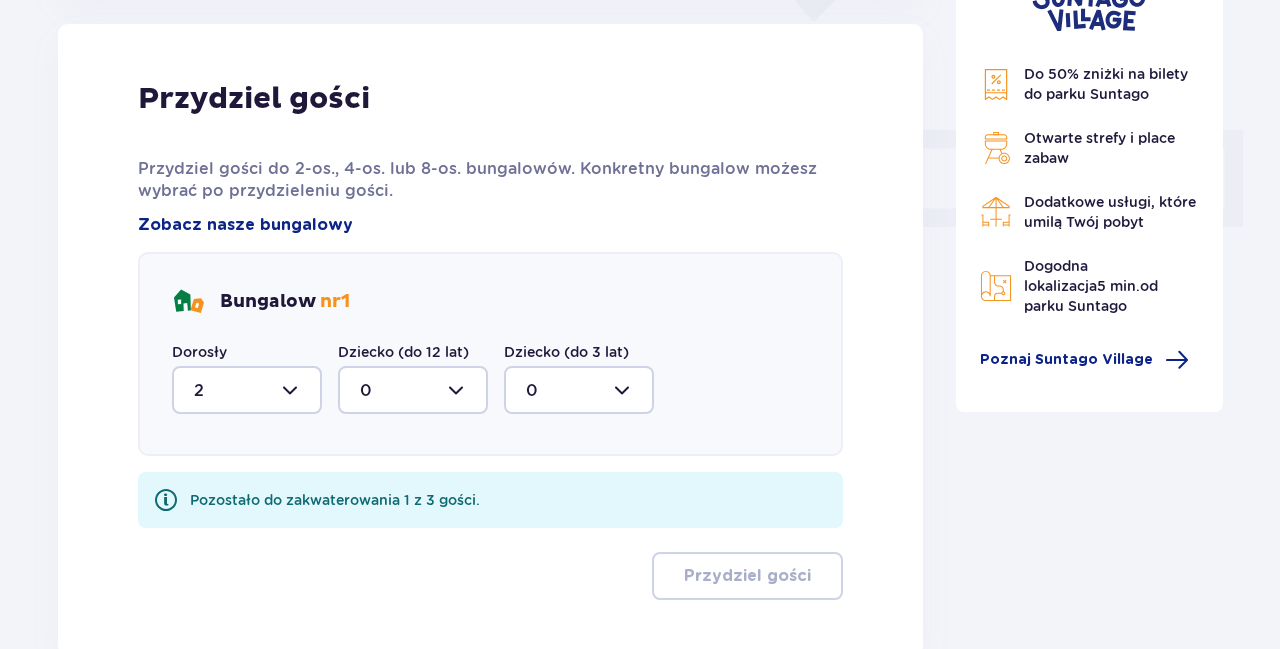 click at bounding box center [413, 390] 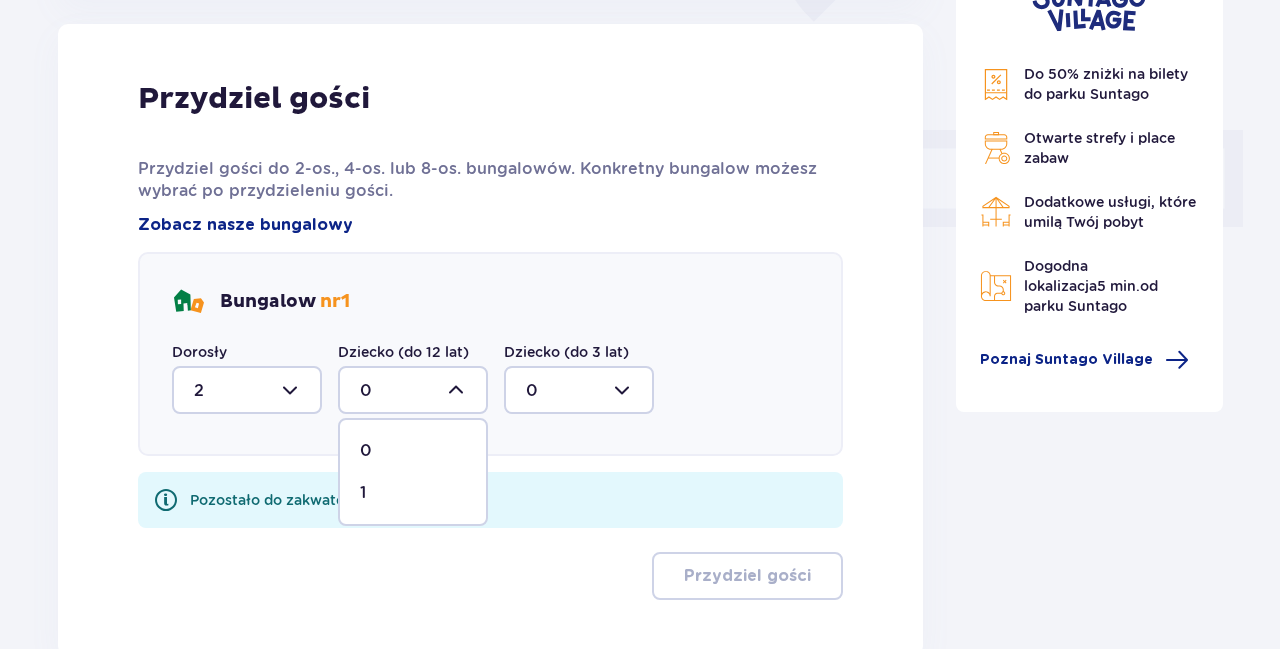 click on "1" at bounding box center [413, 493] 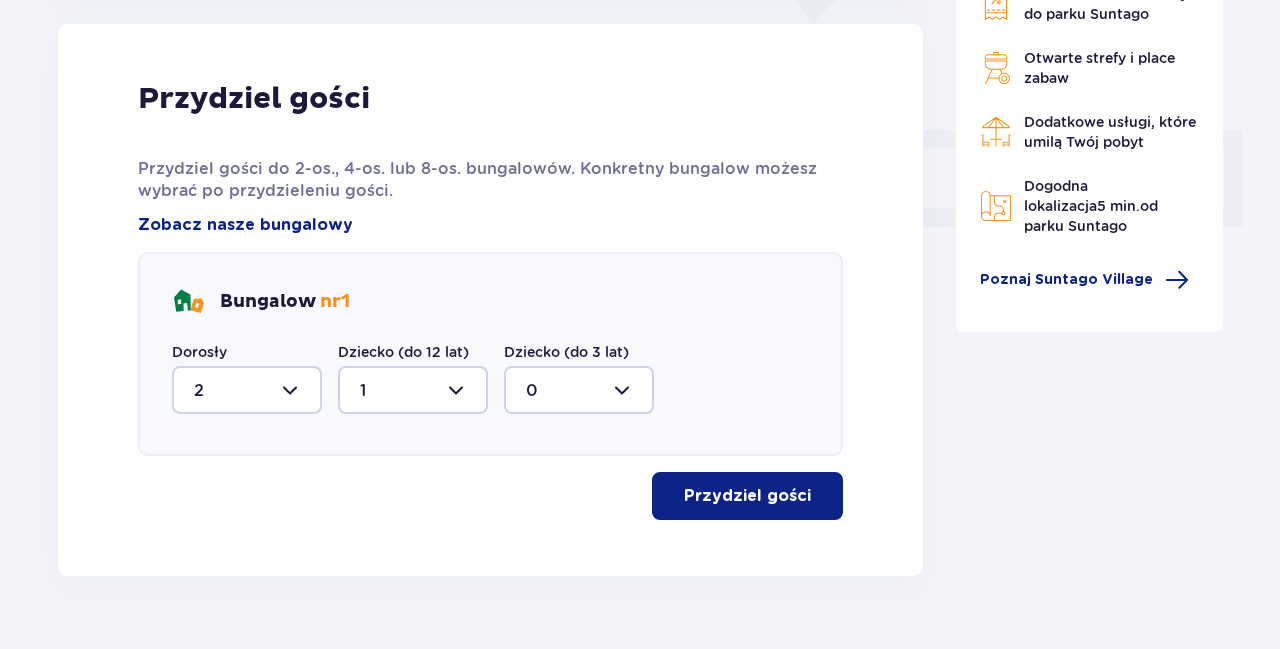 click on "Przydziel gości" at bounding box center [747, 496] 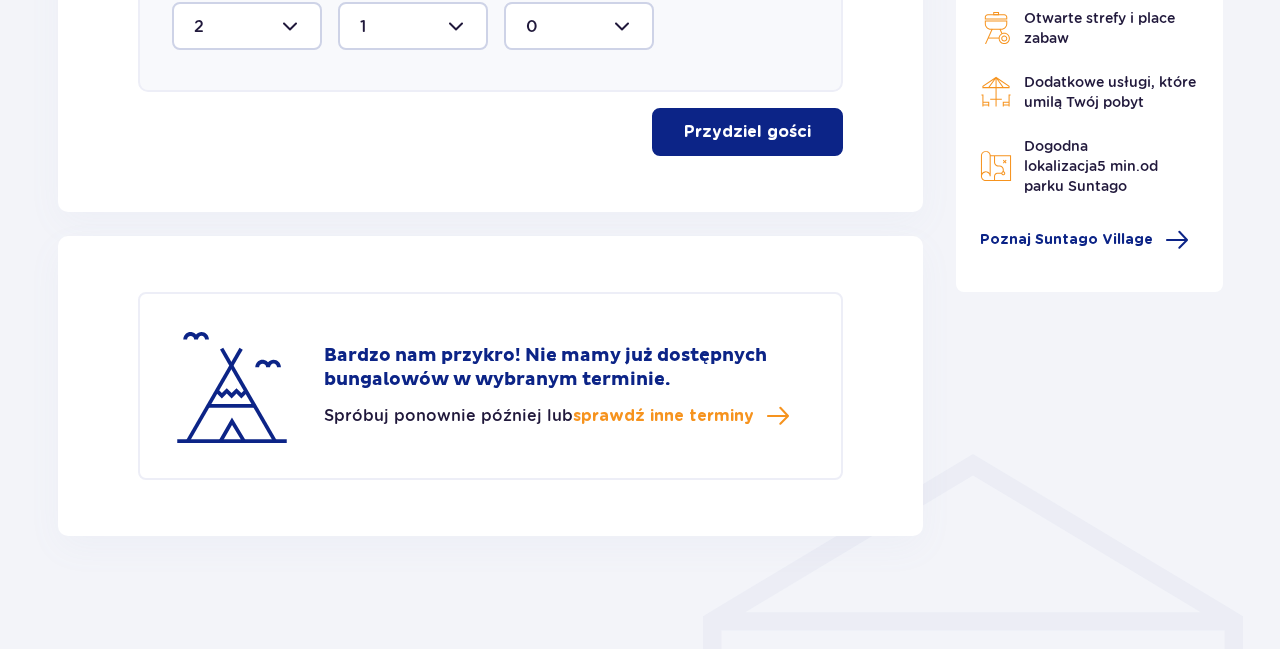 scroll, scrollTop: 1176, scrollLeft: 0, axis: vertical 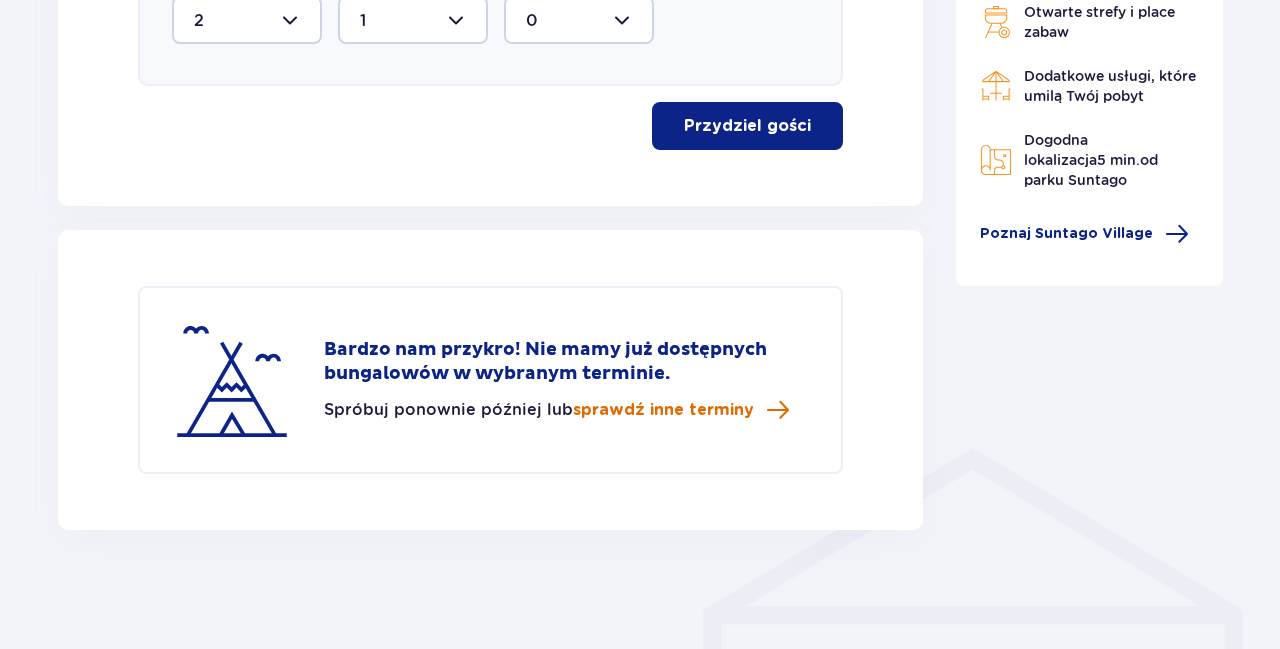 click on "sprawdź inne terminy" at bounding box center (663, 410) 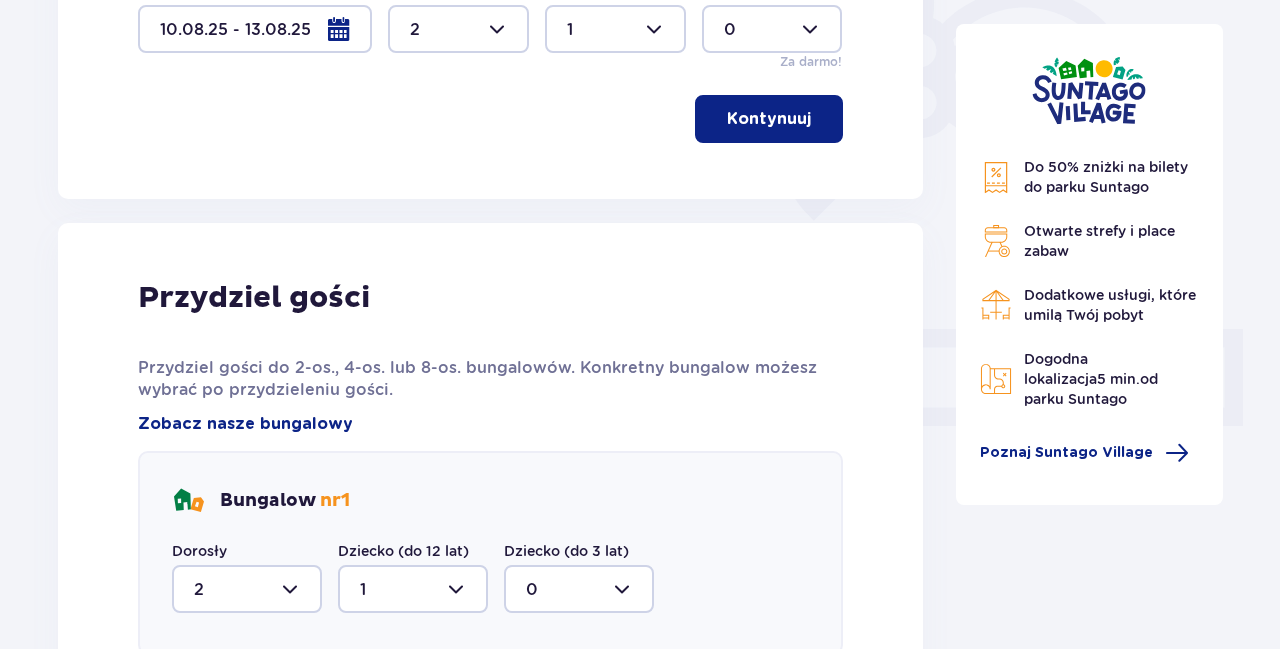scroll, scrollTop: 236, scrollLeft: 0, axis: vertical 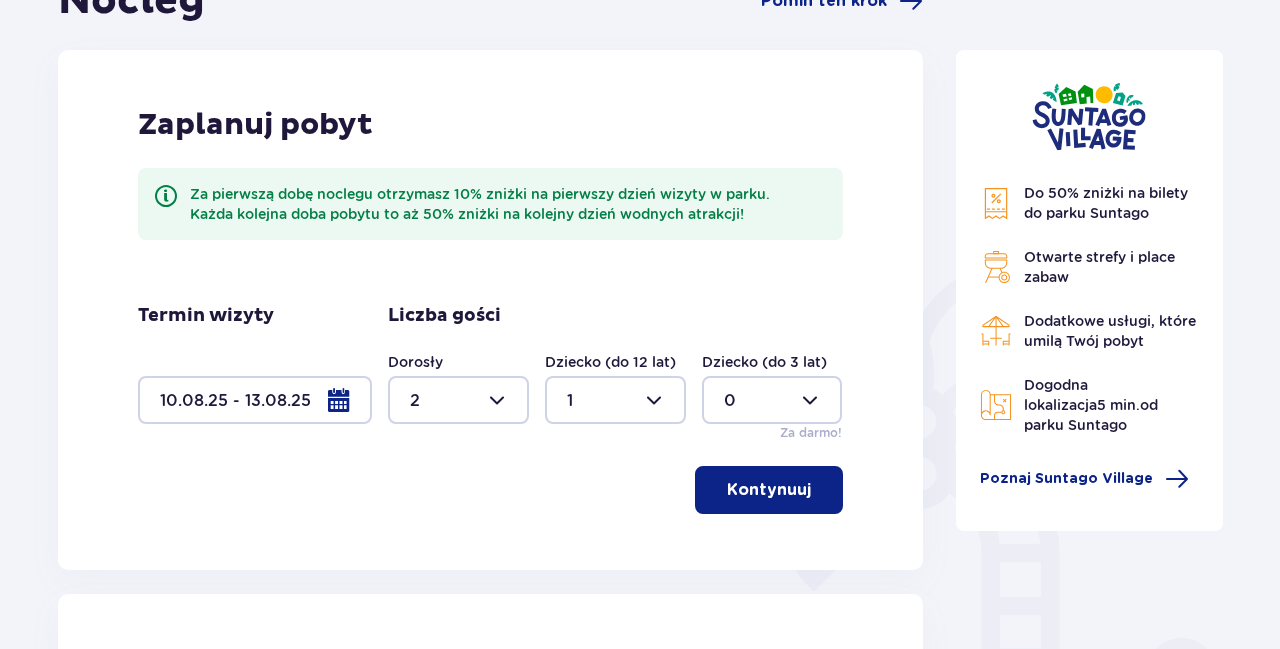 click at bounding box center (255, 400) 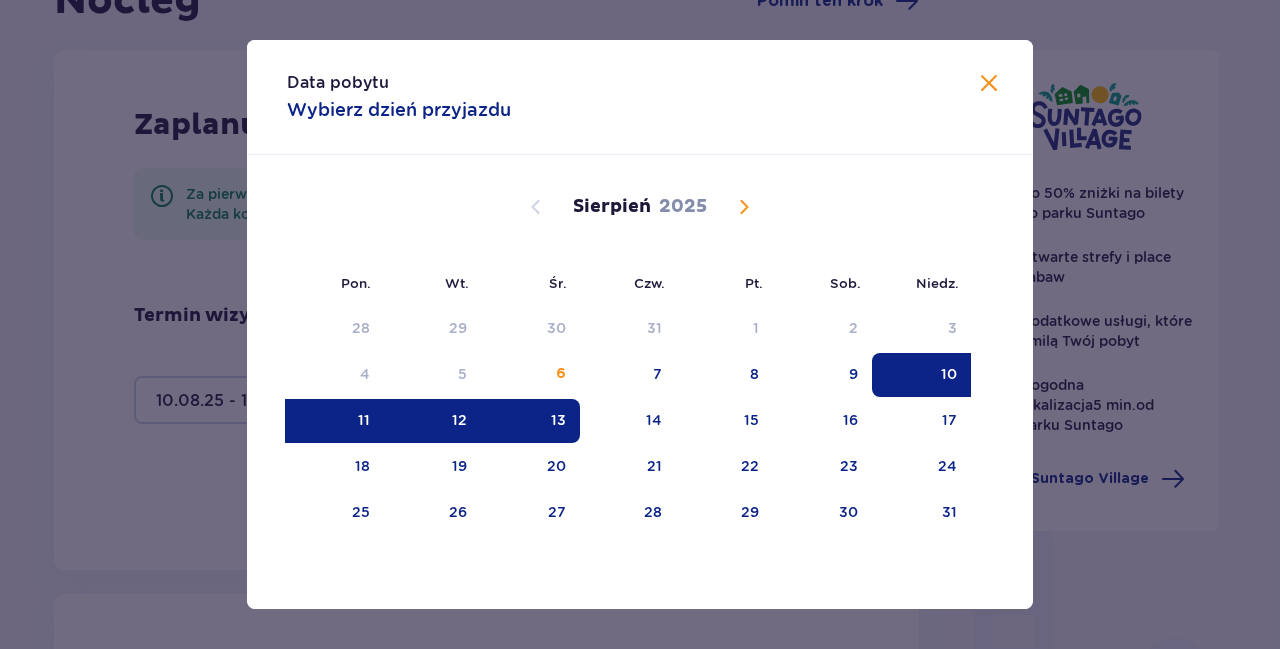 click at bounding box center (989, 84) 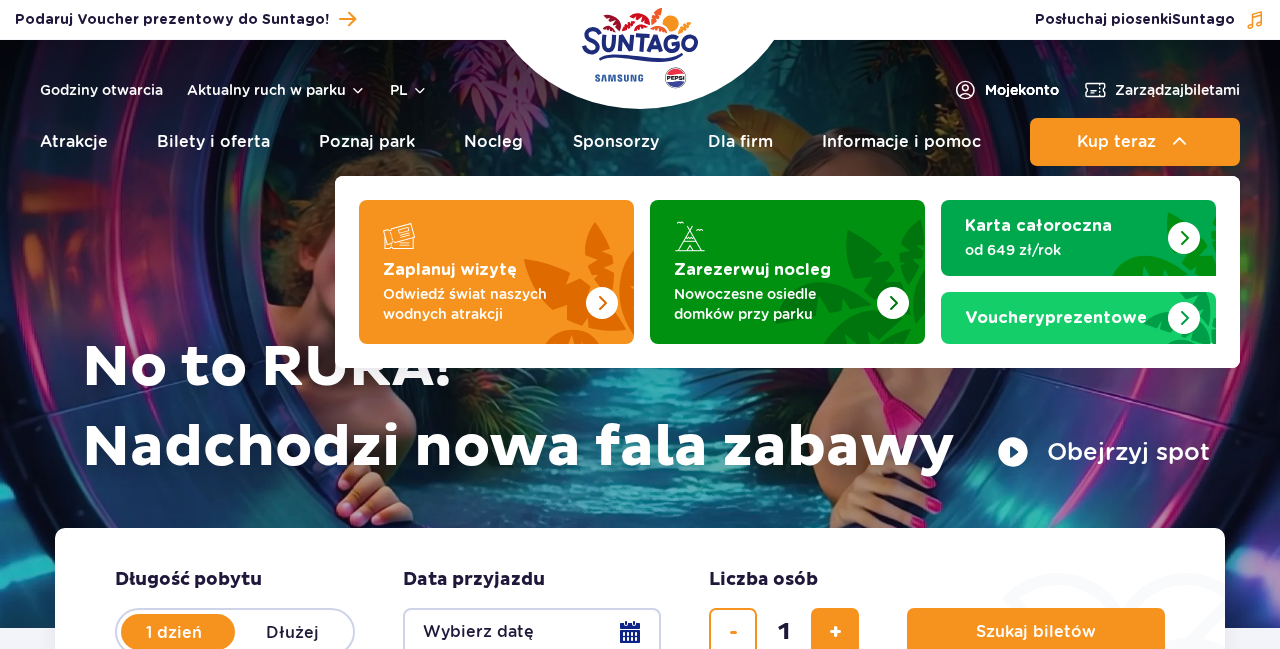 scroll, scrollTop: 0, scrollLeft: 0, axis: both 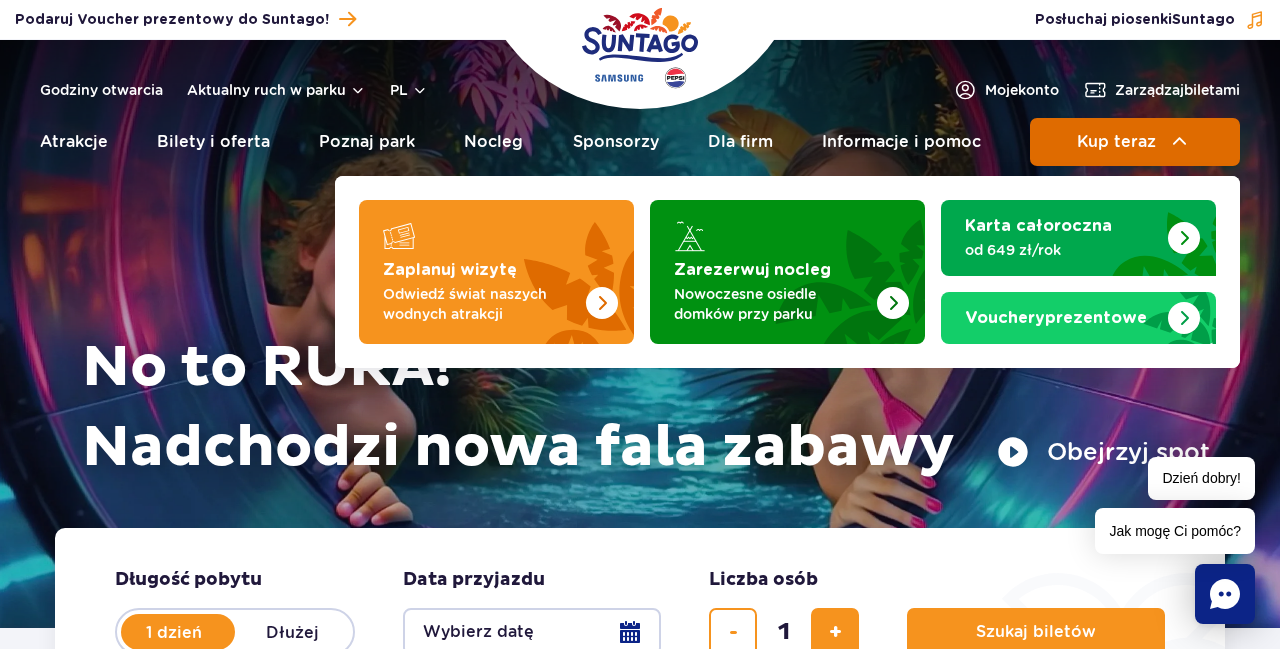 click on "Kup teraz" at bounding box center (1116, 142) 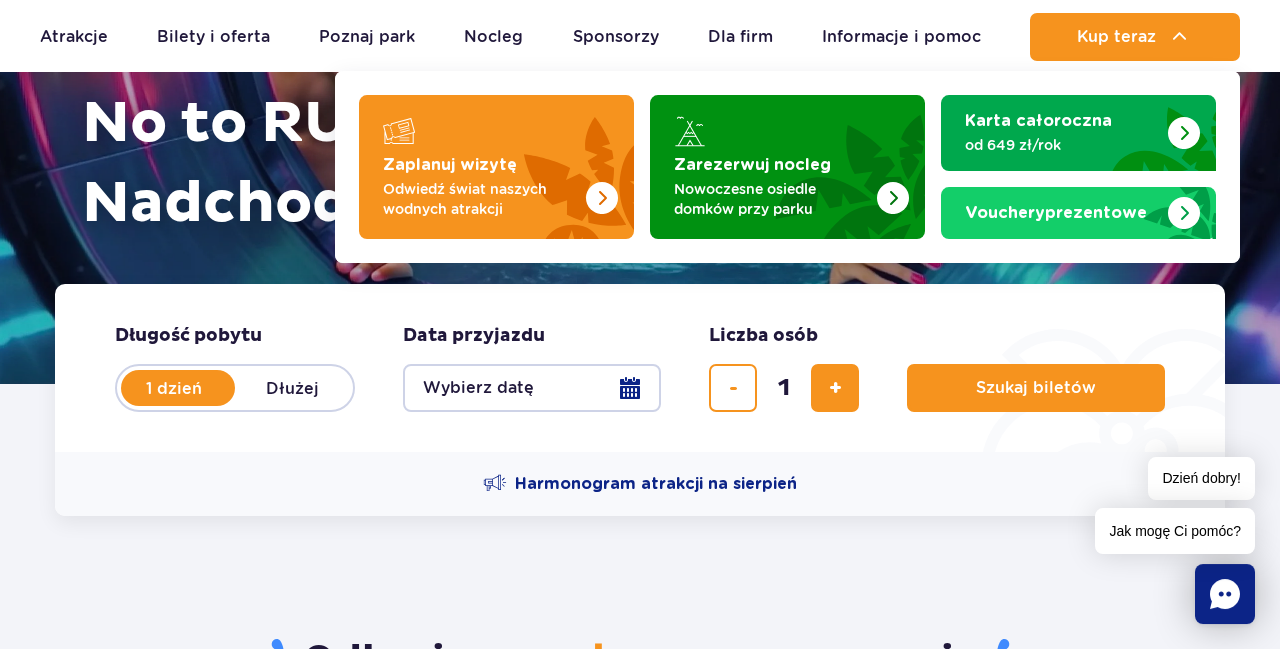 scroll, scrollTop: 312, scrollLeft: 0, axis: vertical 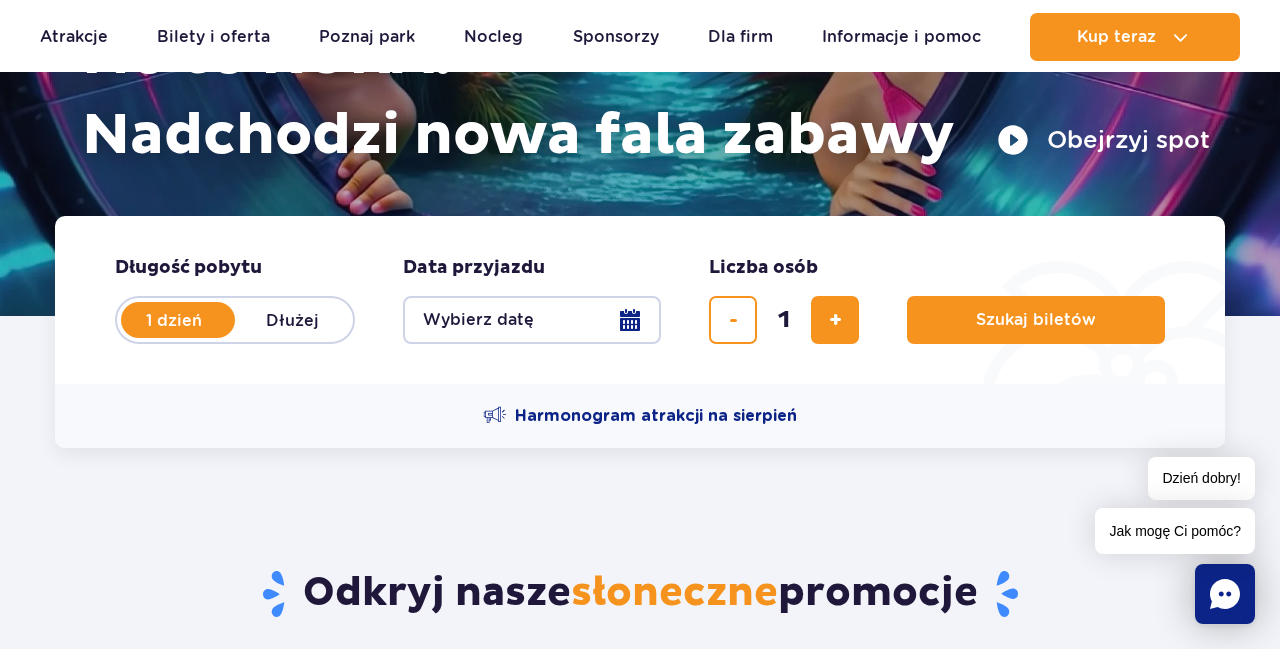 click on "Dłużej" at bounding box center [292, 320] 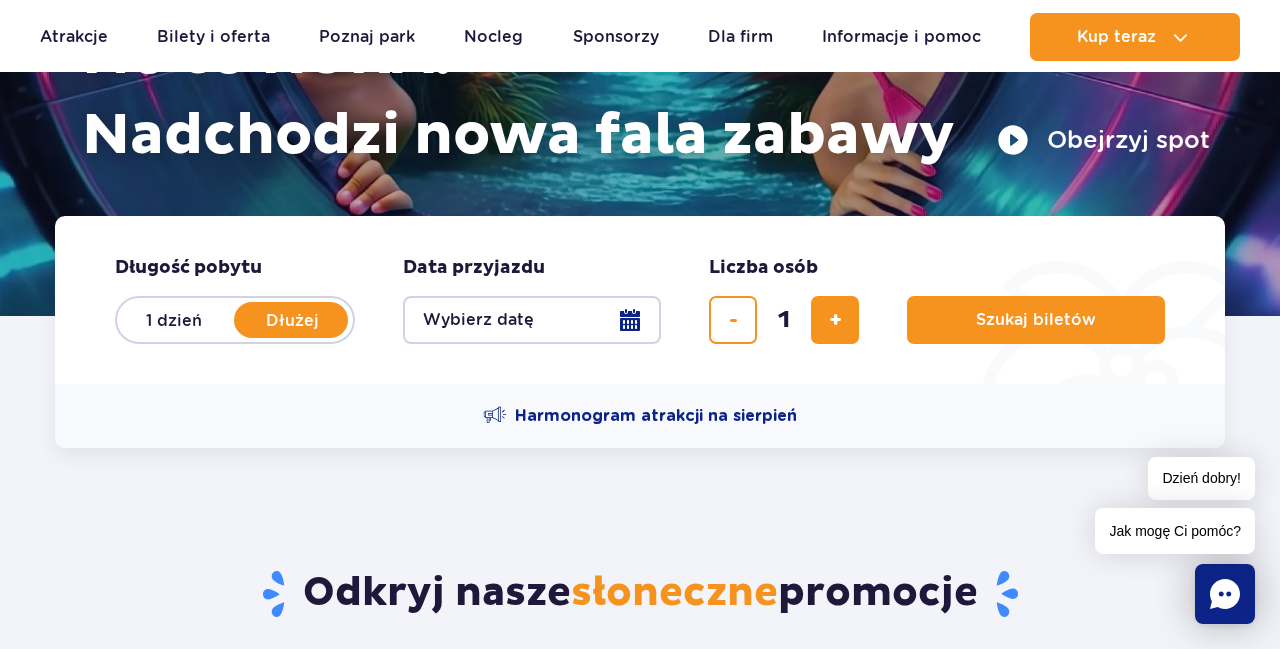 radio on "false" 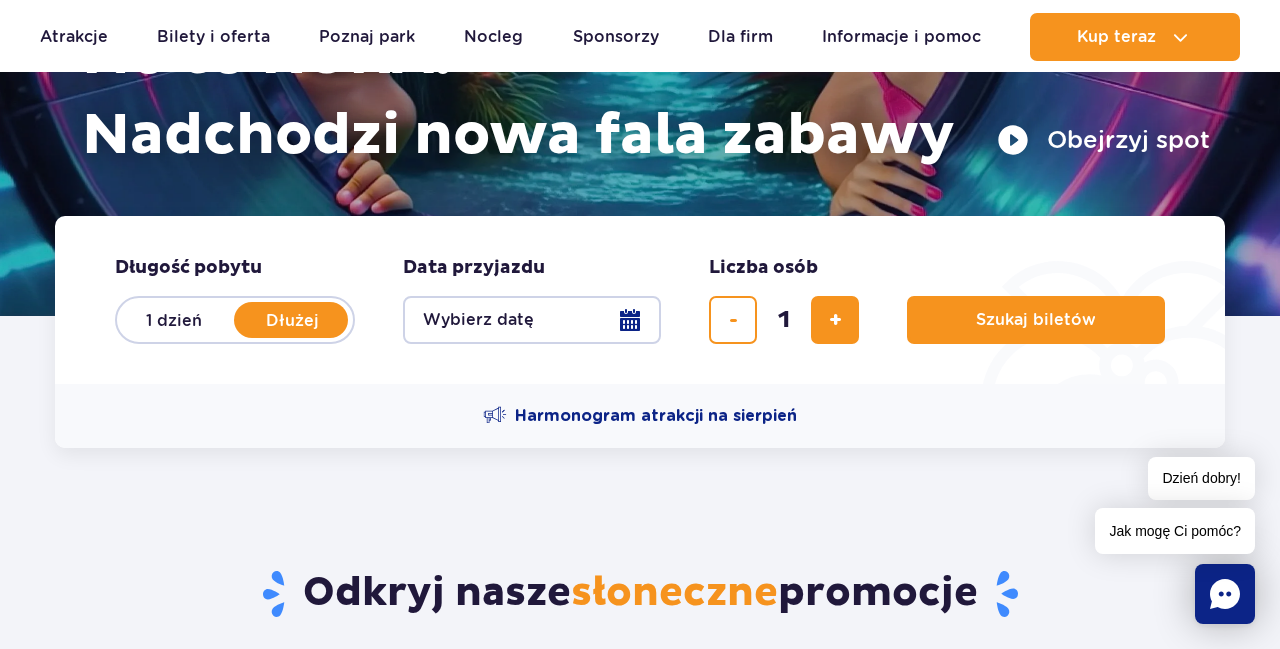 click on "Wybierz datę" at bounding box center (532, 320) 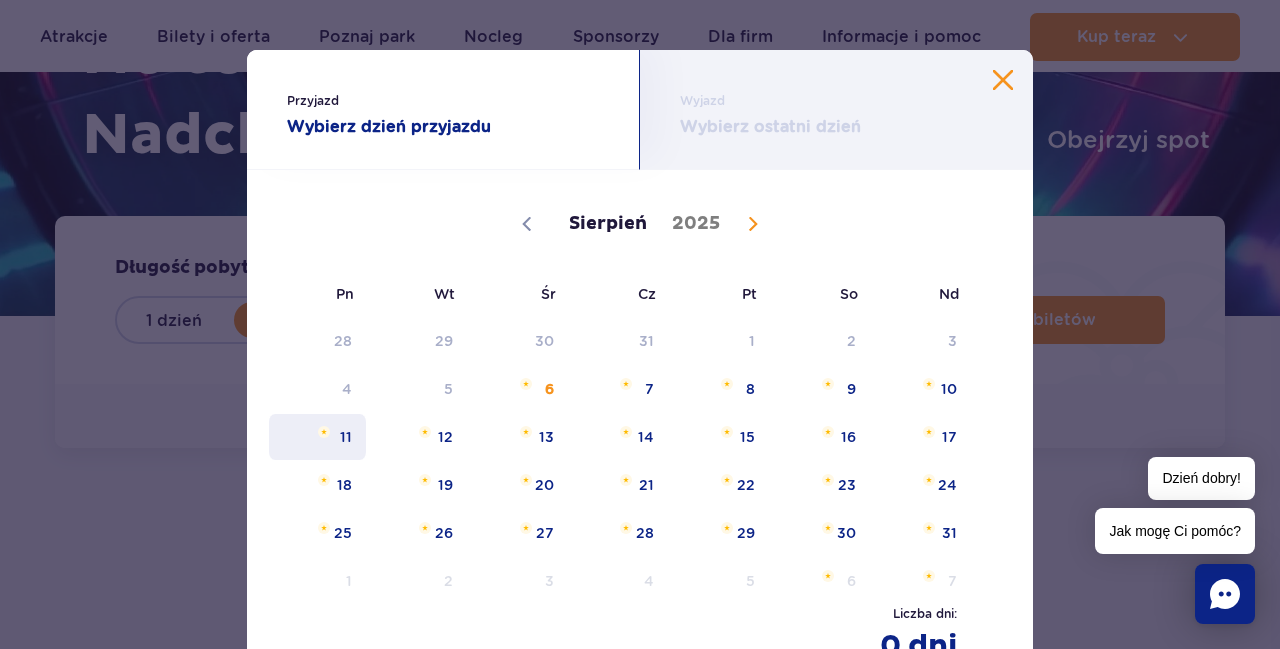 click on "11" at bounding box center [317, 437] 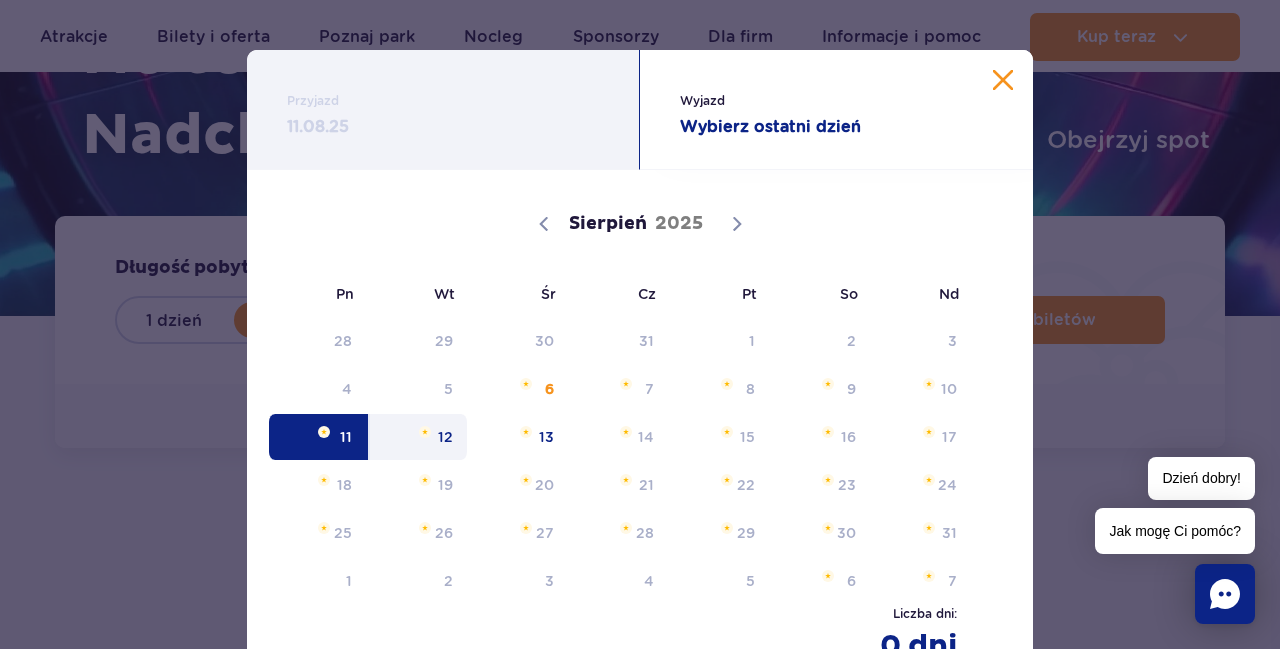 click on "12" at bounding box center (418, 437) 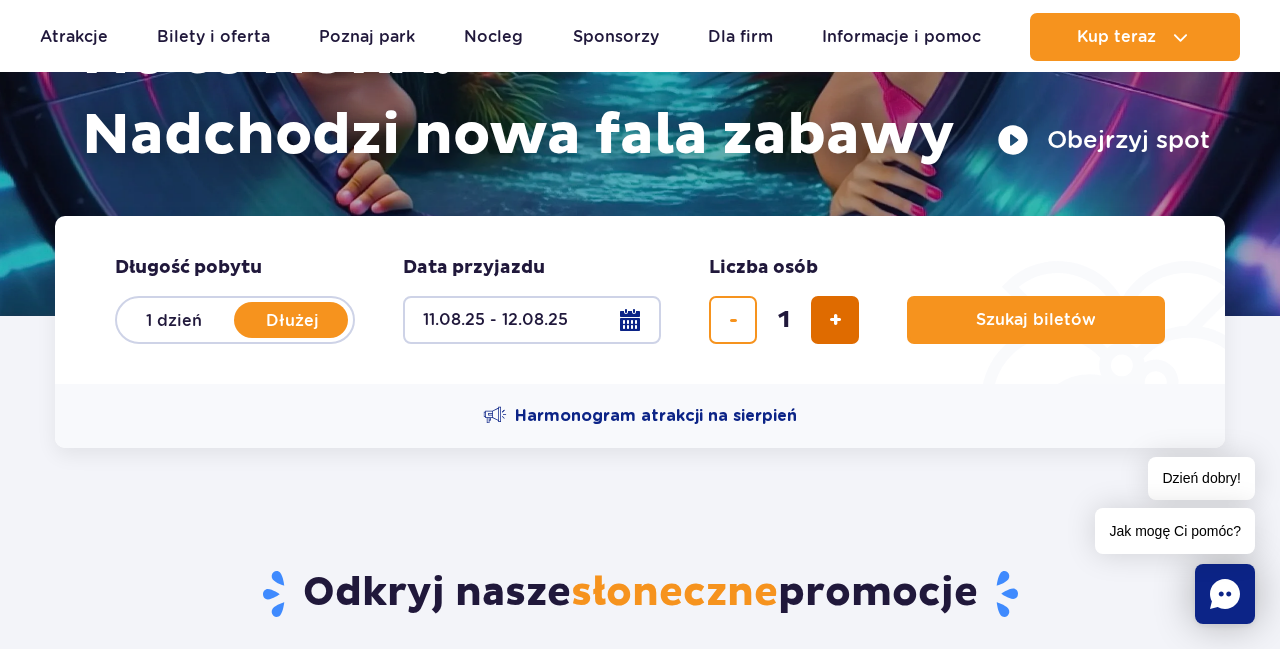 click at bounding box center (835, 320) 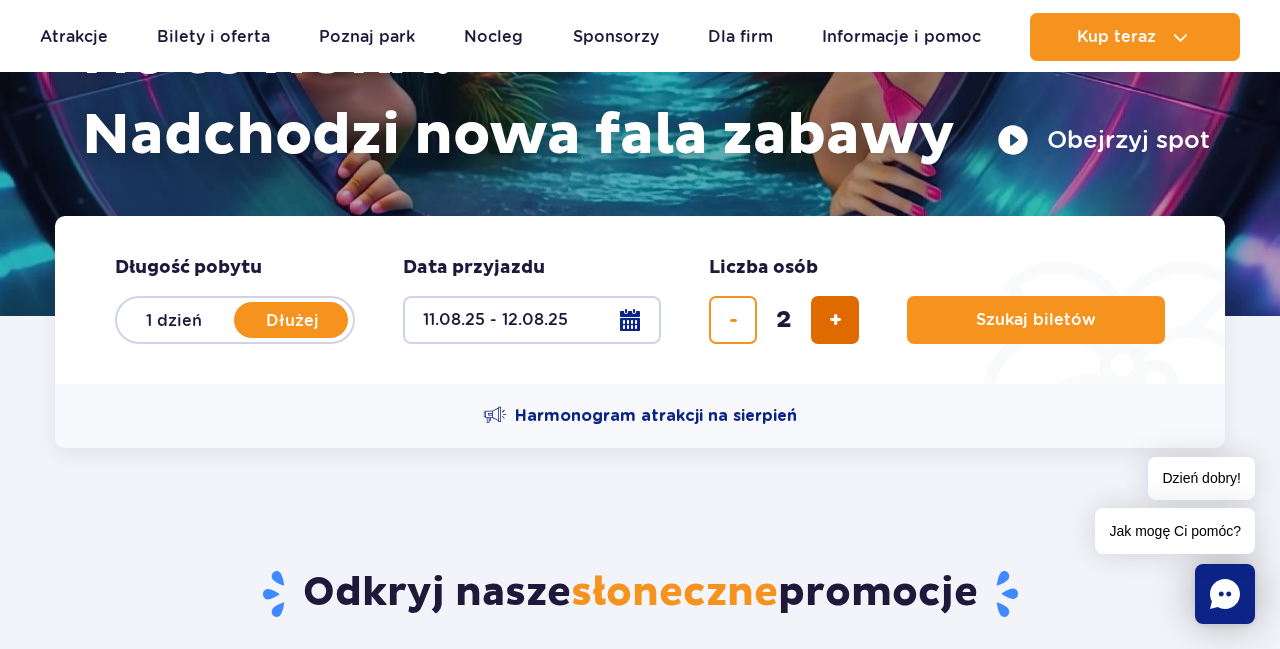 click at bounding box center [835, 320] 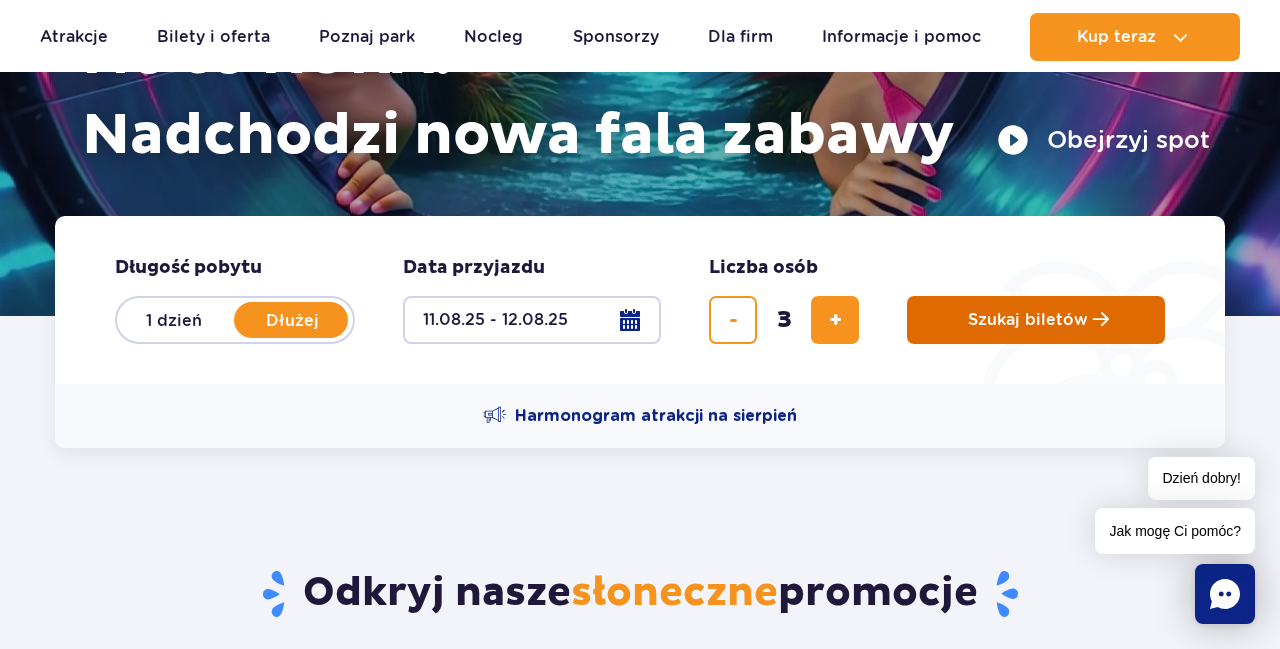 click on "Szukaj biletów" at bounding box center [1028, 320] 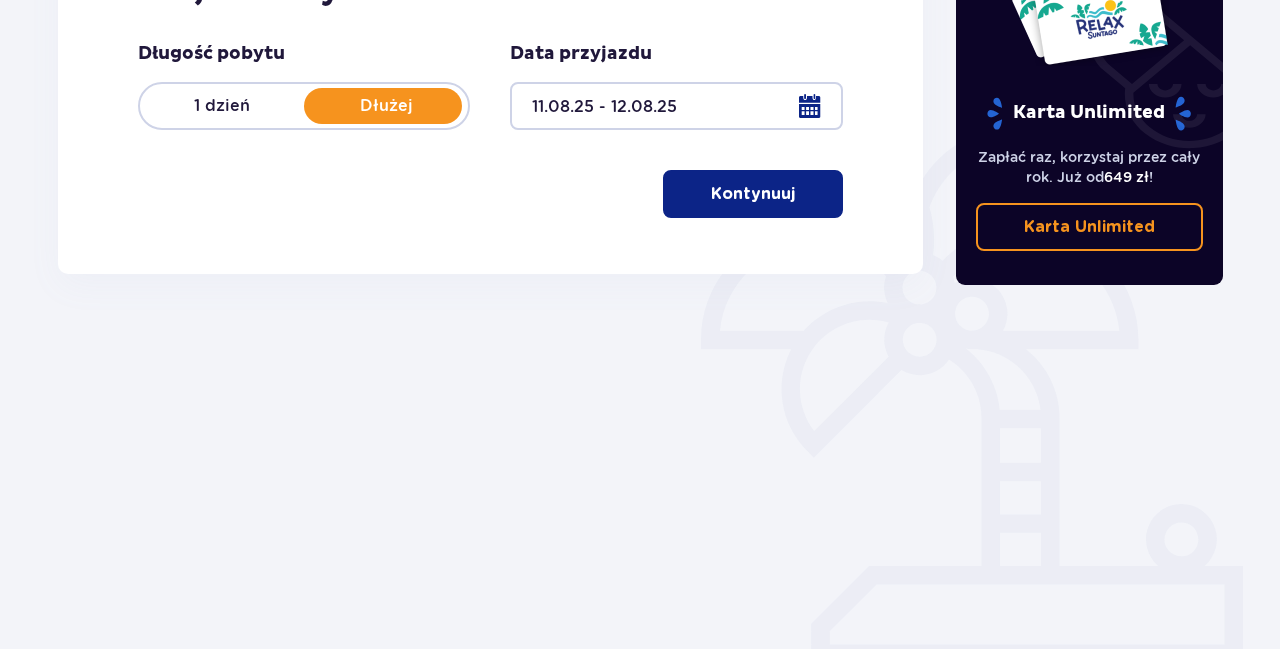 scroll, scrollTop: 266, scrollLeft: 0, axis: vertical 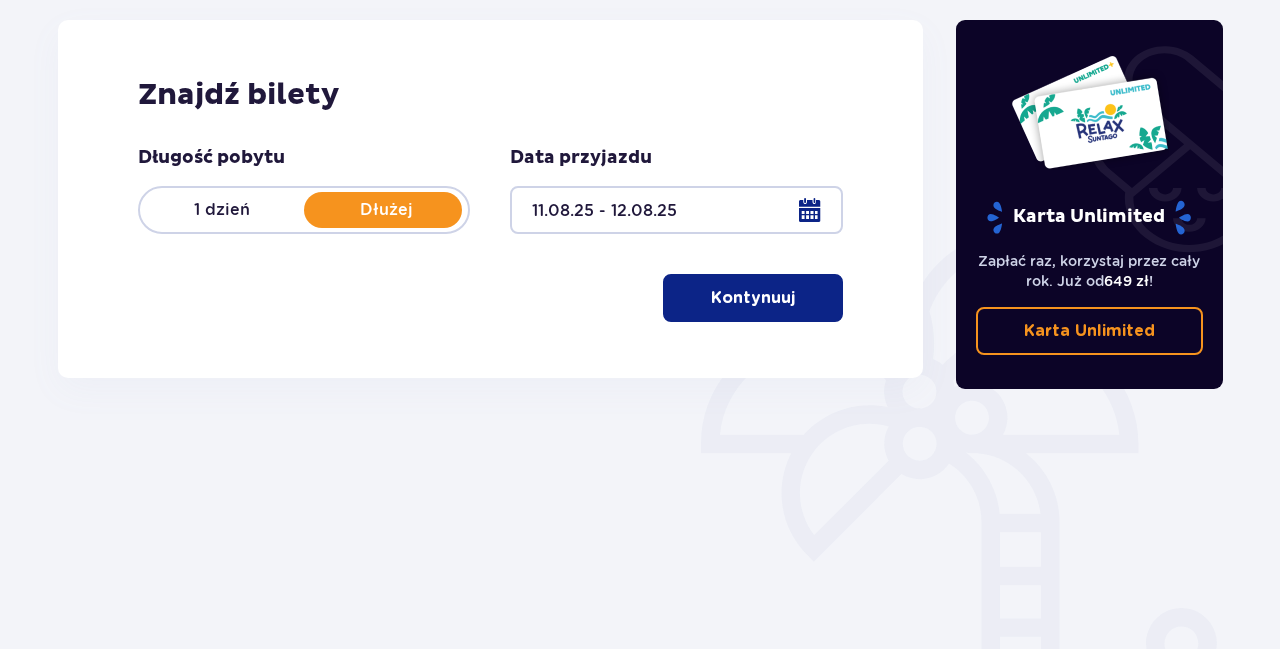 click on "Kontynuuj" at bounding box center (753, 298) 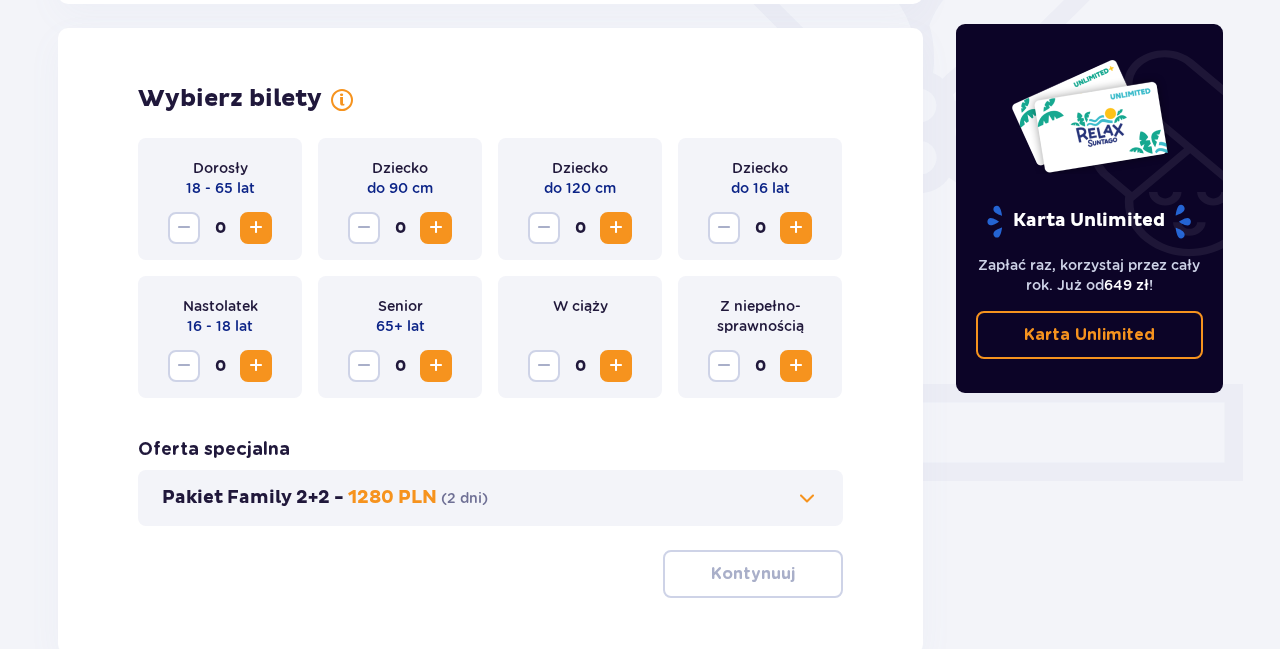 scroll, scrollTop: 556, scrollLeft: 0, axis: vertical 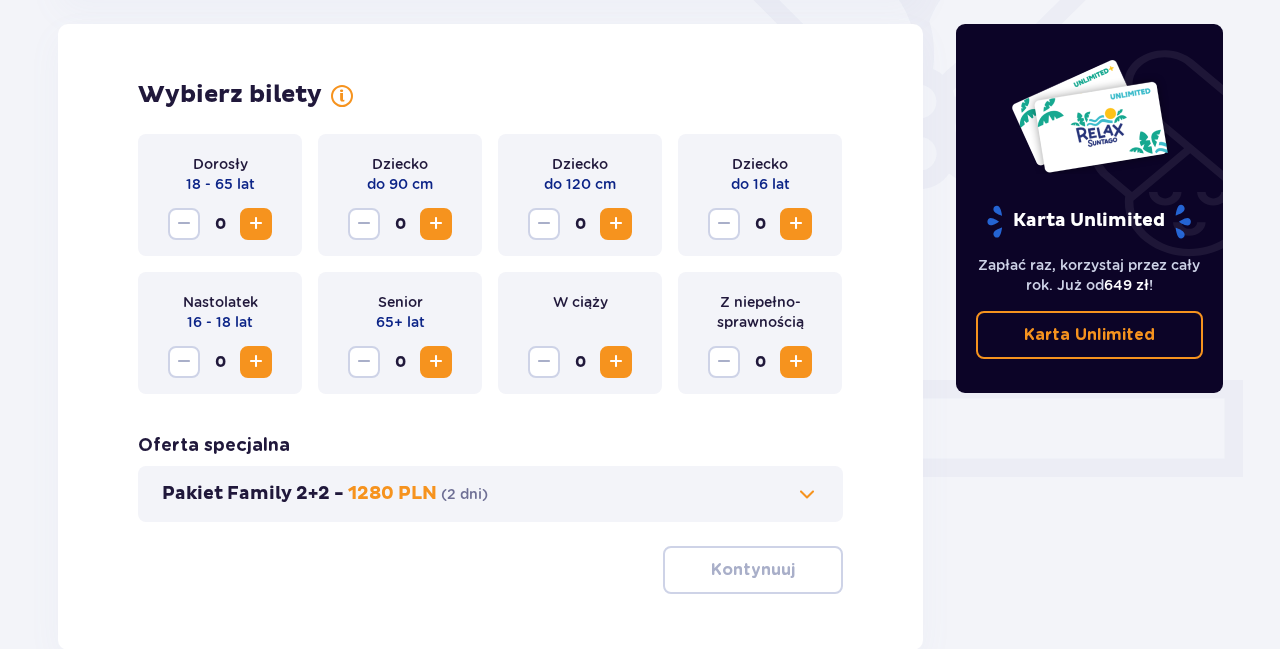 click at bounding box center [256, 224] 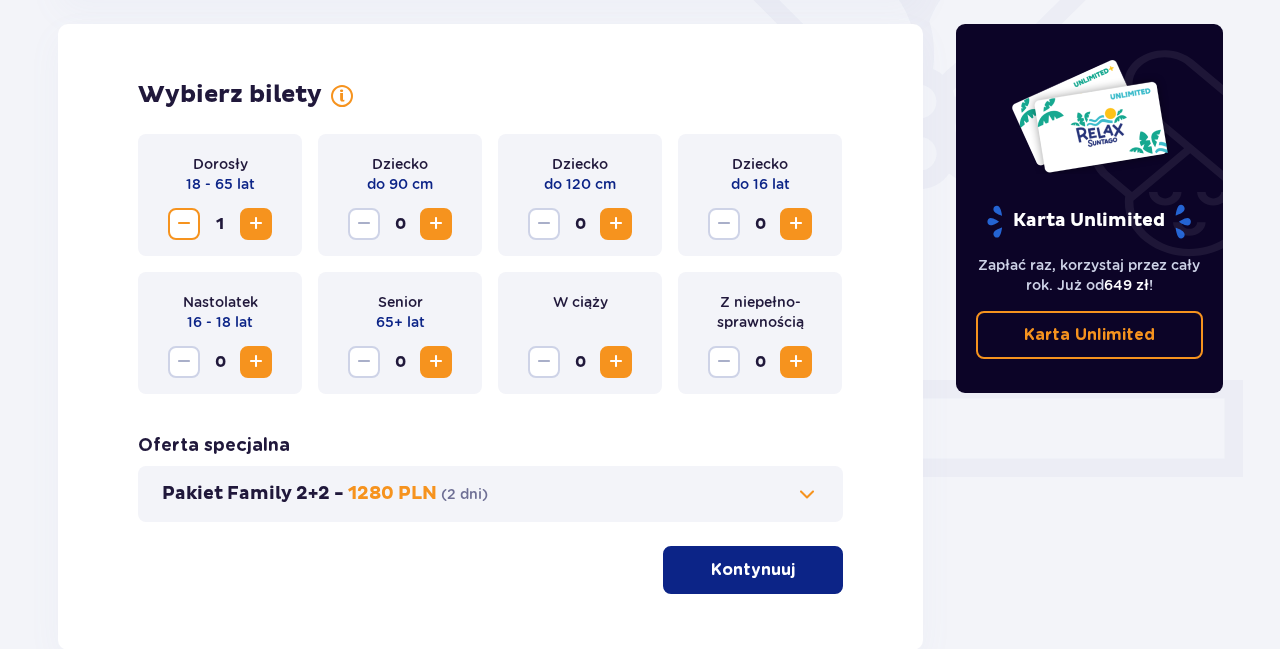 click at bounding box center (796, 224) 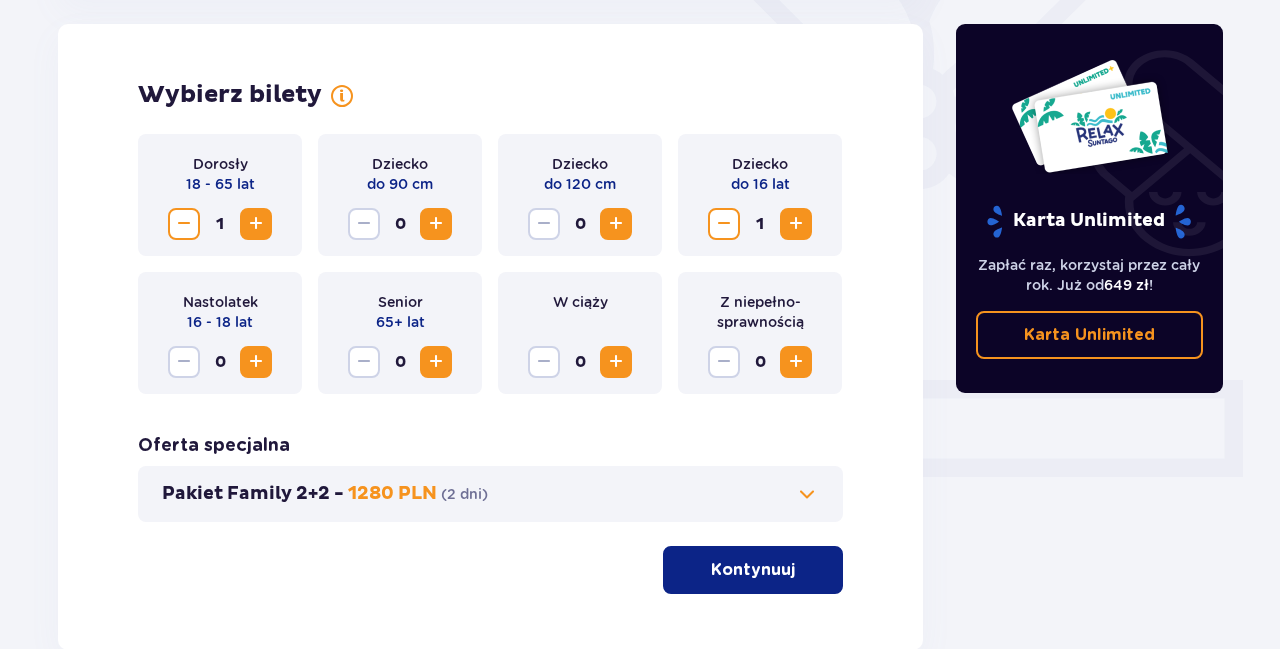 click at bounding box center (256, 362) 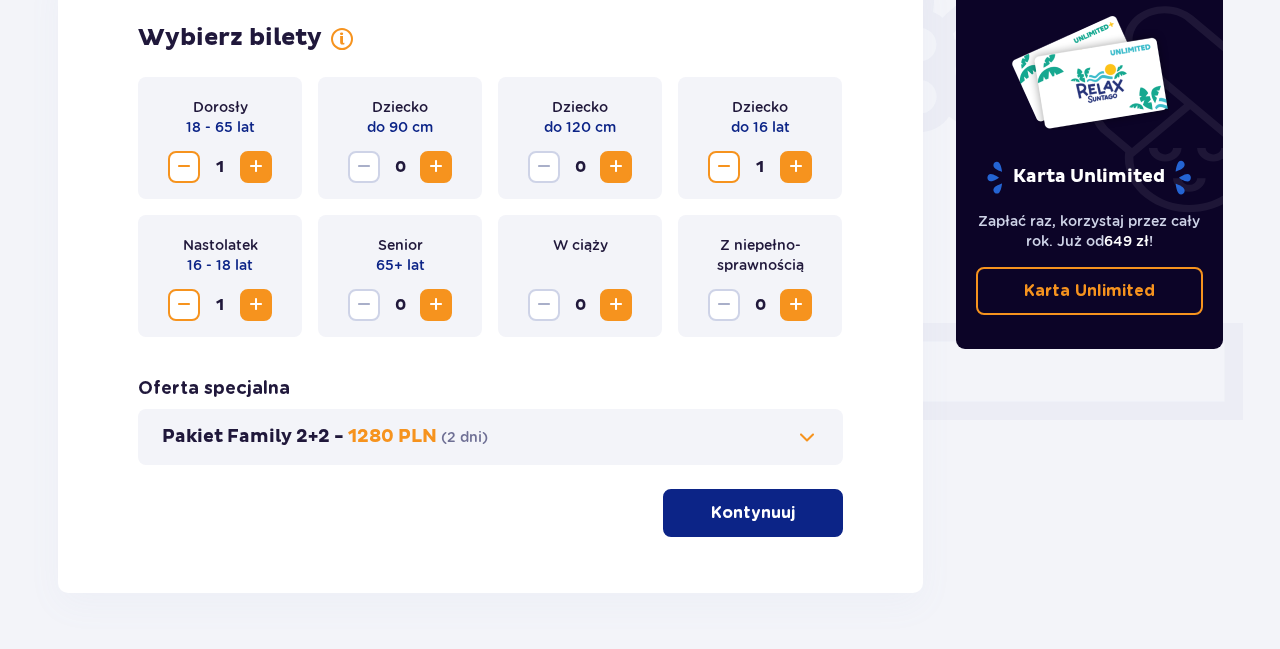 scroll, scrollTop: 660, scrollLeft: 0, axis: vertical 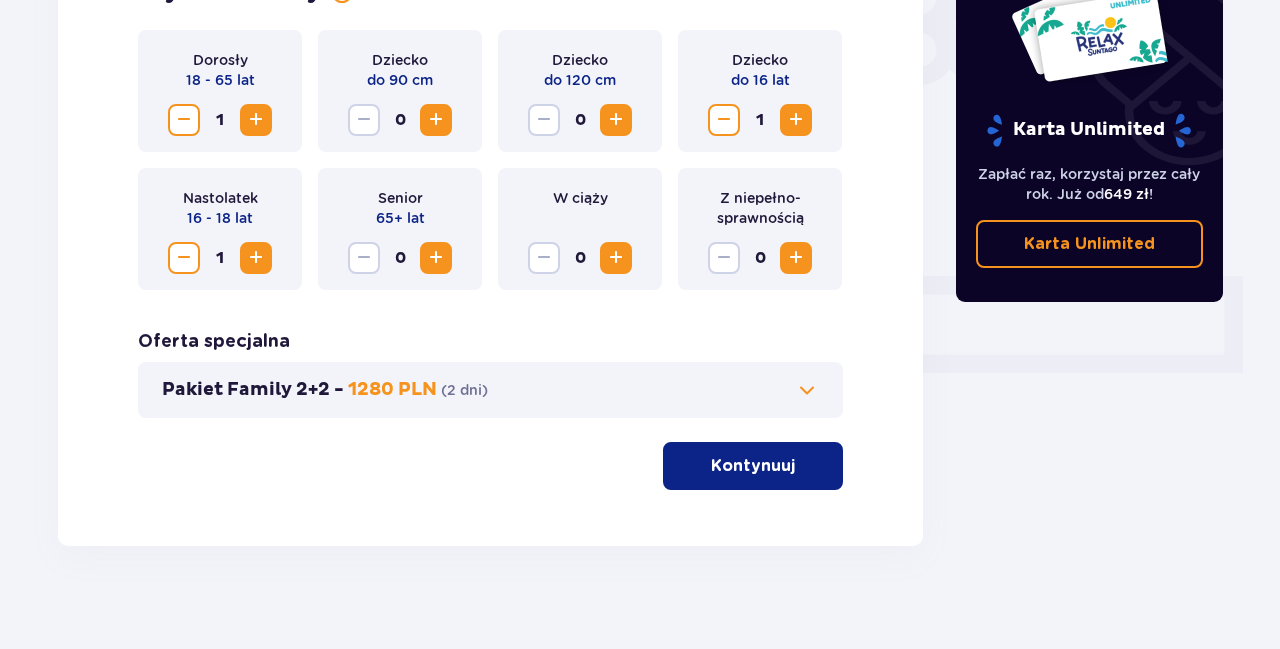 click at bounding box center (799, 466) 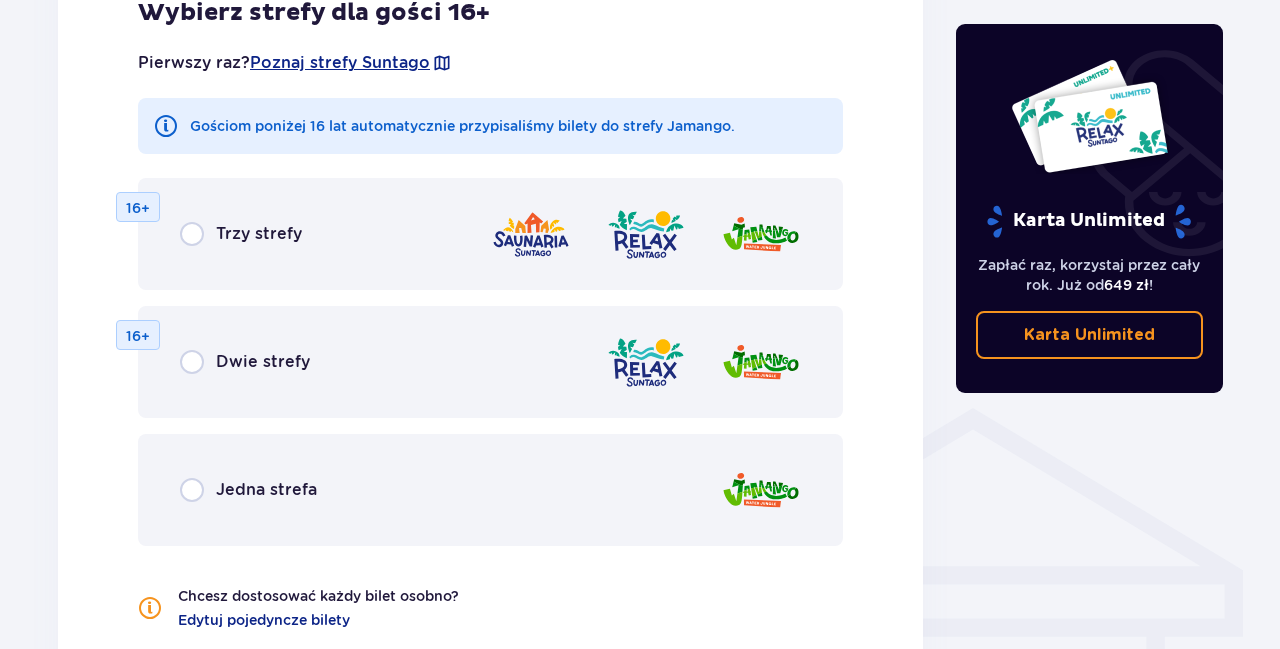 scroll, scrollTop: 1214, scrollLeft: 0, axis: vertical 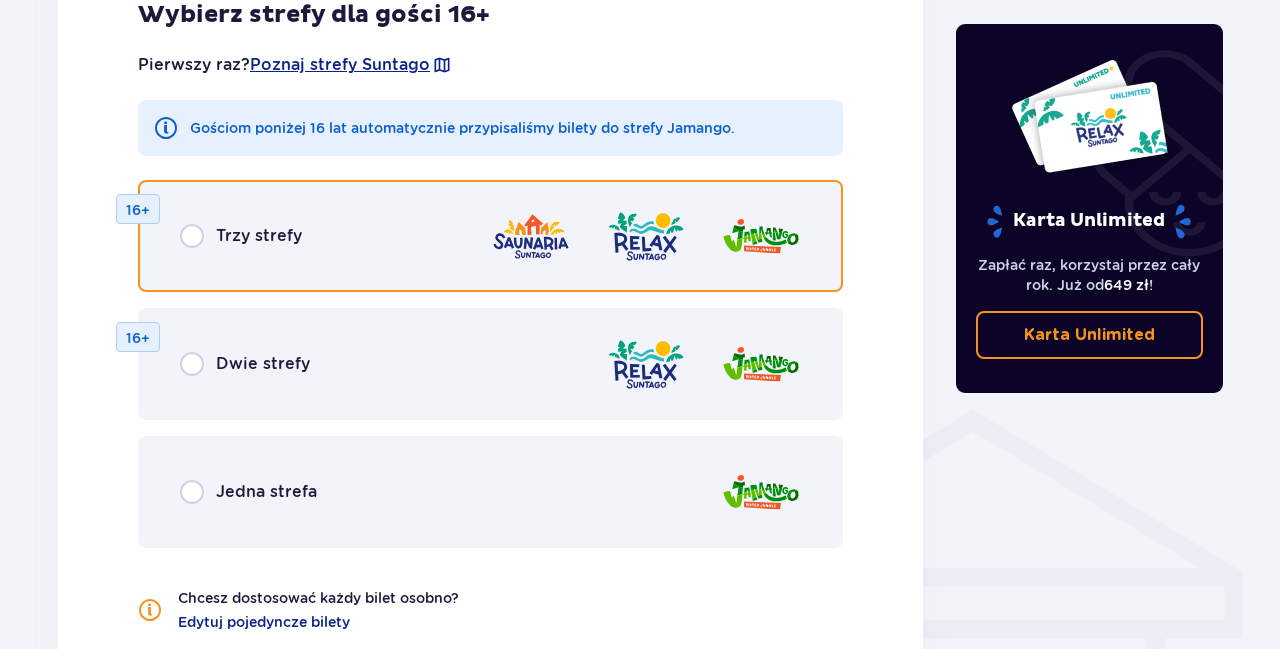 click at bounding box center [192, 236] 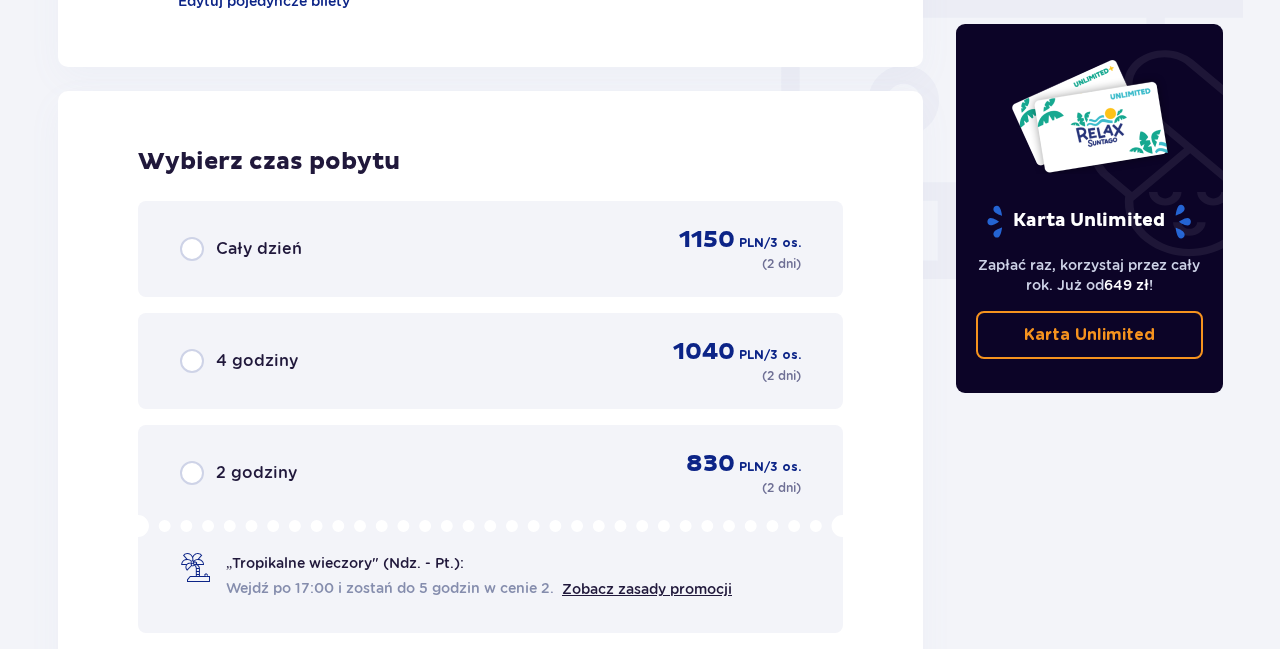 scroll, scrollTop: 1878, scrollLeft: 0, axis: vertical 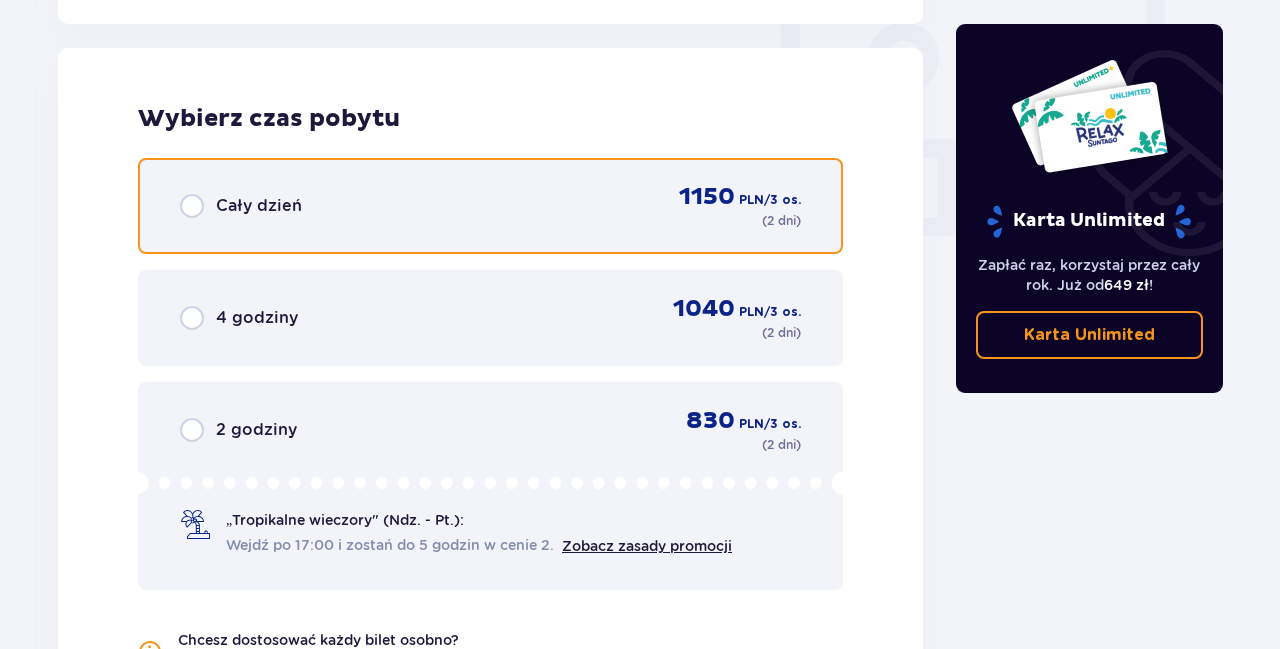 click at bounding box center (192, 206) 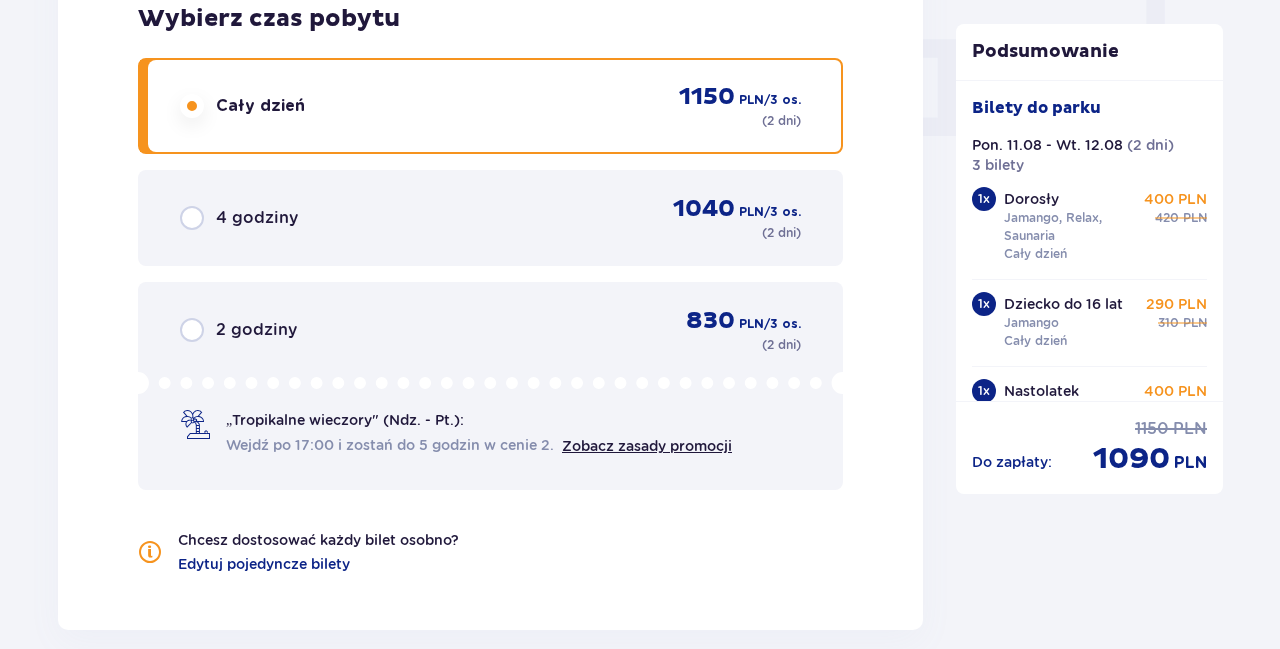 scroll, scrollTop: 1935, scrollLeft: 0, axis: vertical 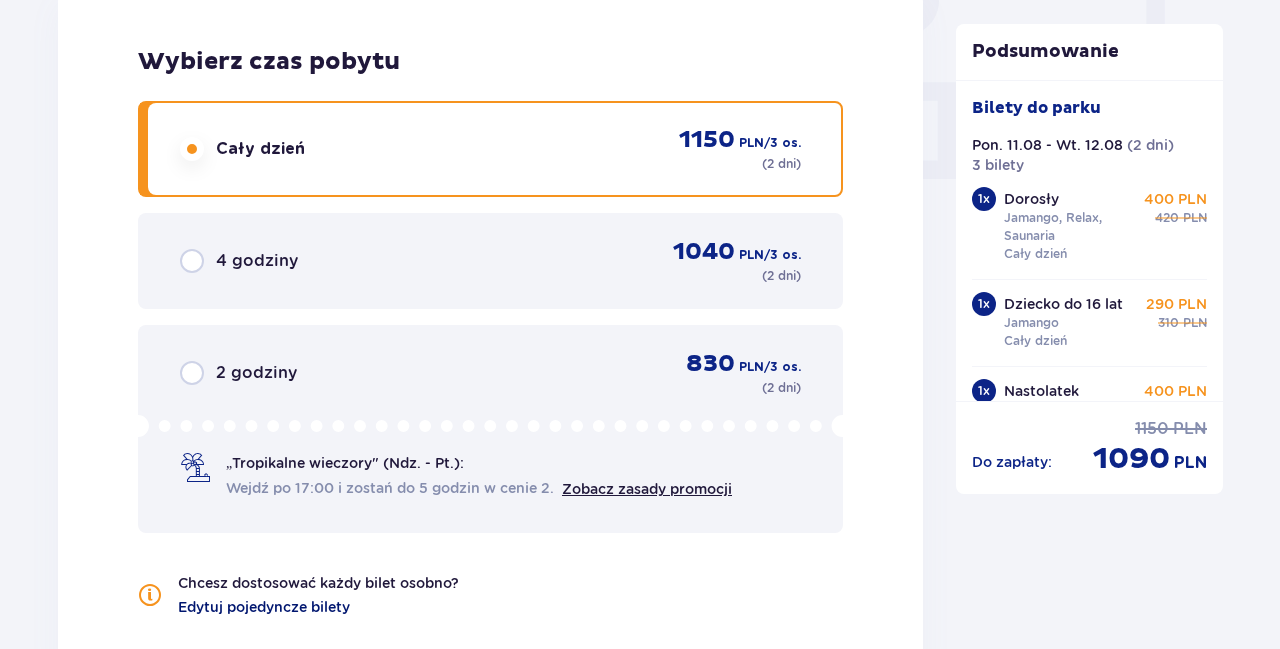 click on "Edytuj pojedyncze bilety" at bounding box center [264, 607] 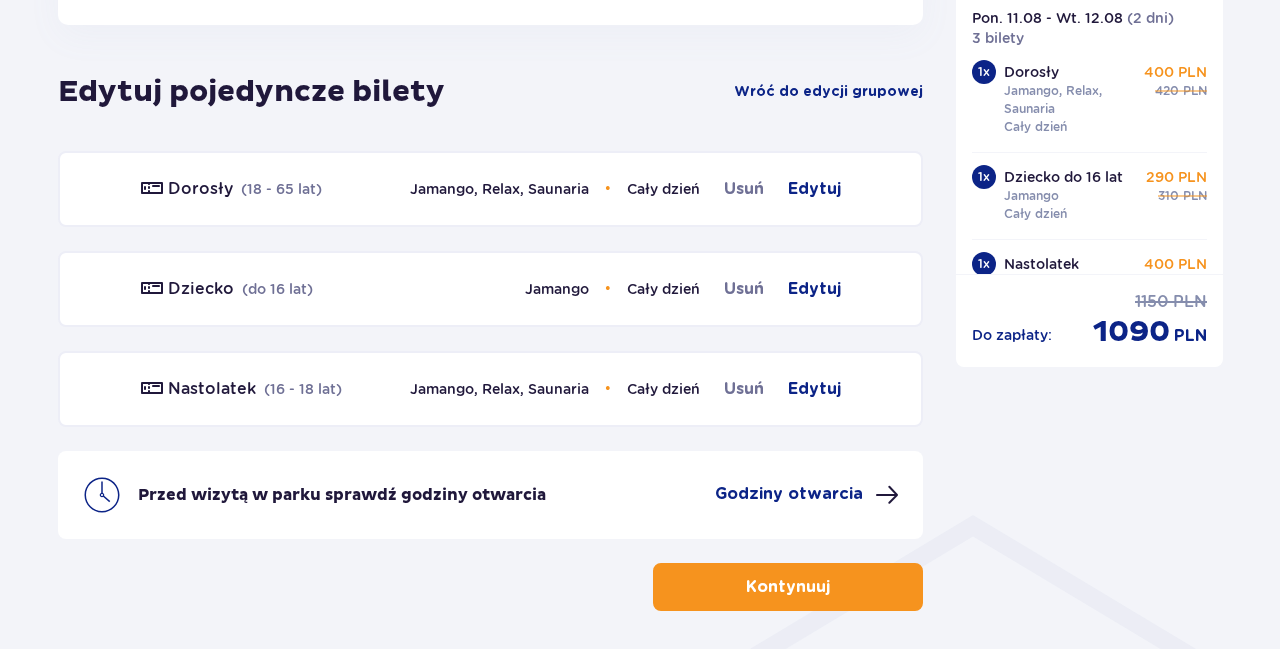 scroll, scrollTop: 1110, scrollLeft: 0, axis: vertical 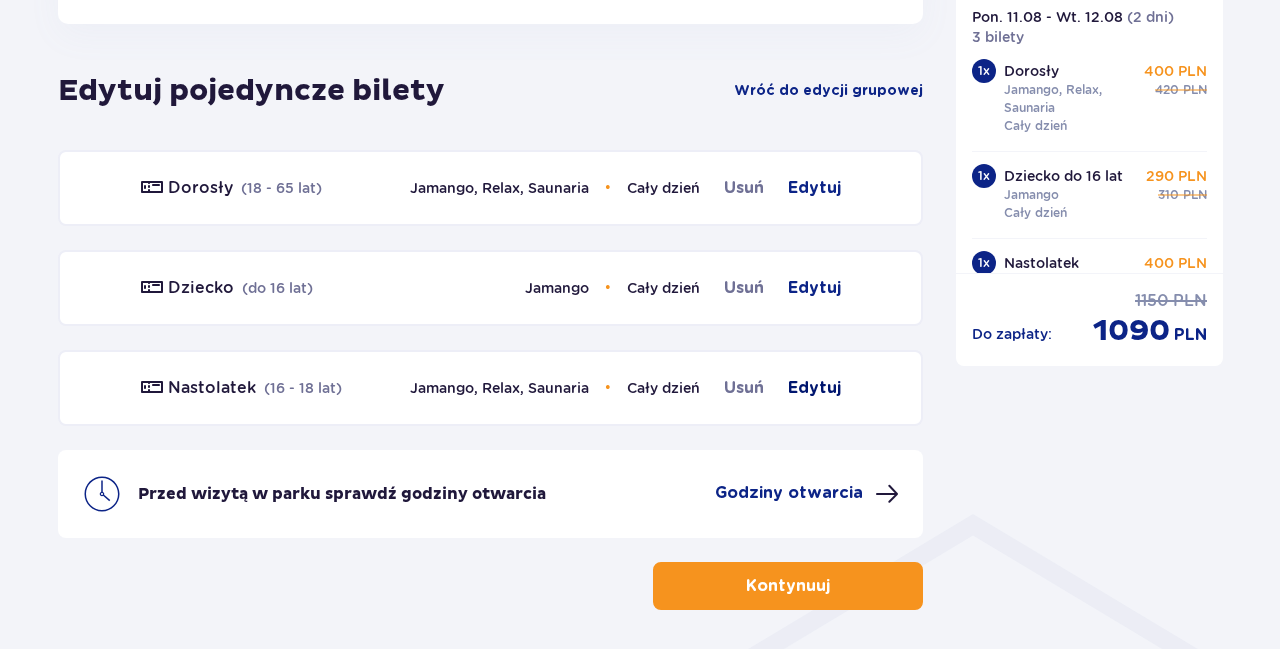 click on "Edytuj" at bounding box center [814, 388] 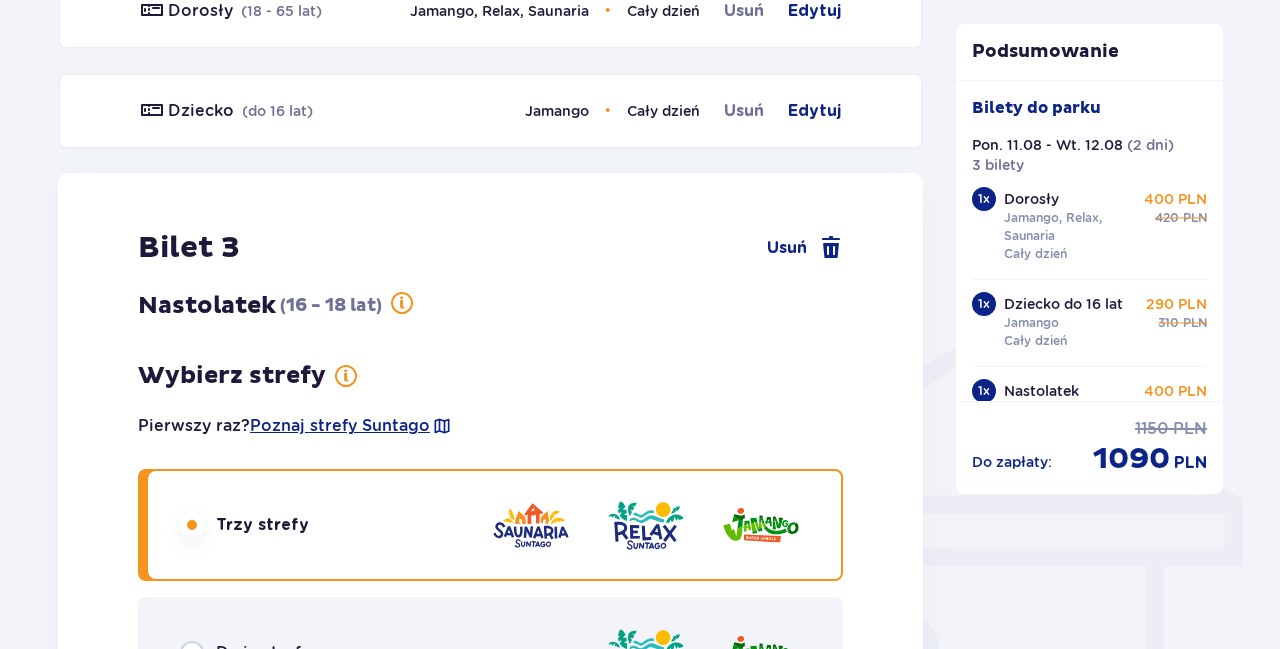 scroll, scrollTop: 1124, scrollLeft: 0, axis: vertical 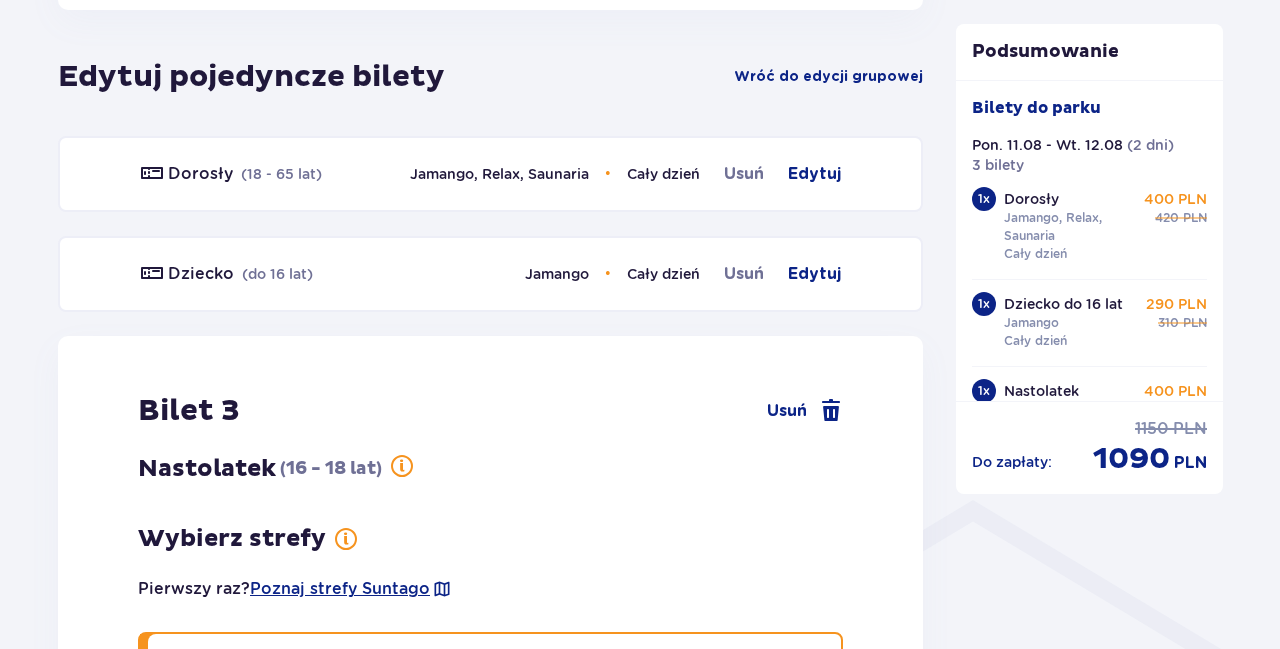 click on "Dziecko ( do 16 lat ) Jamango • Cały dzień Usuń Edytuj" at bounding box center (490, 274) 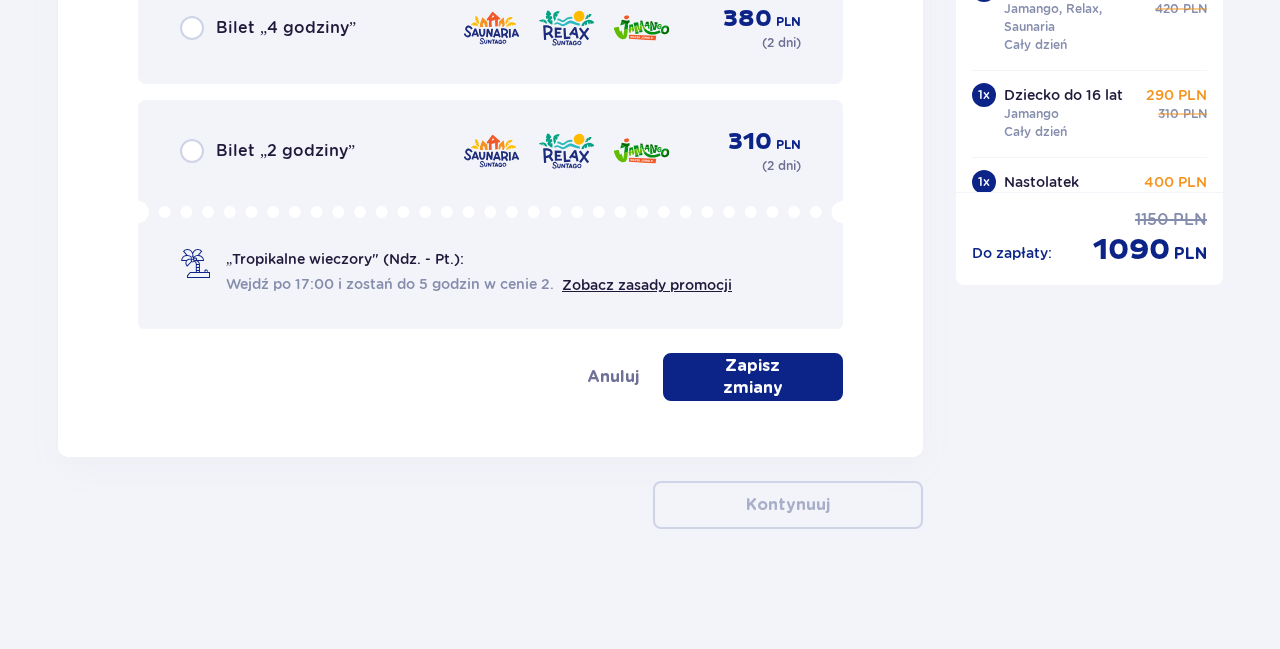 scroll, scrollTop: 2374, scrollLeft: 0, axis: vertical 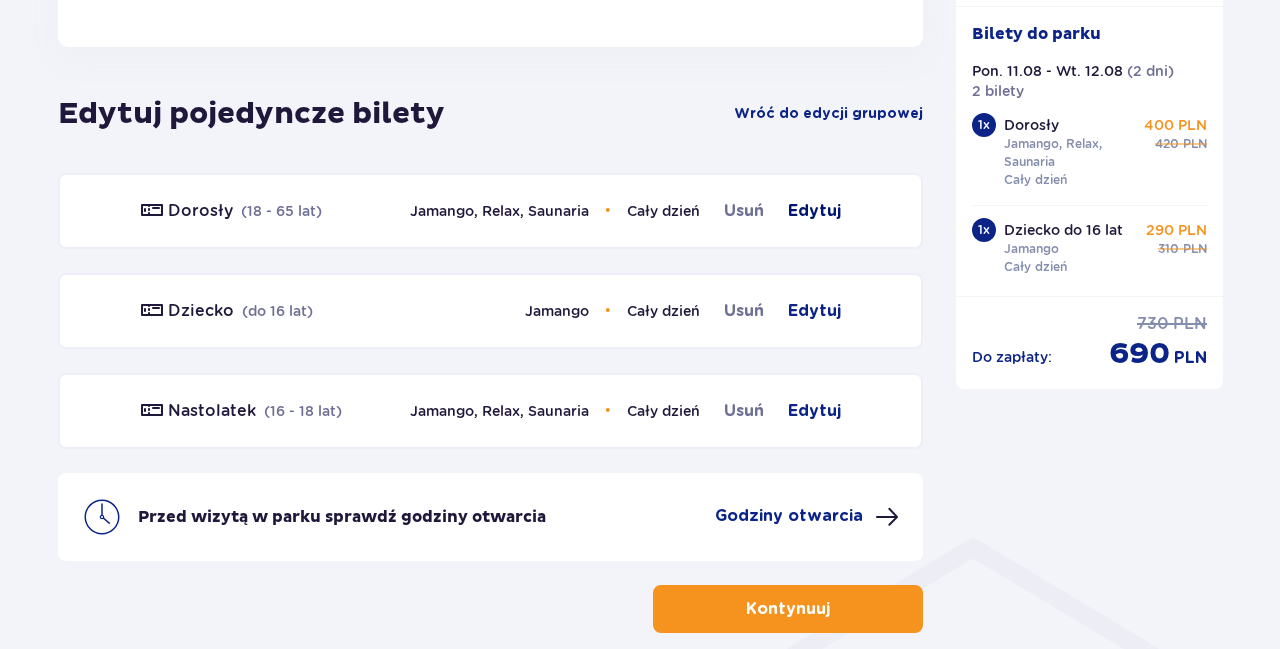 click on "Edytuj" at bounding box center [814, 211] 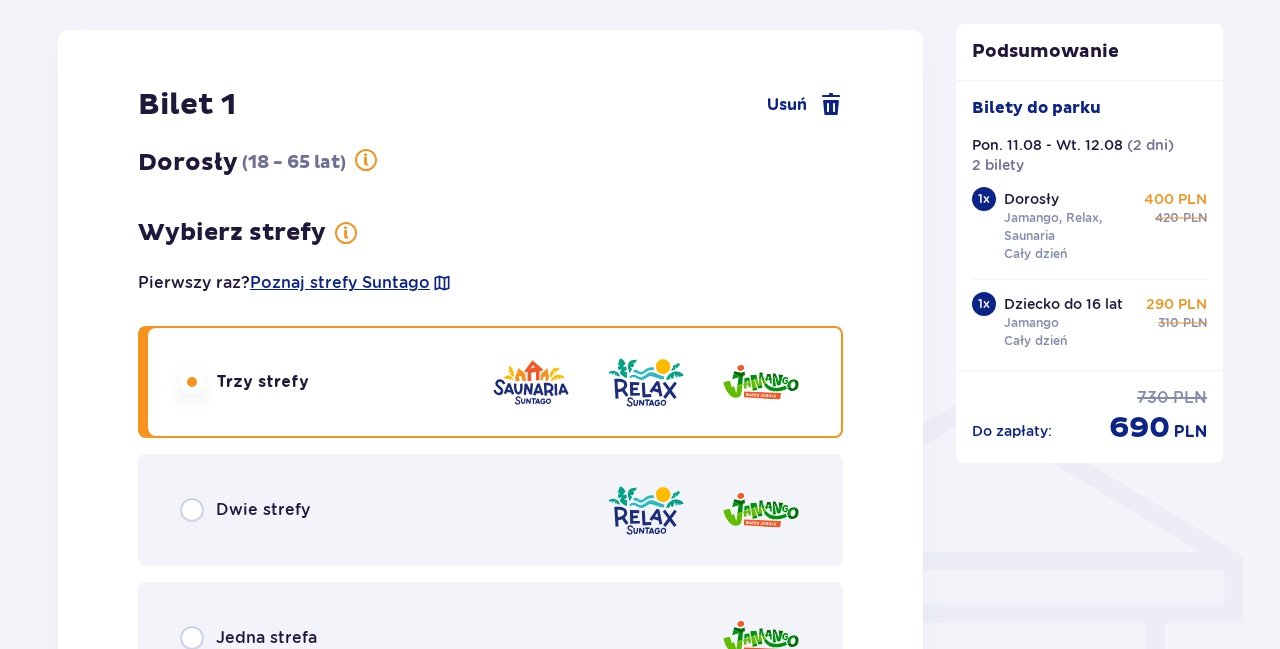 scroll, scrollTop: 1236, scrollLeft: 0, axis: vertical 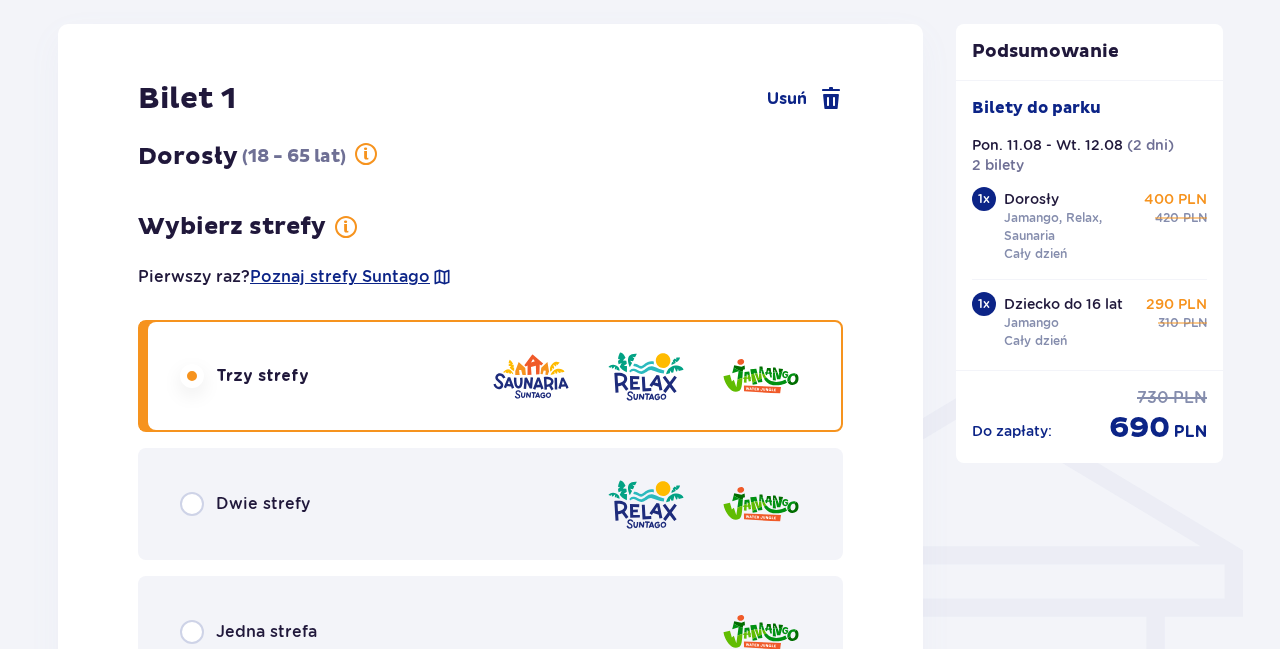 click on "Dwie strefy" at bounding box center (263, 504) 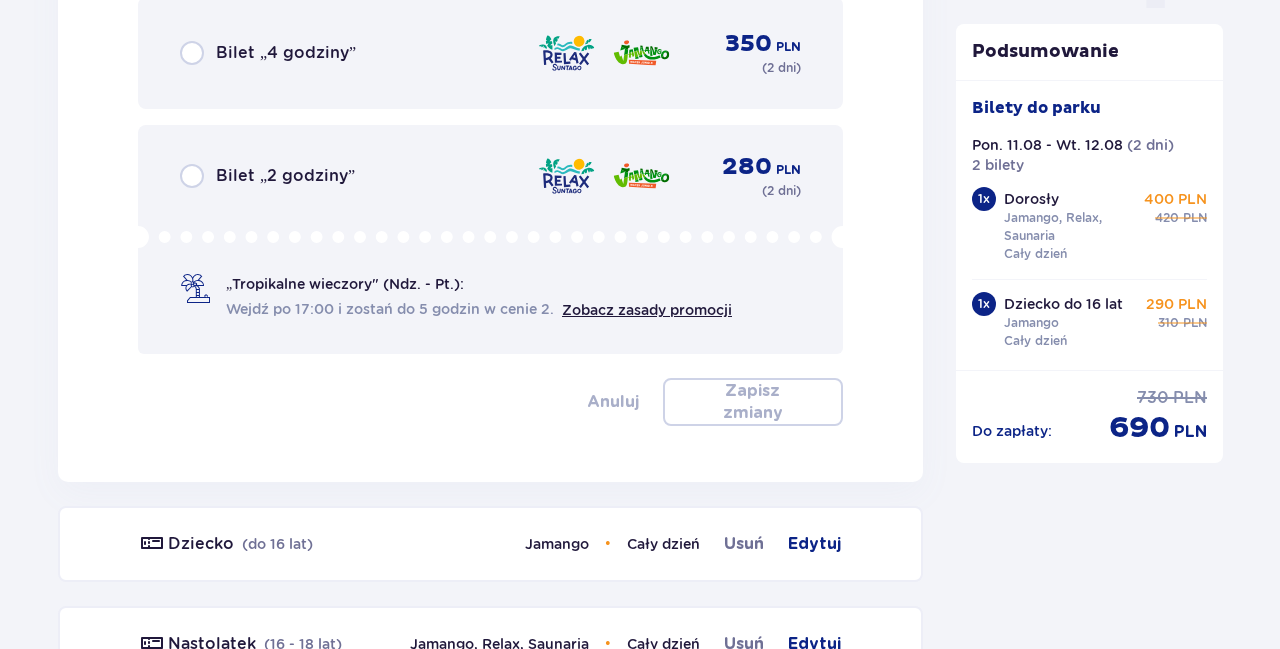 scroll, scrollTop: 1940, scrollLeft: 0, axis: vertical 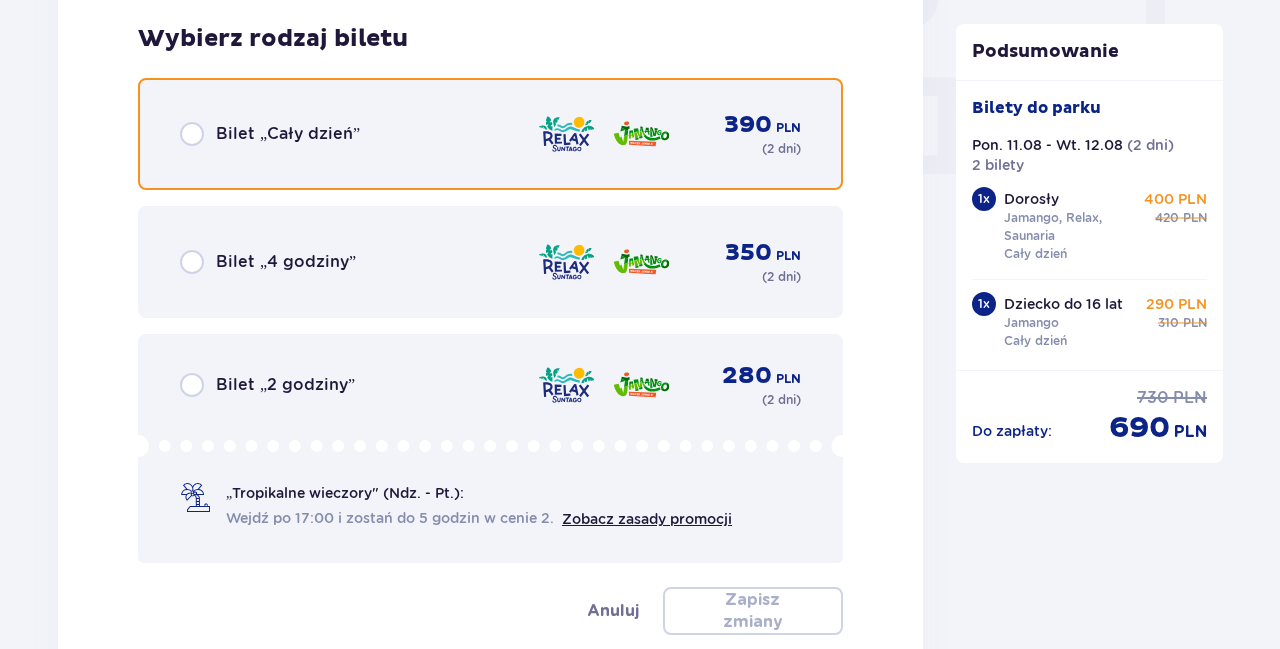 click at bounding box center (192, 134) 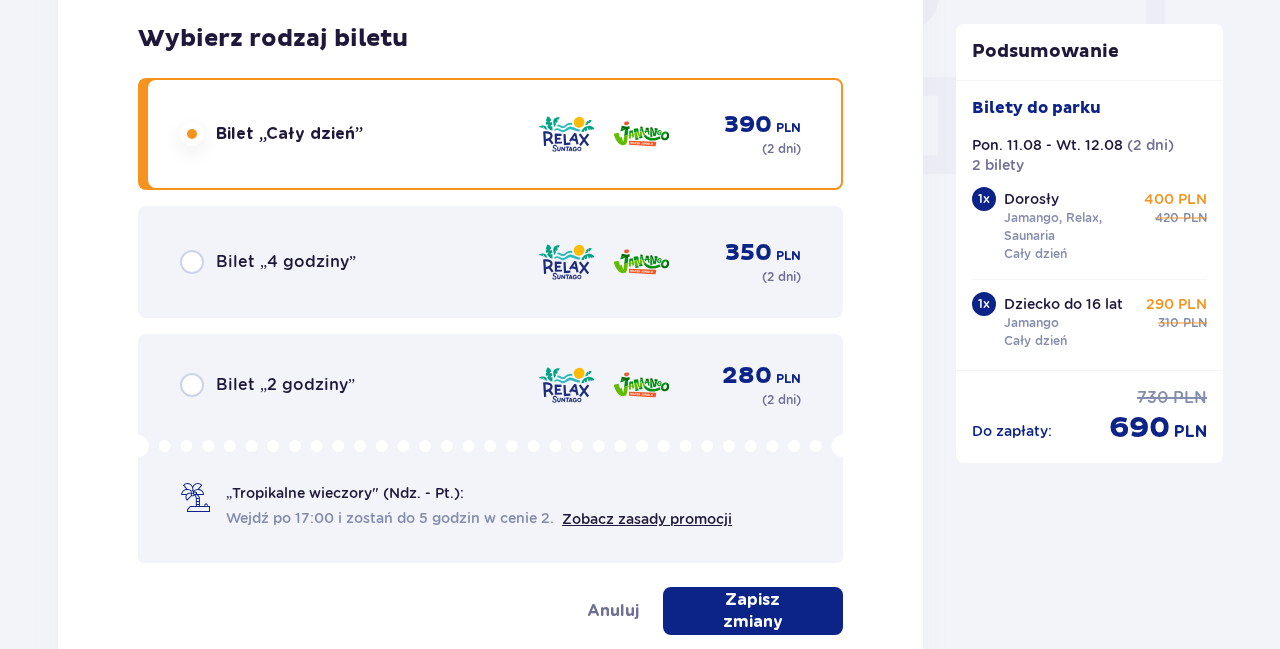 click on "Zapisz zmiany" at bounding box center (753, 611) 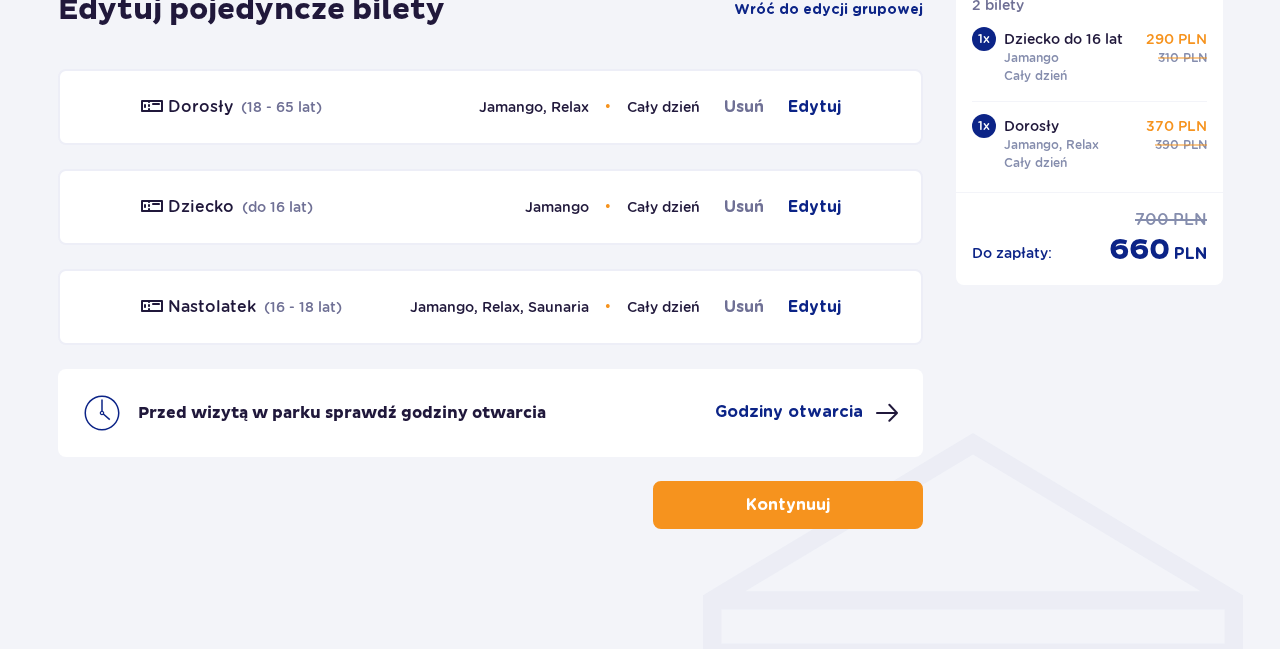 scroll, scrollTop: 879, scrollLeft: 0, axis: vertical 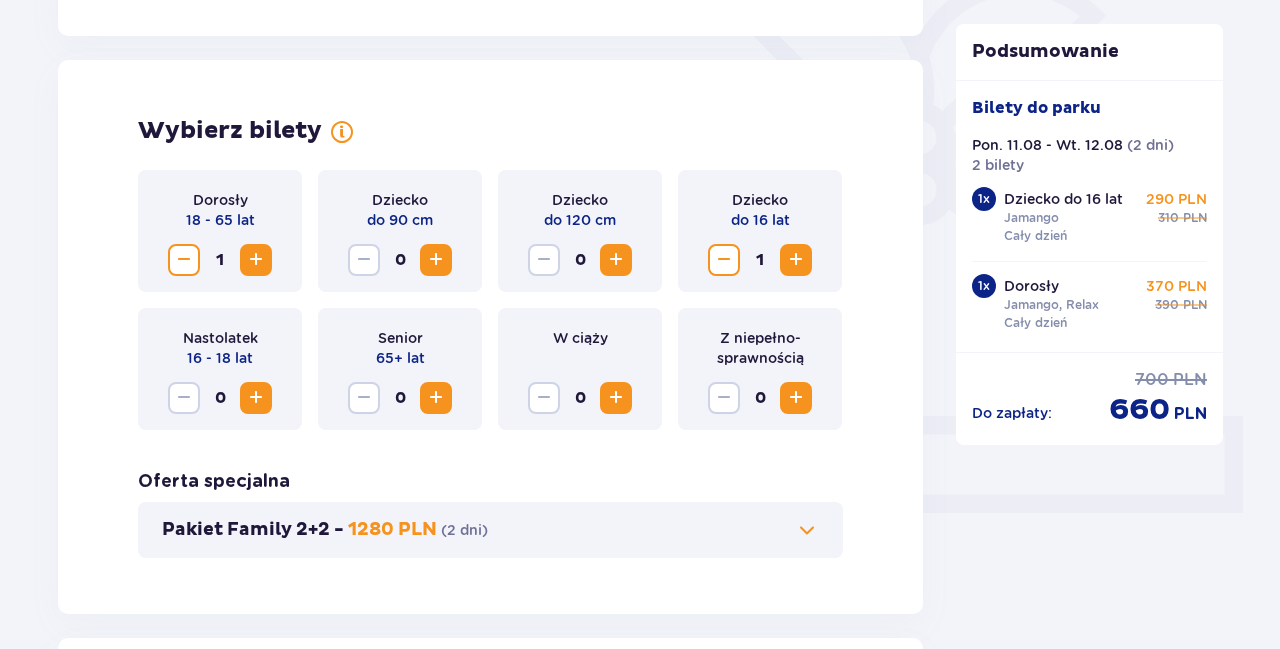 click at bounding box center [256, 398] 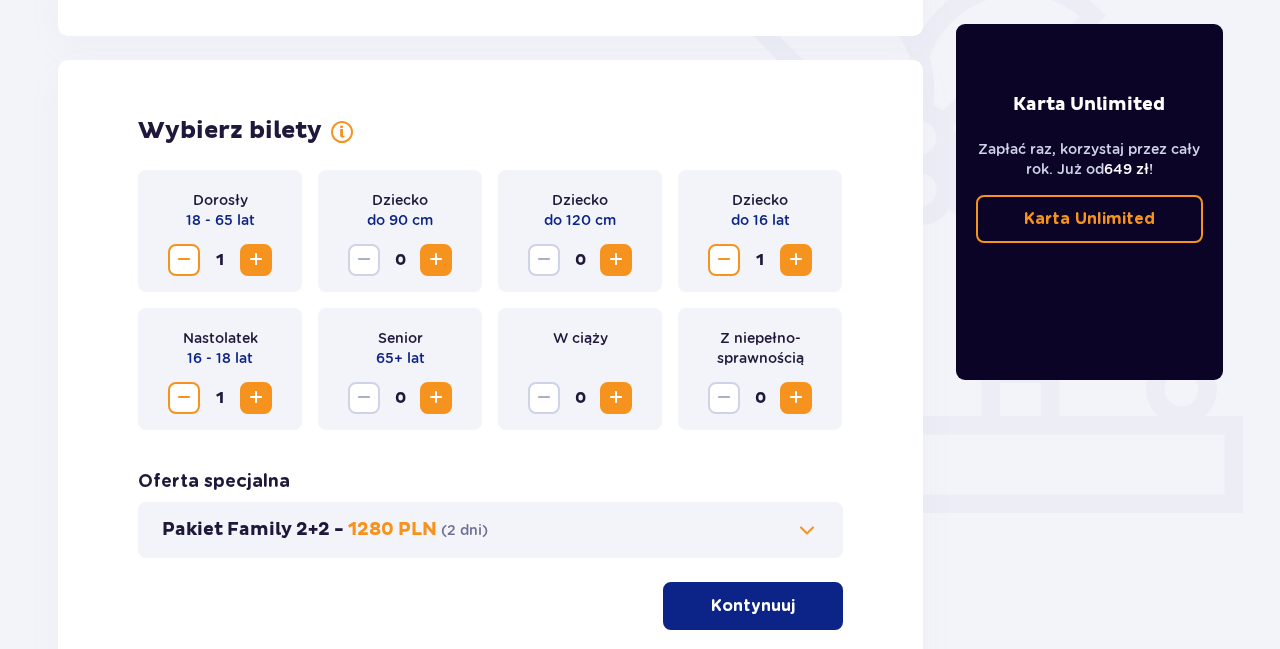 scroll, scrollTop: 677, scrollLeft: 0, axis: vertical 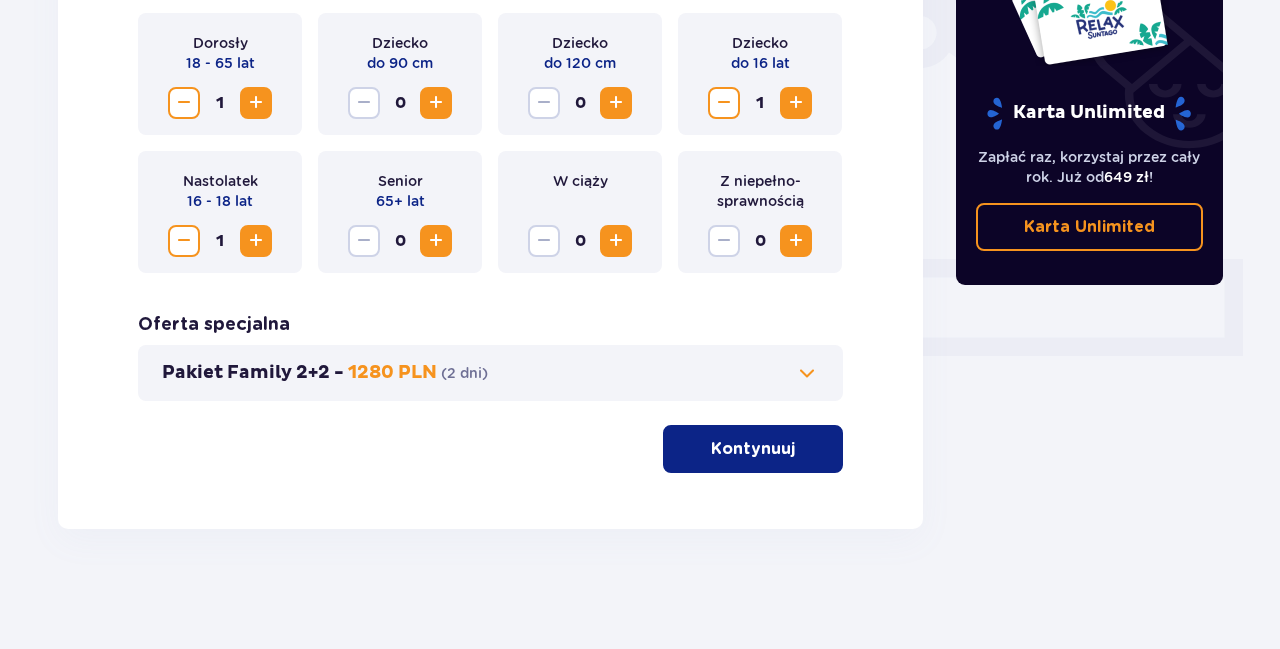 click at bounding box center [799, 449] 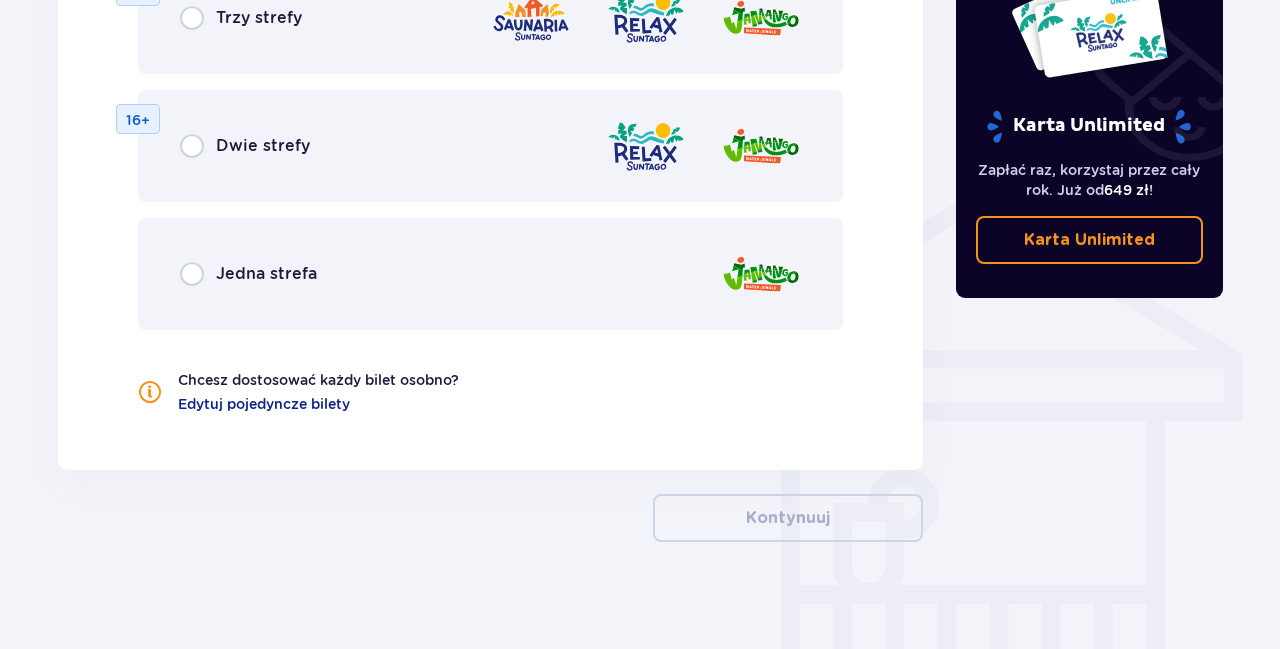 scroll, scrollTop: 1445, scrollLeft: 0, axis: vertical 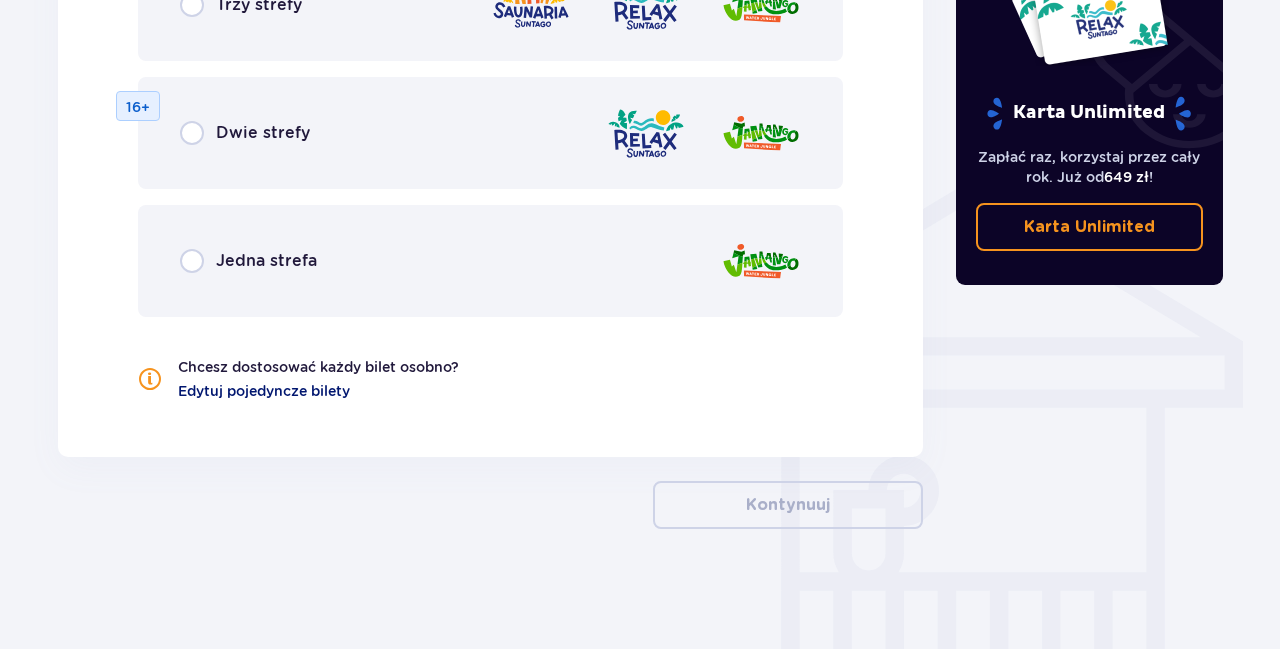 click on "Edytuj pojedyncze bilety" at bounding box center [264, 391] 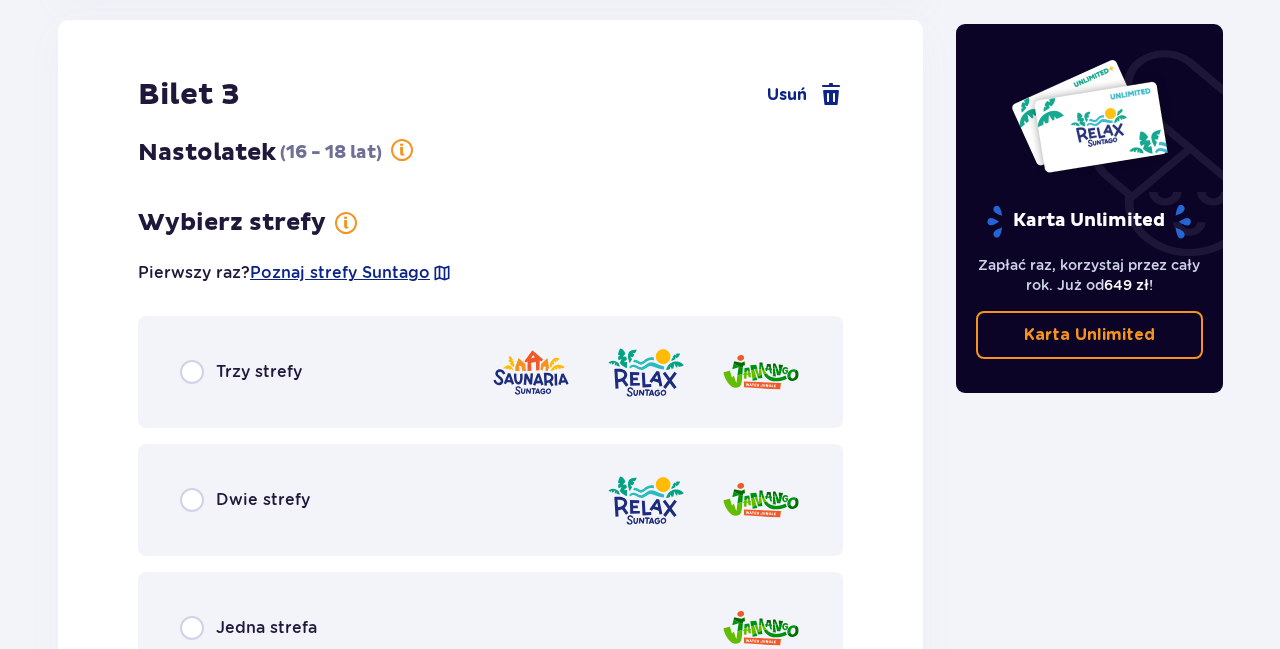 scroll, scrollTop: 3606, scrollLeft: 0, axis: vertical 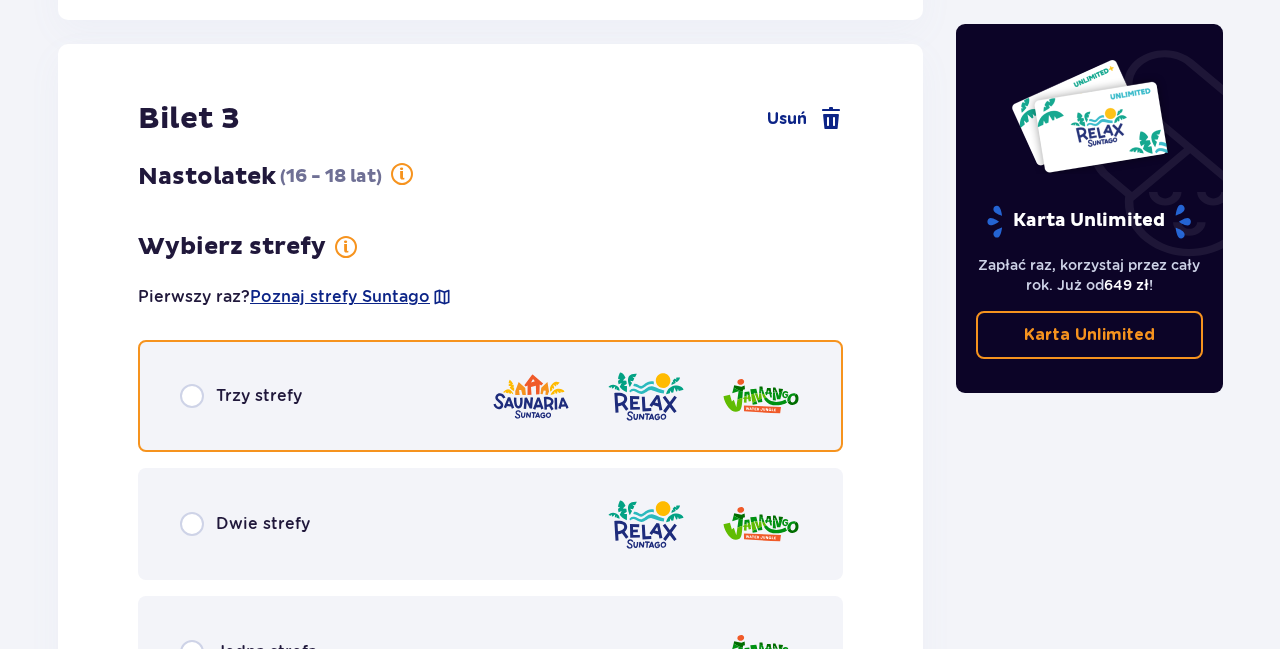 click at bounding box center [192, 396] 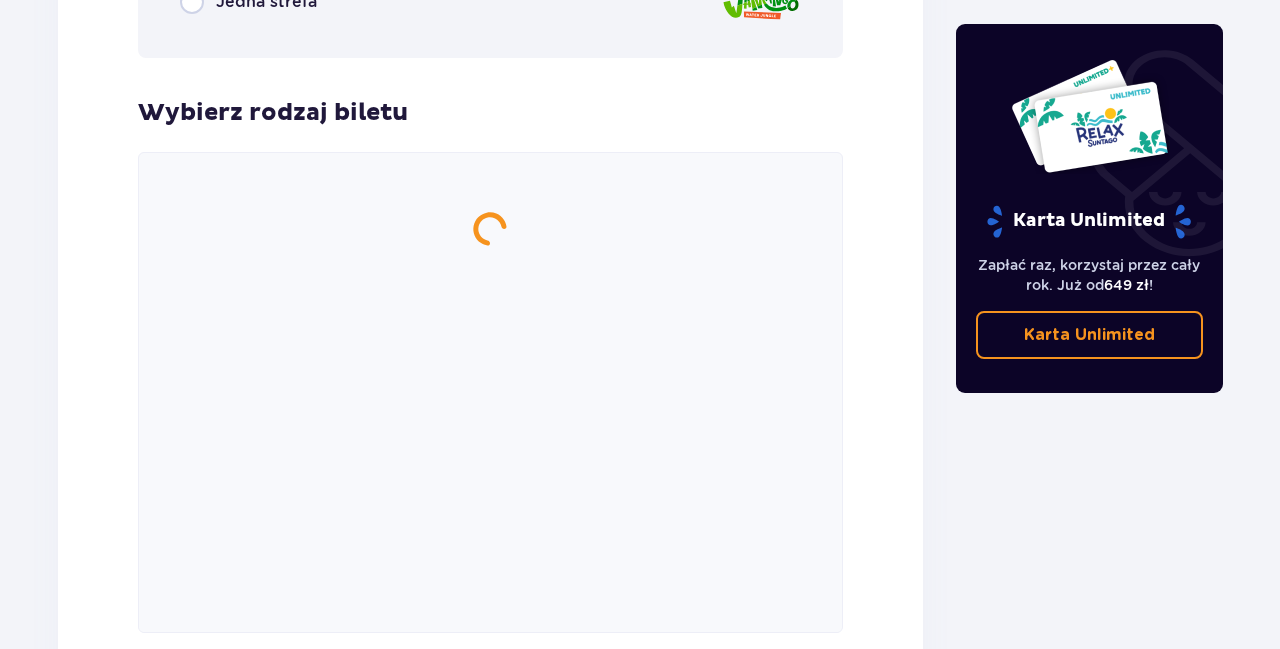 scroll, scrollTop: 4330, scrollLeft: 0, axis: vertical 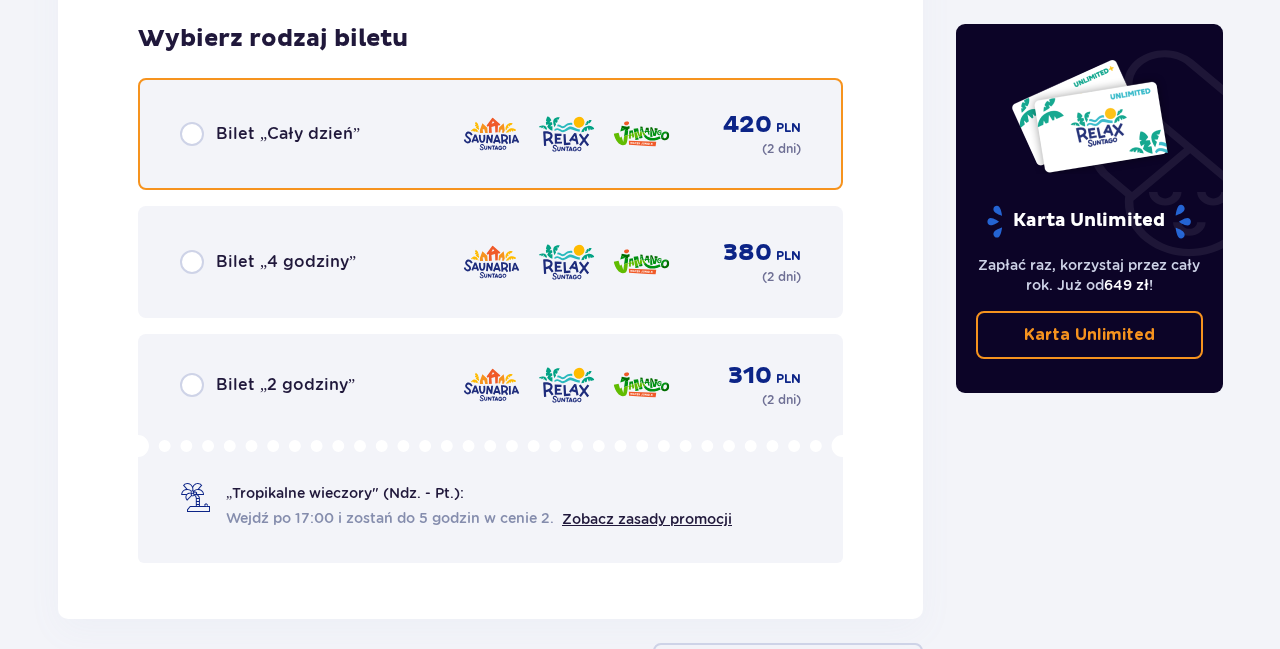 click at bounding box center (192, 134) 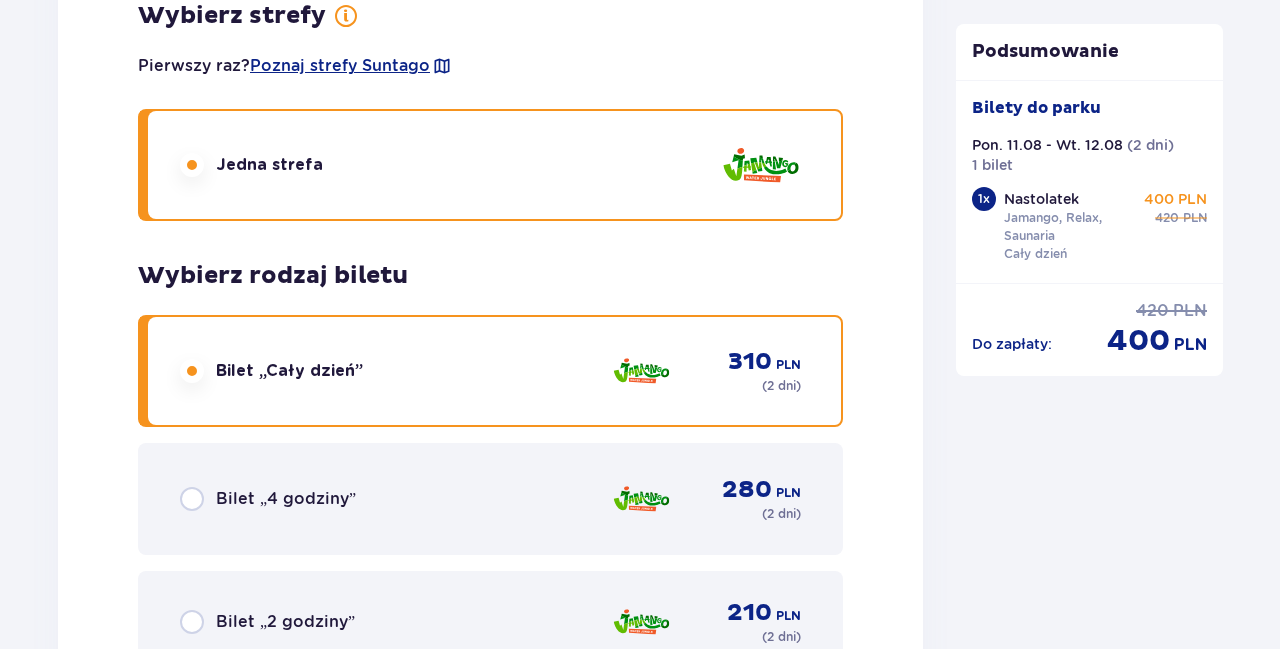 scroll, scrollTop: 3269, scrollLeft: 0, axis: vertical 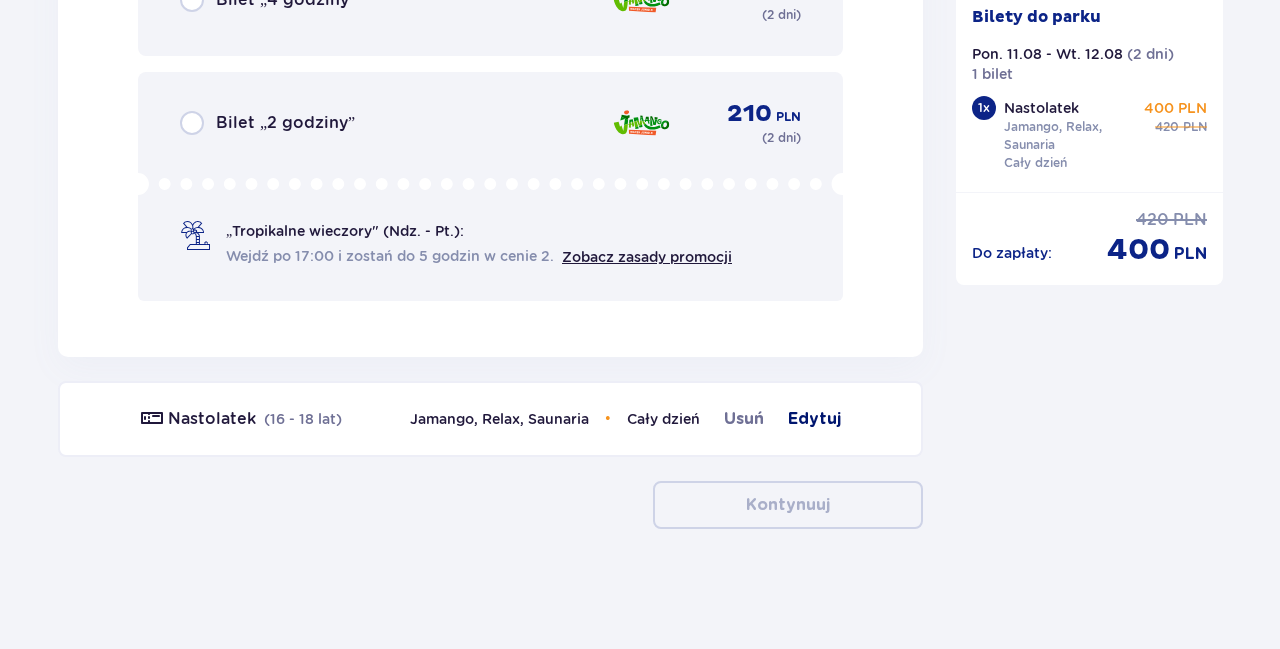 click on "Edytuj" at bounding box center [814, 419] 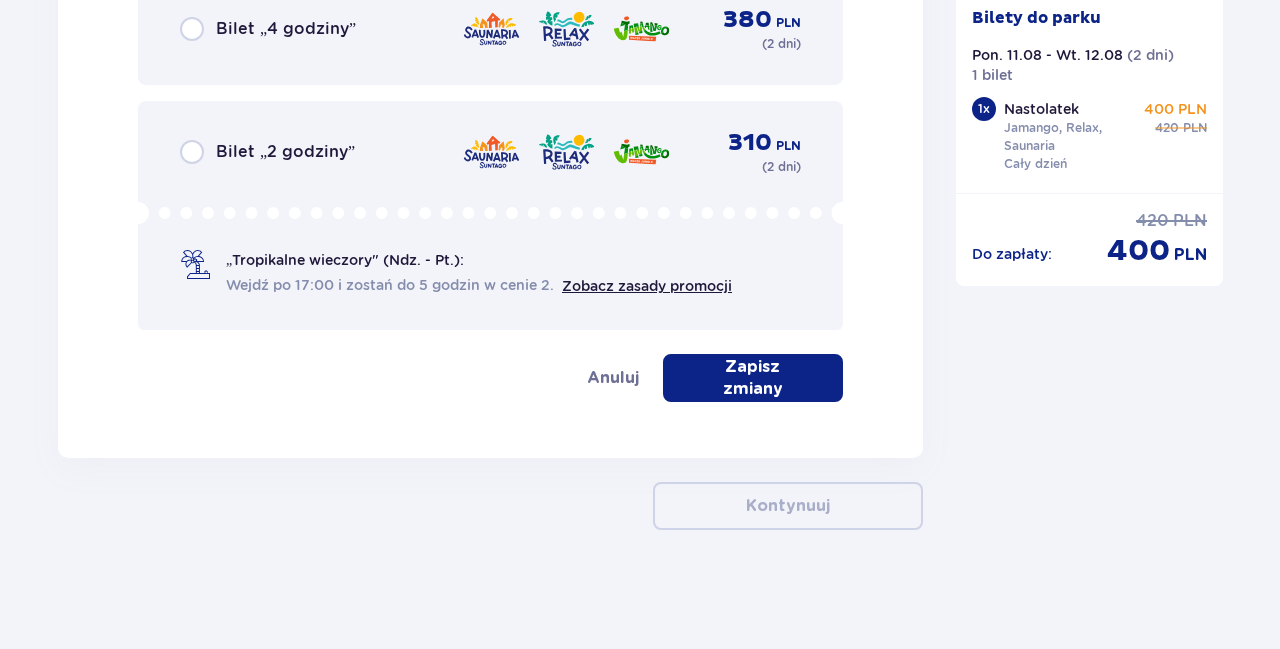 scroll, scrollTop: 4564, scrollLeft: 0, axis: vertical 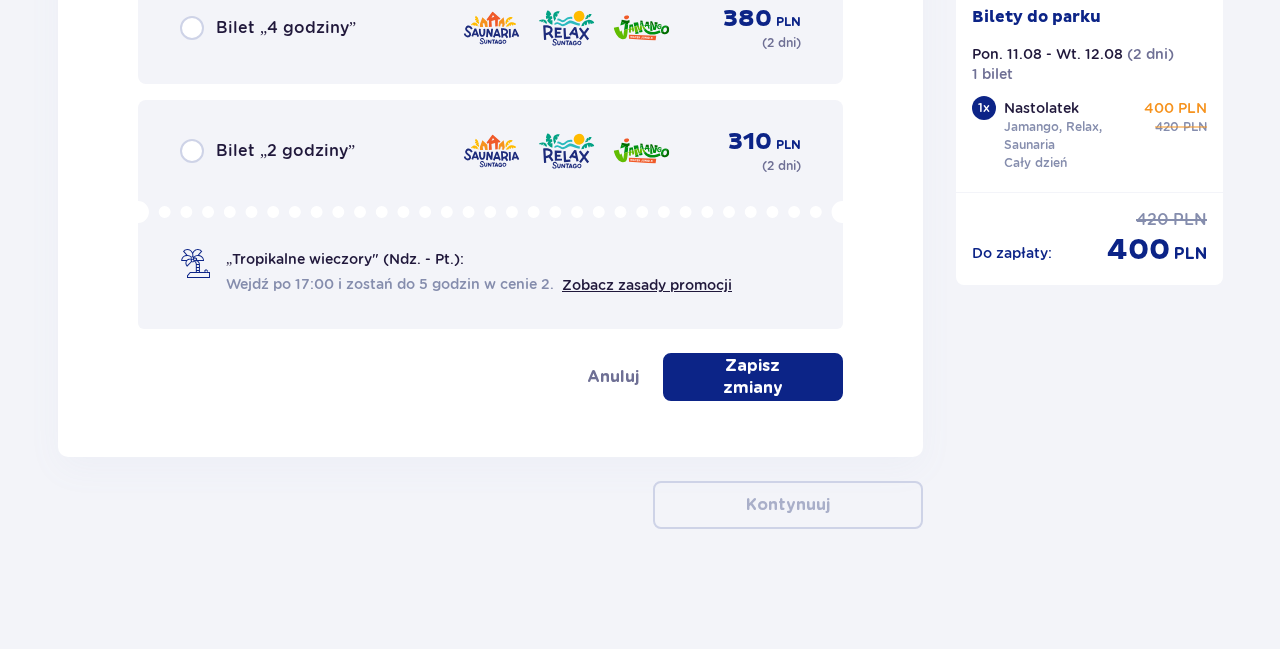 click on "Zapisz zmiany" at bounding box center (753, 377) 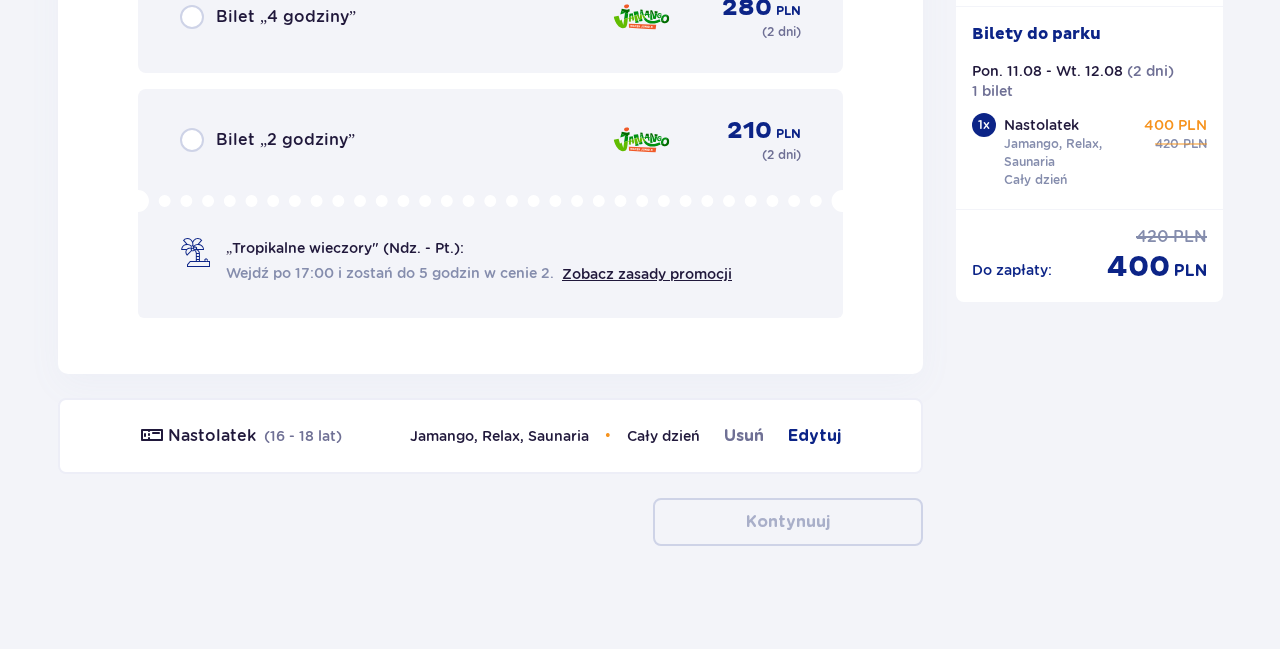 scroll, scrollTop: 2957, scrollLeft: 0, axis: vertical 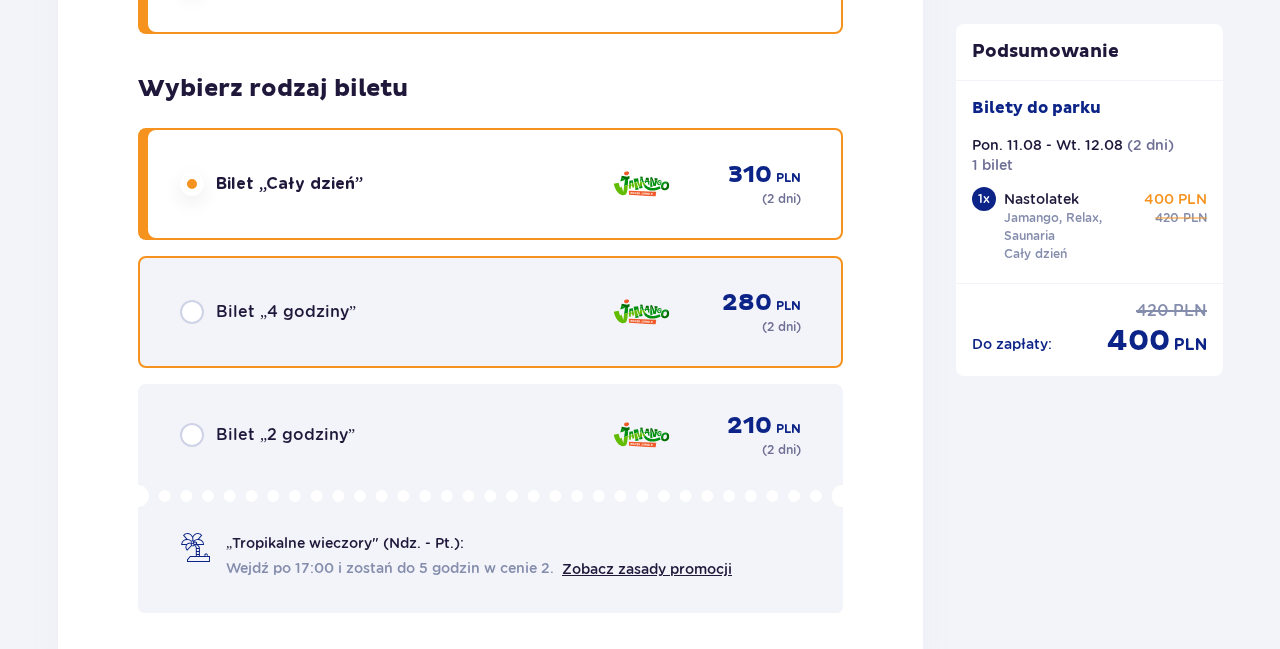 drag, startPoint x: 191, startPoint y: 308, endPoint x: 223, endPoint y: 365, distance: 65.36819 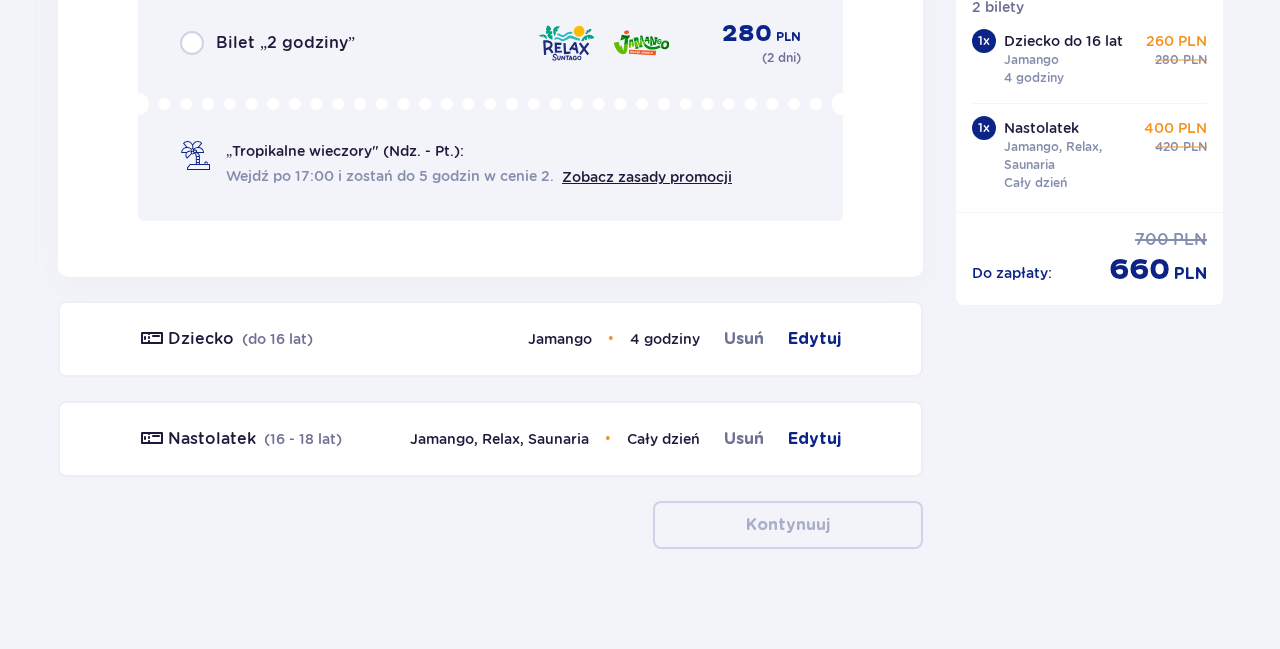 scroll, scrollTop: 2302, scrollLeft: 0, axis: vertical 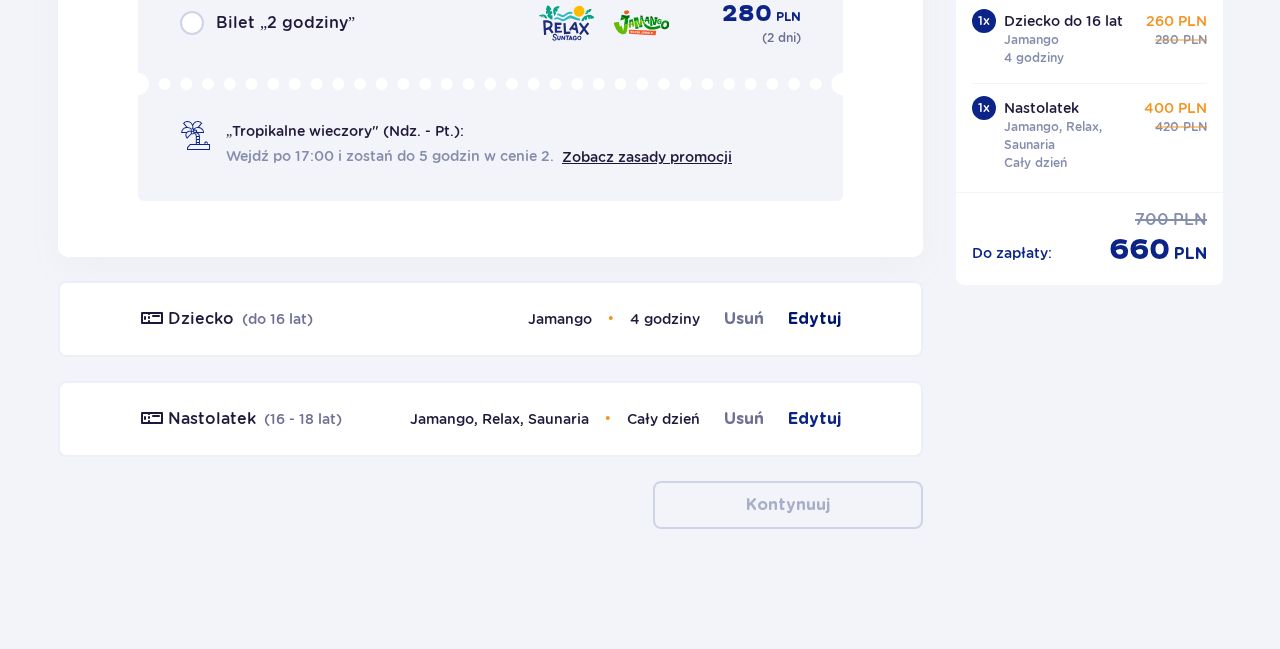 click on "Edytuj" at bounding box center (814, 319) 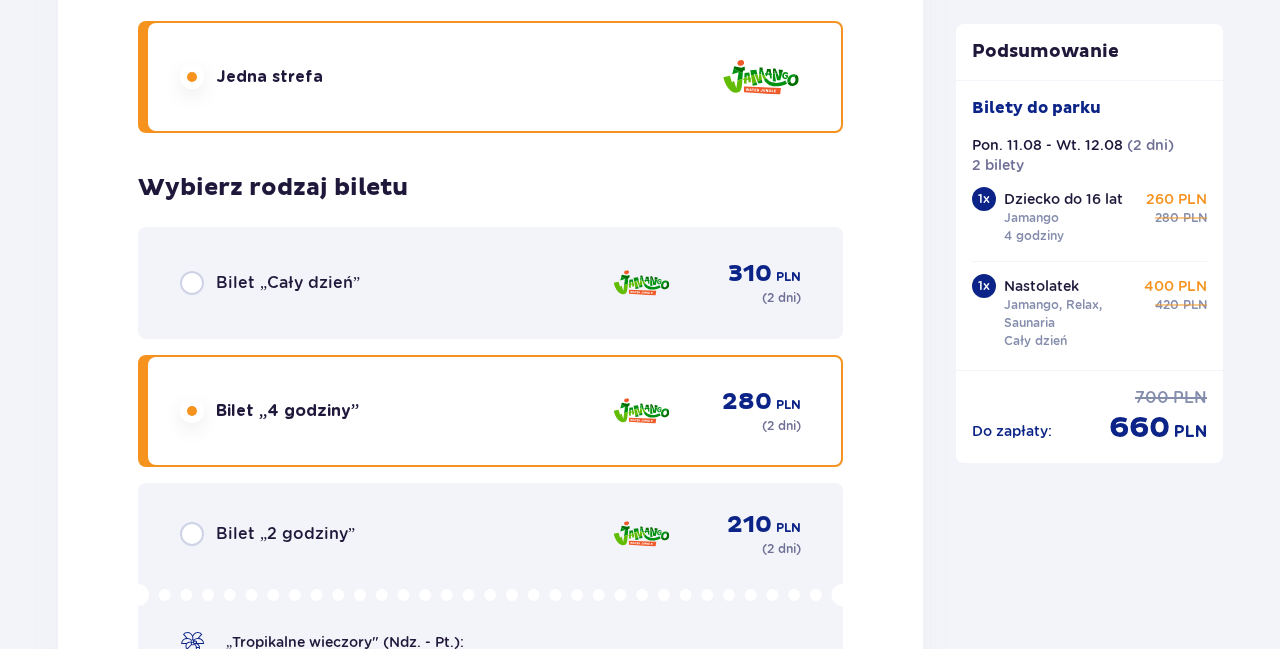 scroll, scrollTop: 2871, scrollLeft: 0, axis: vertical 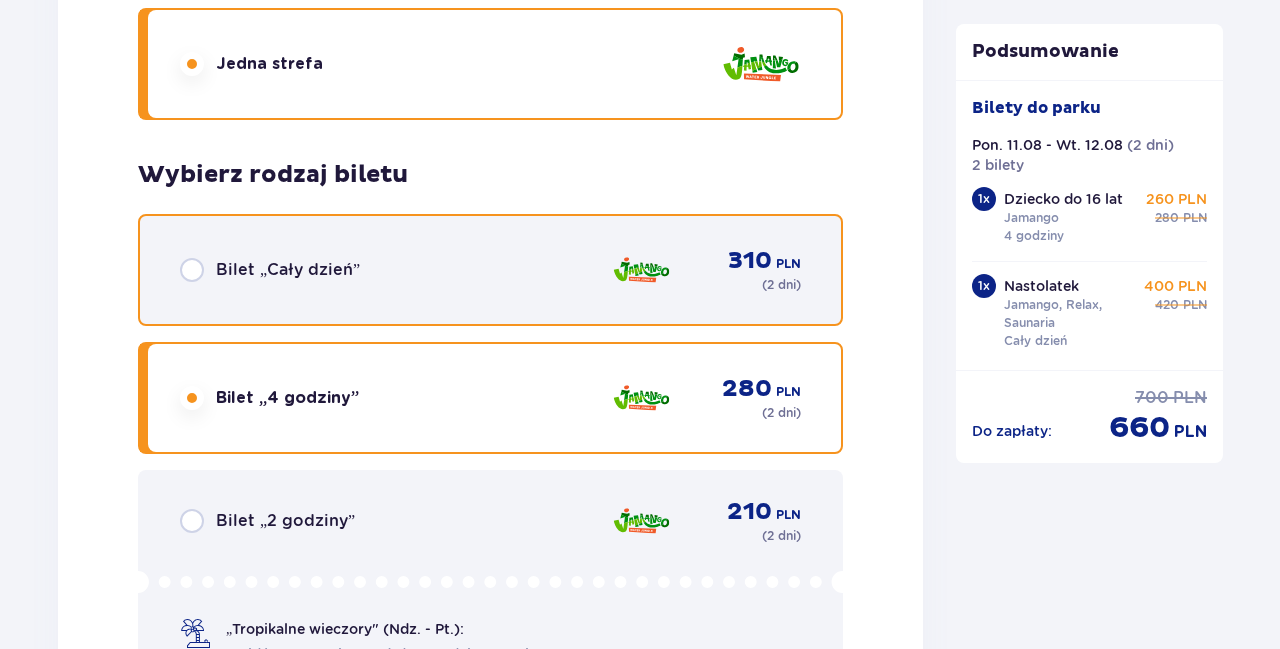 click at bounding box center [192, 270] 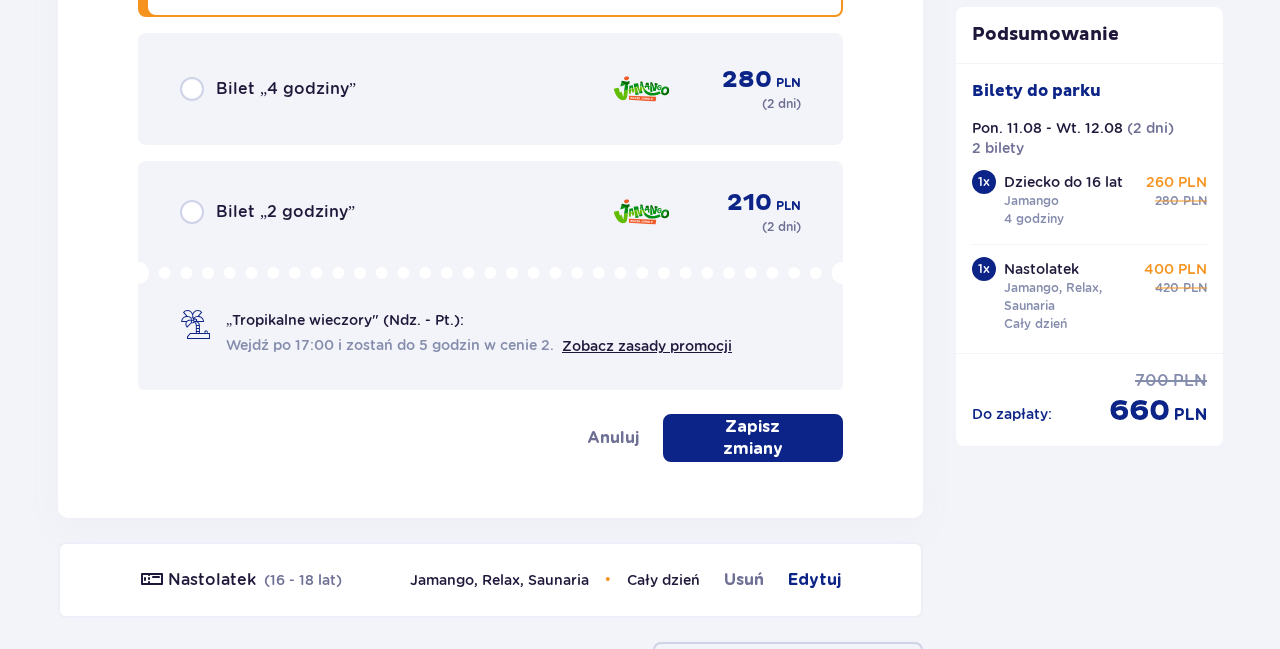 scroll, scrollTop: 3183, scrollLeft: 0, axis: vertical 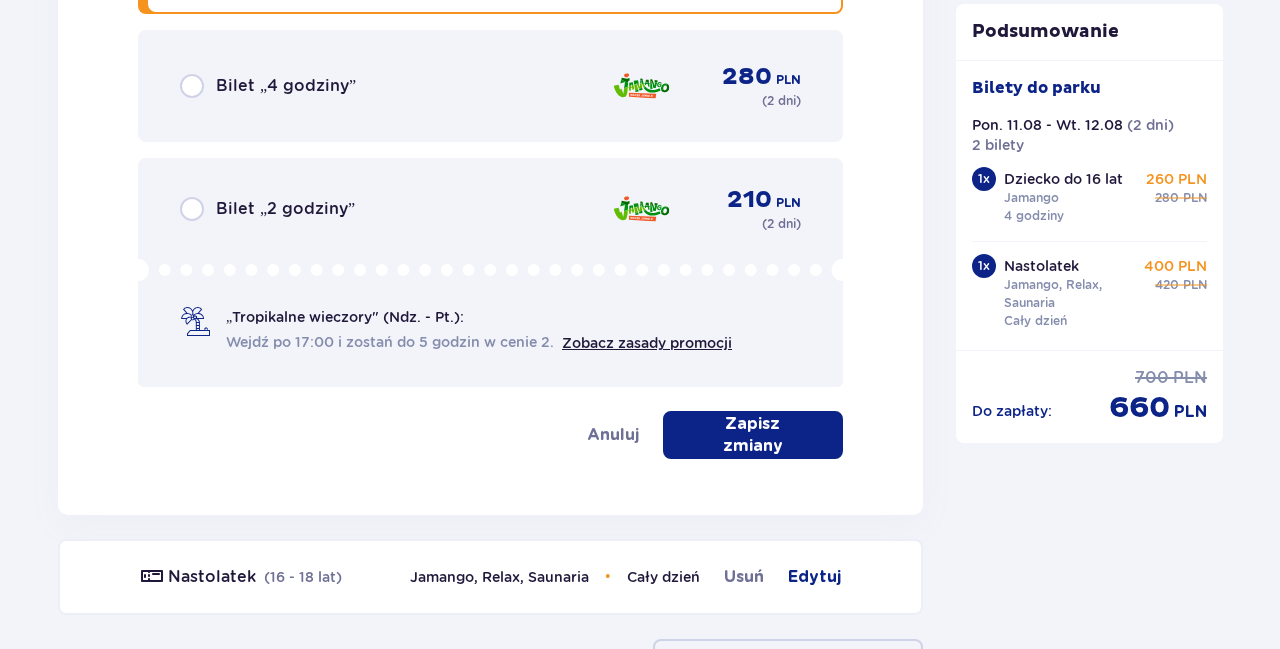 click on "Zapisz zmiany" at bounding box center (753, 435) 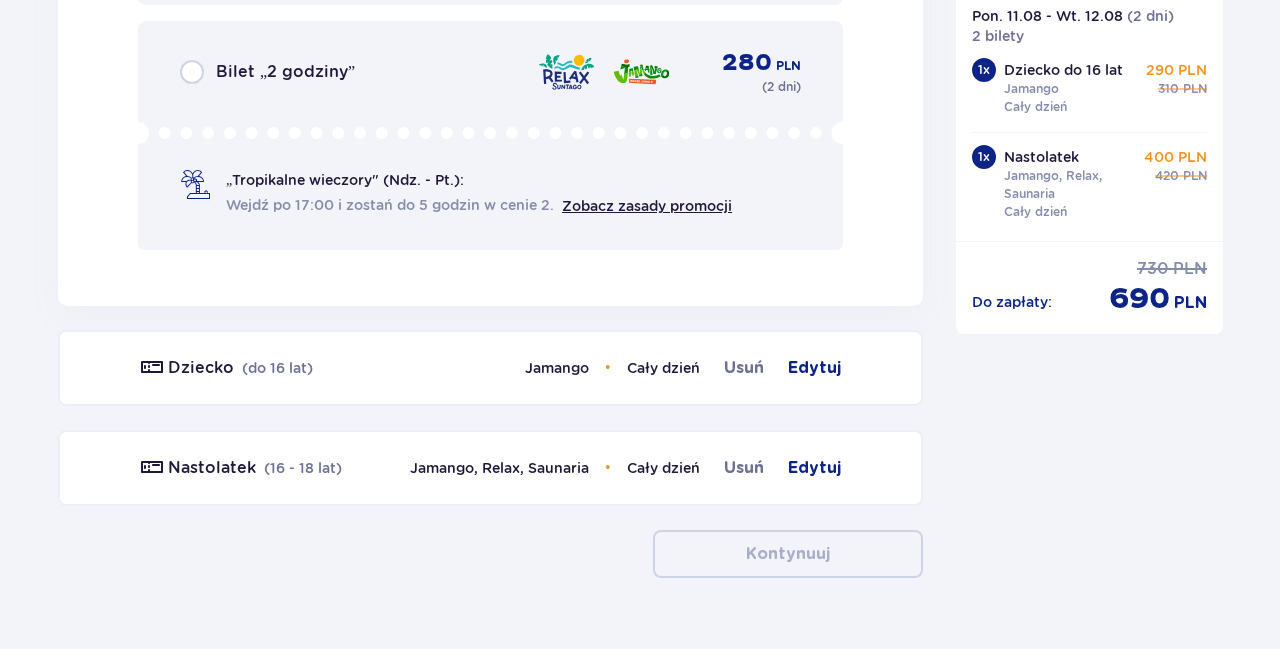 scroll, scrollTop: 2302, scrollLeft: 0, axis: vertical 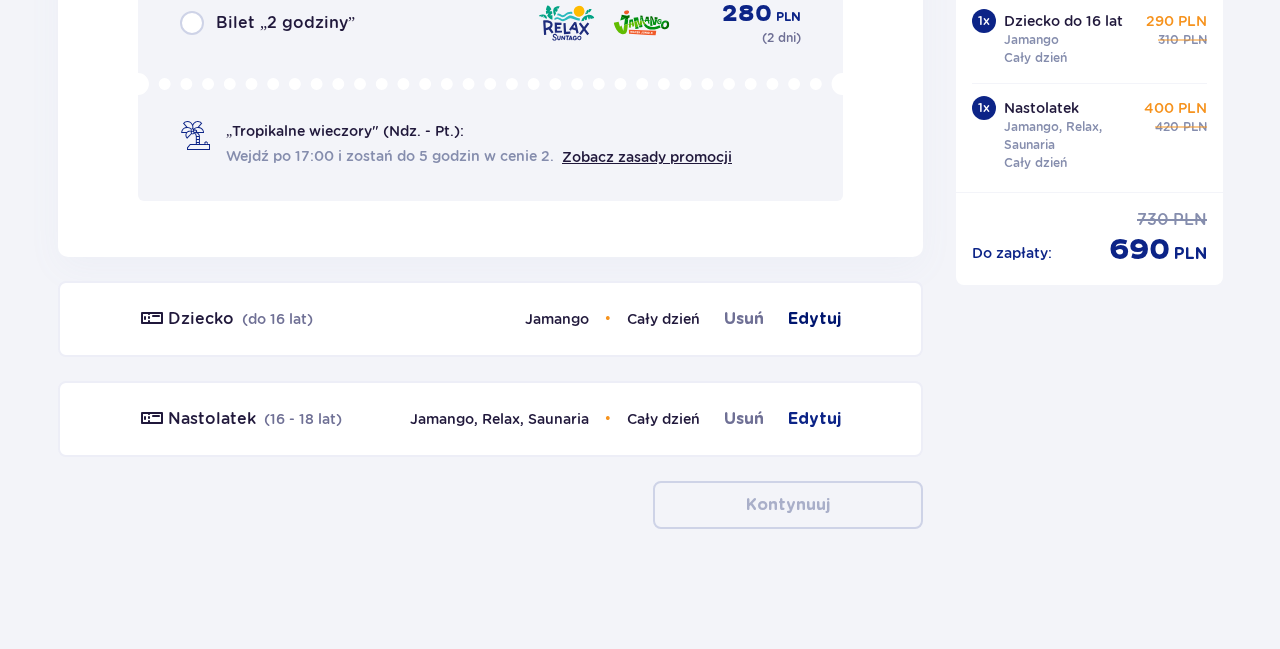click on "Edytuj" at bounding box center (814, 319) 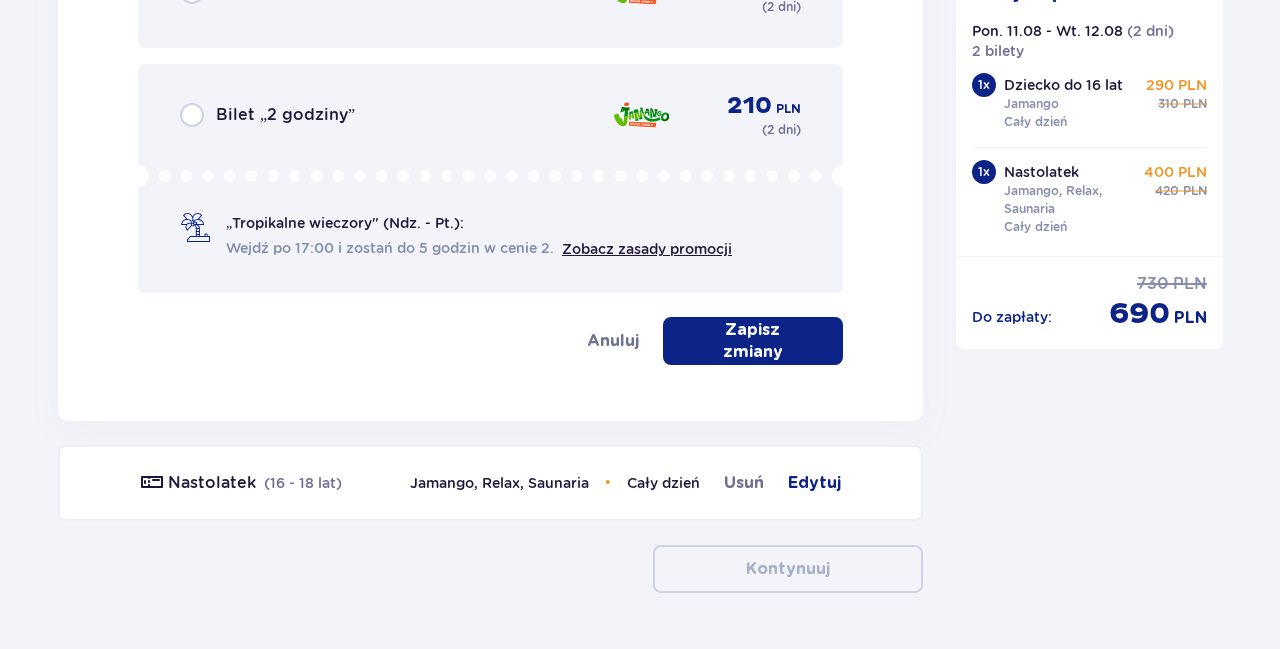 scroll, scrollTop: 3287, scrollLeft: 0, axis: vertical 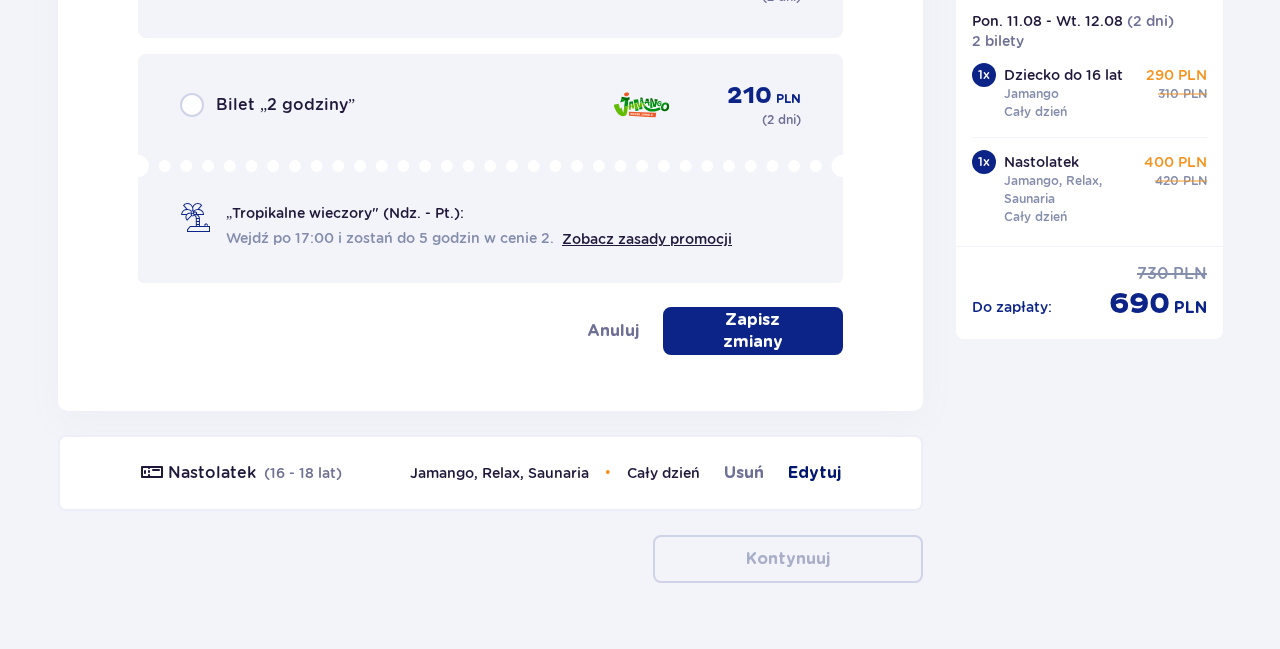 click on "Edytuj" at bounding box center [814, 473] 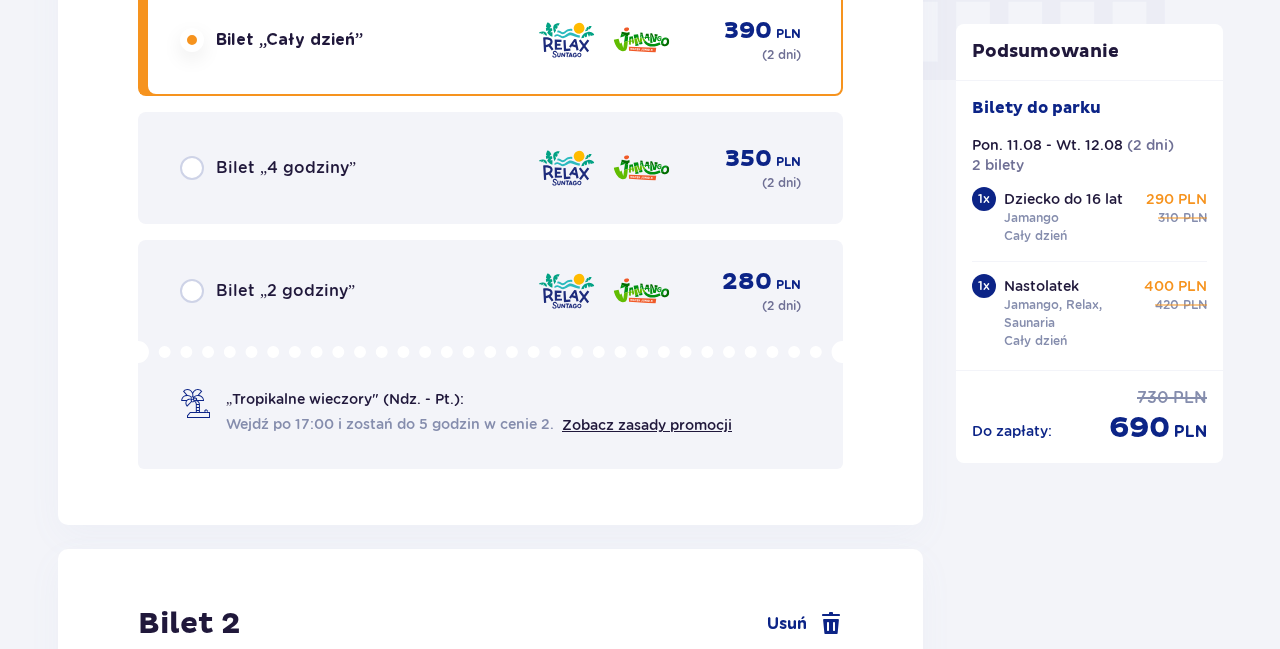 scroll, scrollTop: 1410, scrollLeft: 0, axis: vertical 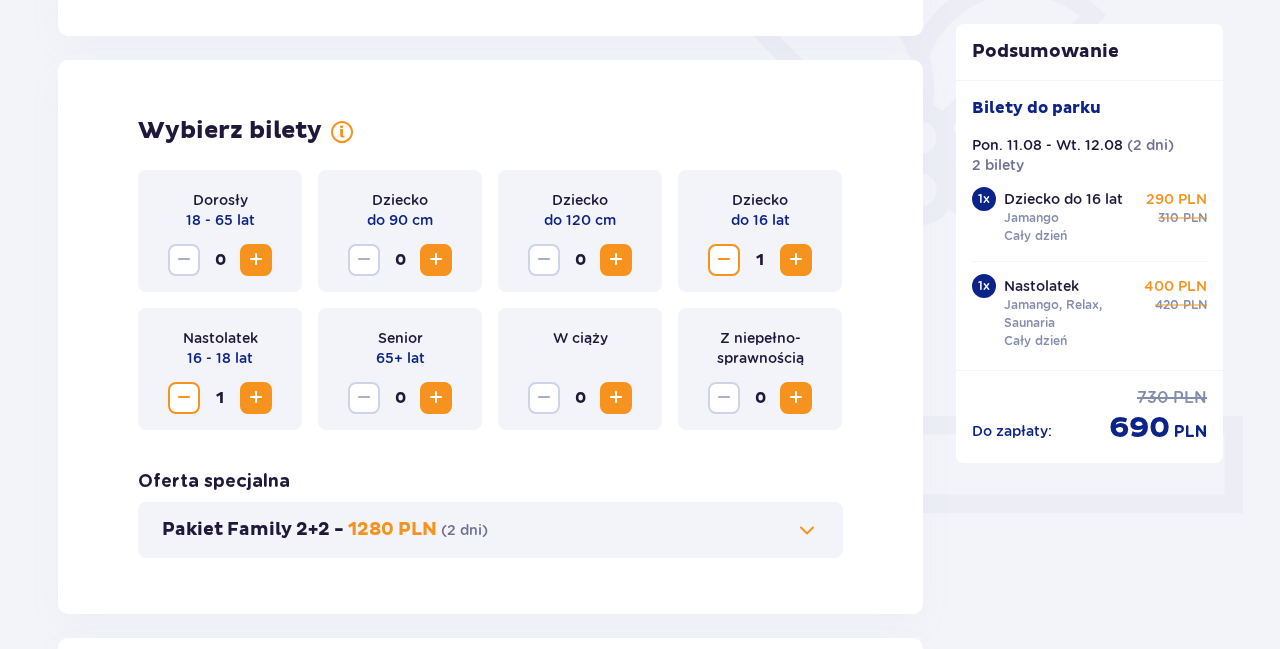 click at bounding box center (256, 260) 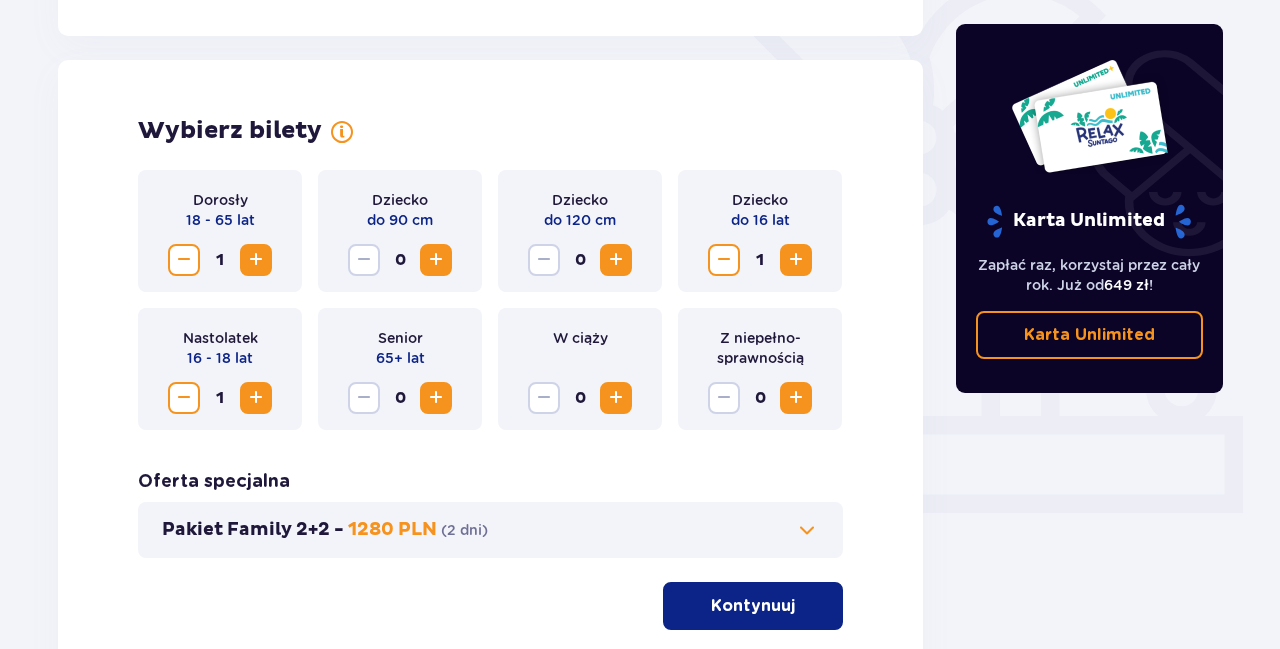 scroll, scrollTop: 677, scrollLeft: 0, axis: vertical 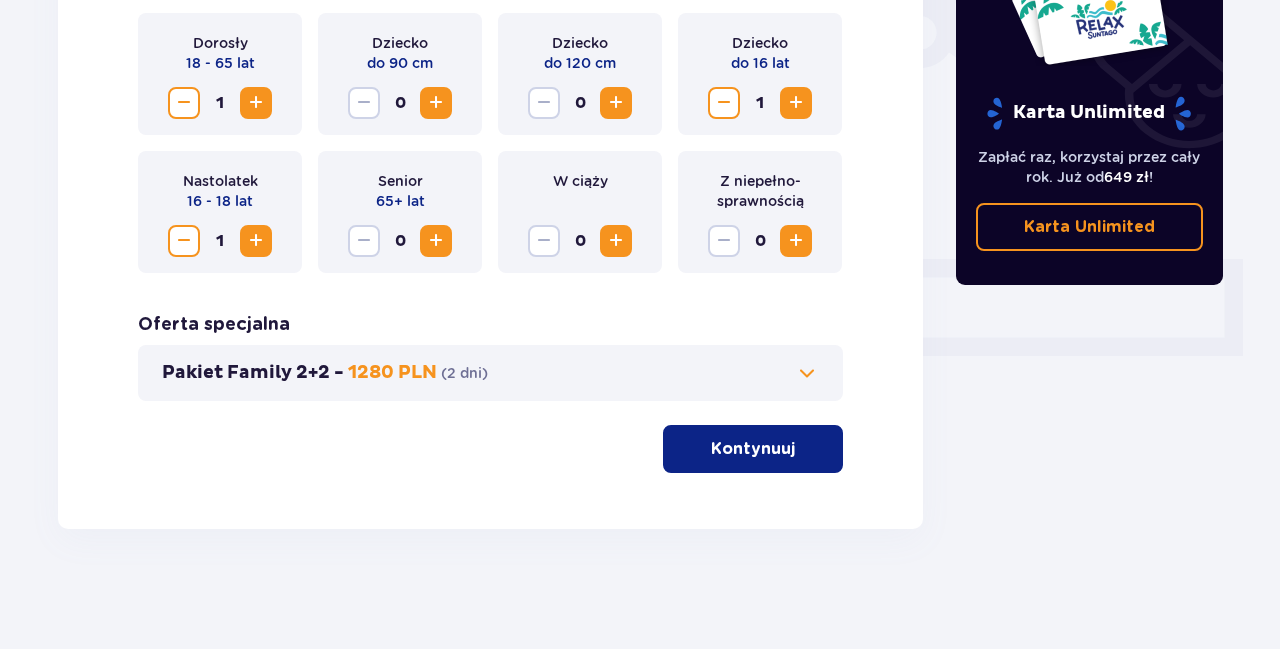 click on "Kontynuuj" at bounding box center (753, 449) 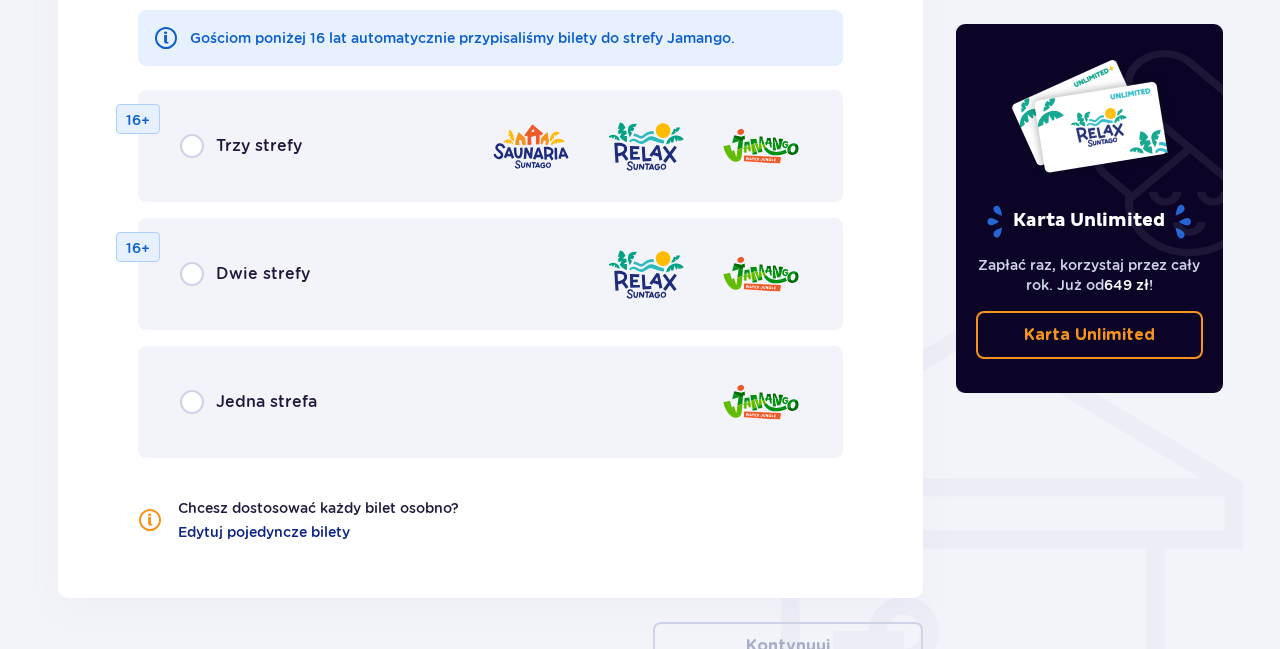 scroll, scrollTop: 1422, scrollLeft: 0, axis: vertical 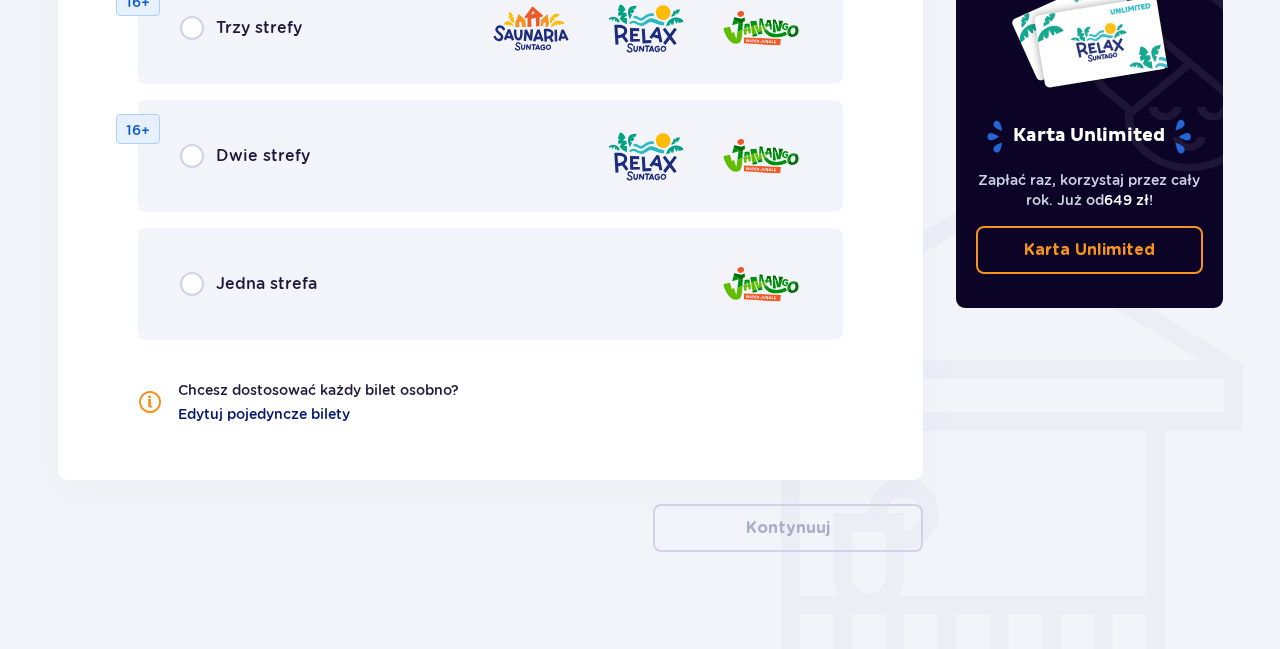 click on "Edytuj pojedyncze bilety" at bounding box center [264, 414] 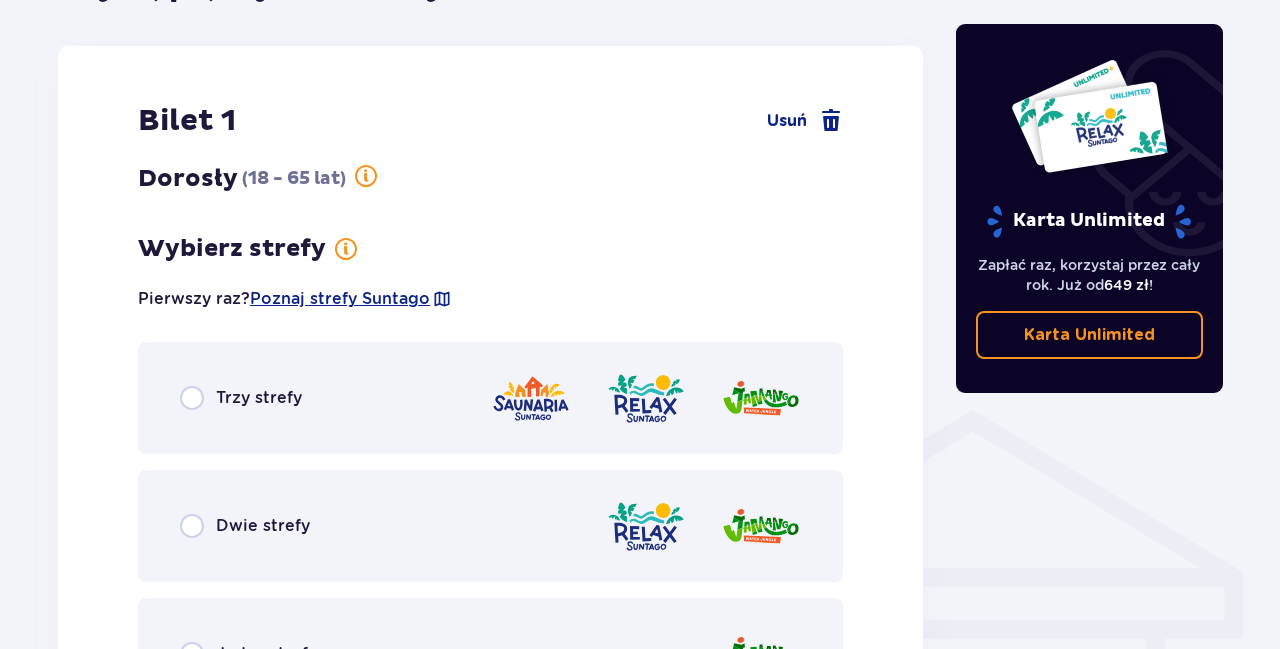 scroll, scrollTop: 1318, scrollLeft: 0, axis: vertical 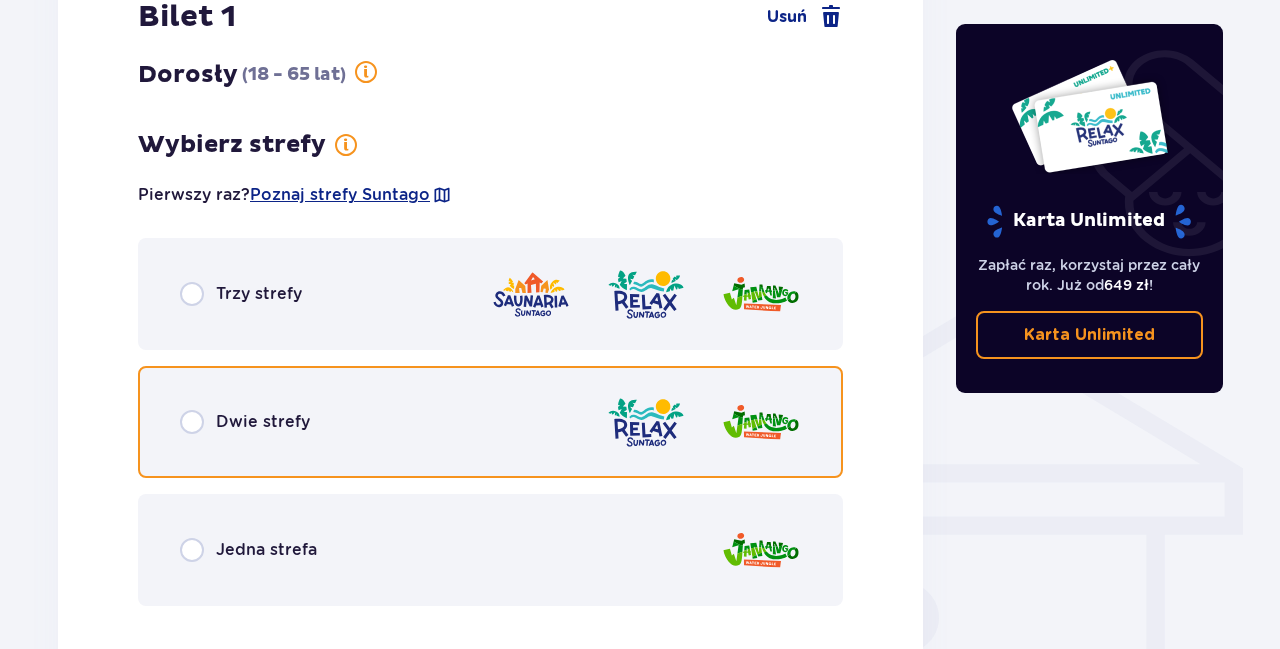 click at bounding box center (192, 422) 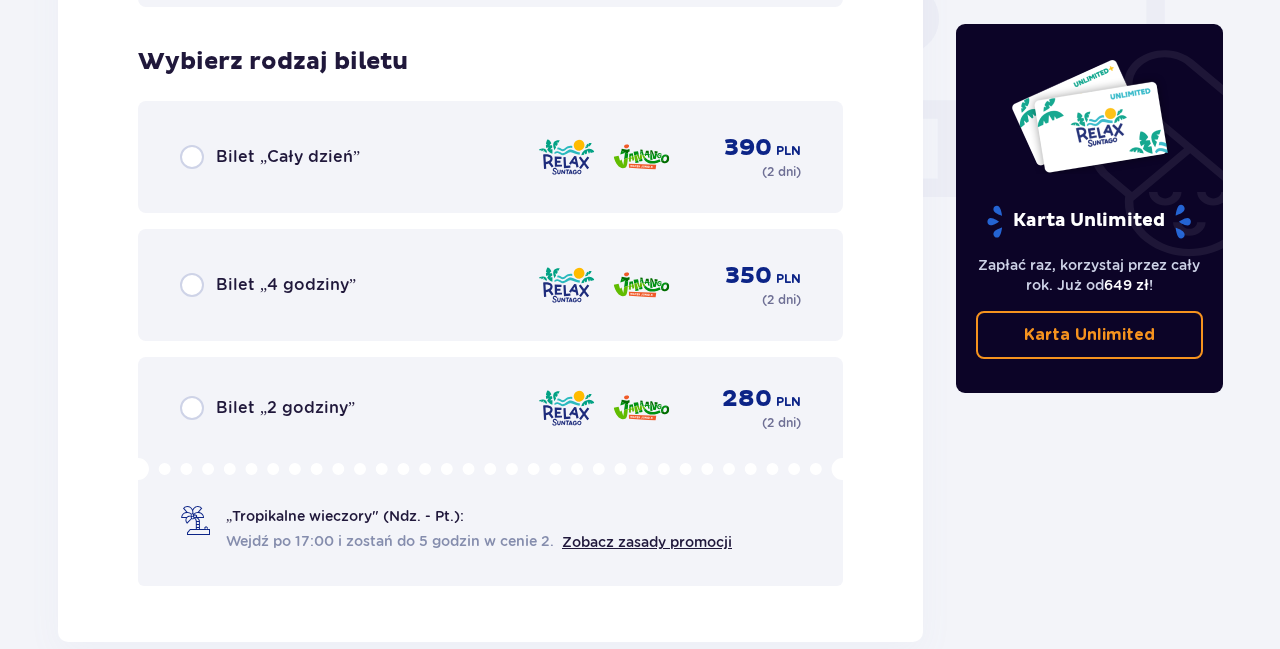 scroll, scrollTop: 1940, scrollLeft: 0, axis: vertical 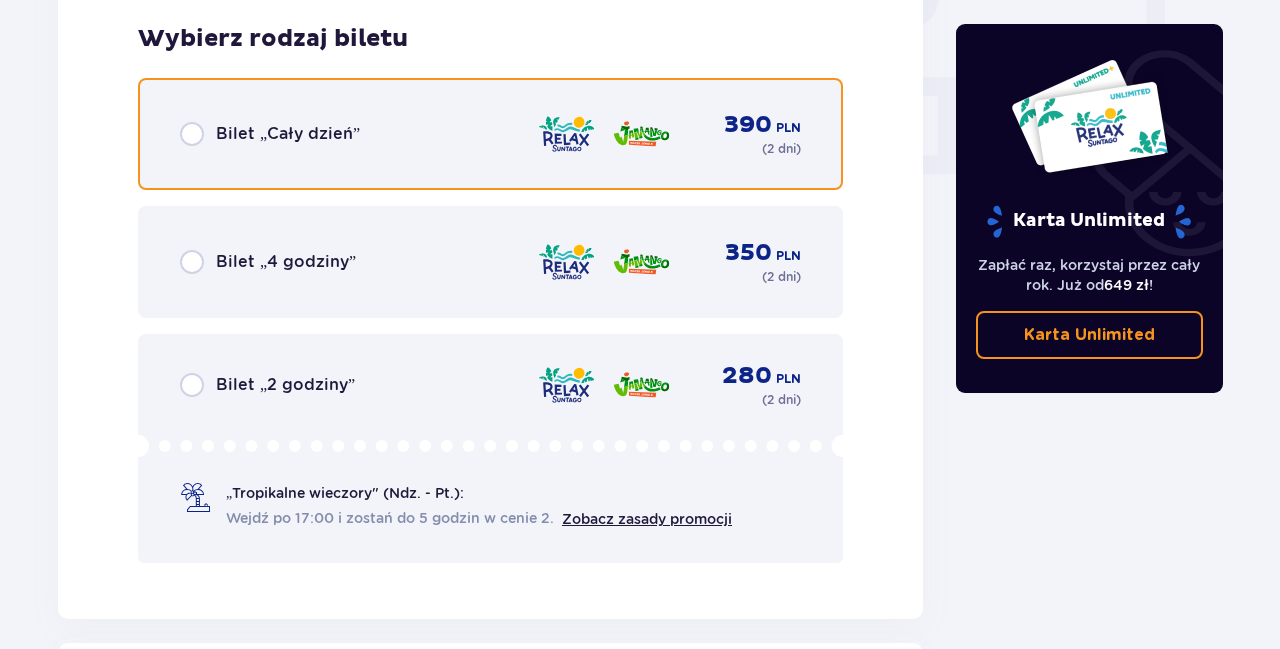 click at bounding box center [192, 134] 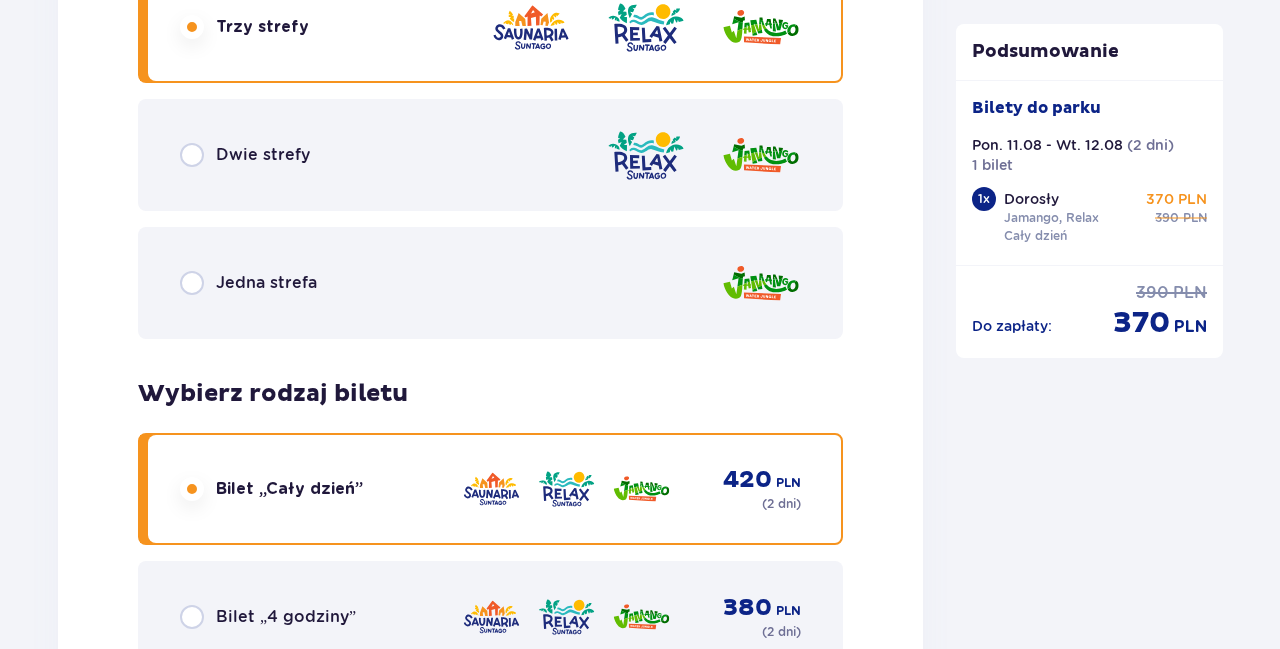 scroll, scrollTop: 2645, scrollLeft: 0, axis: vertical 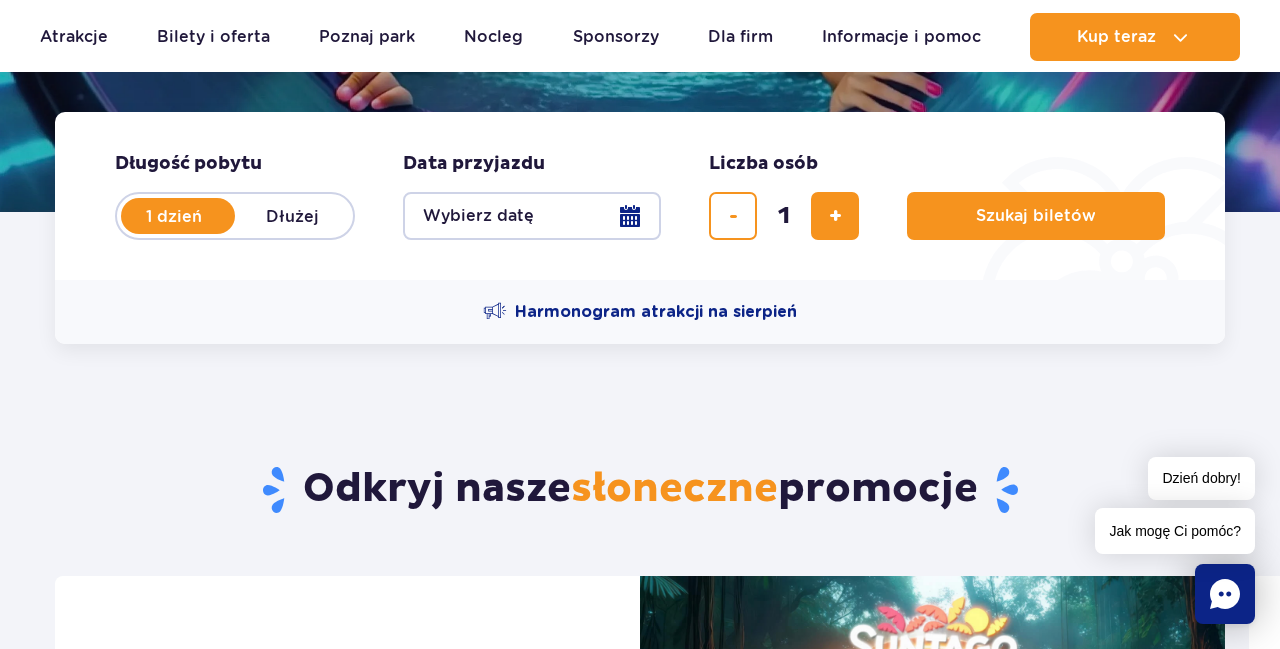 click on "Dłużej" at bounding box center [292, 216] 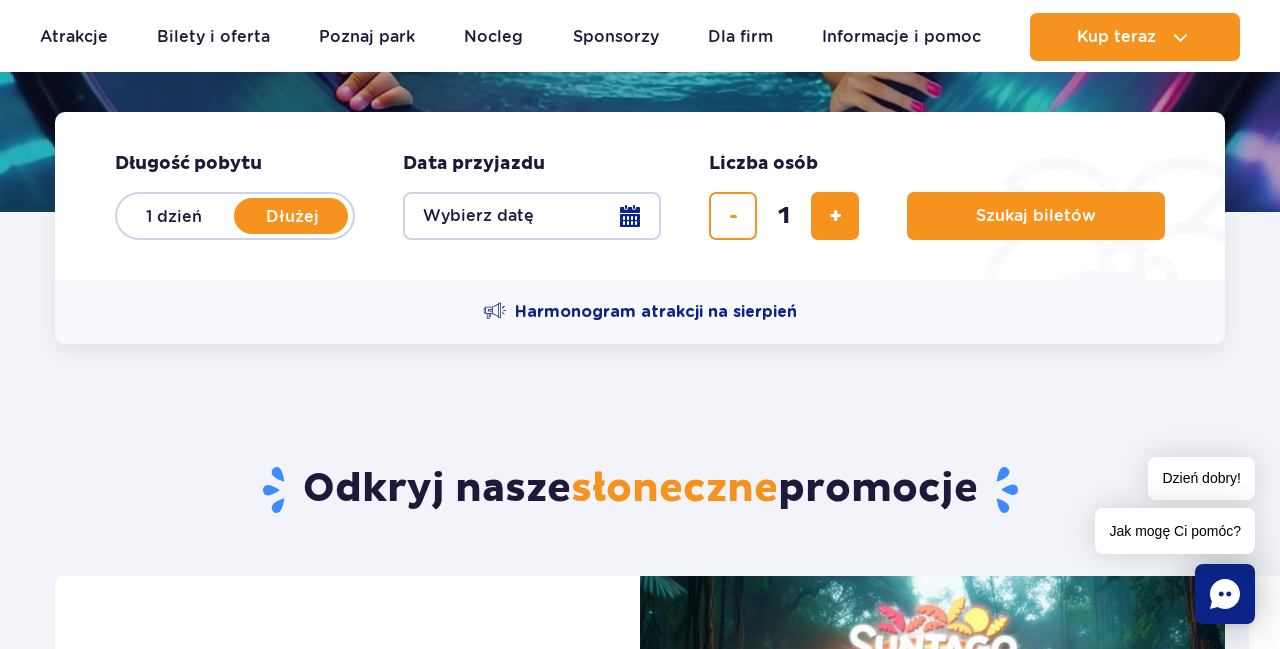 click on "Wybierz datę" at bounding box center (532, 216) 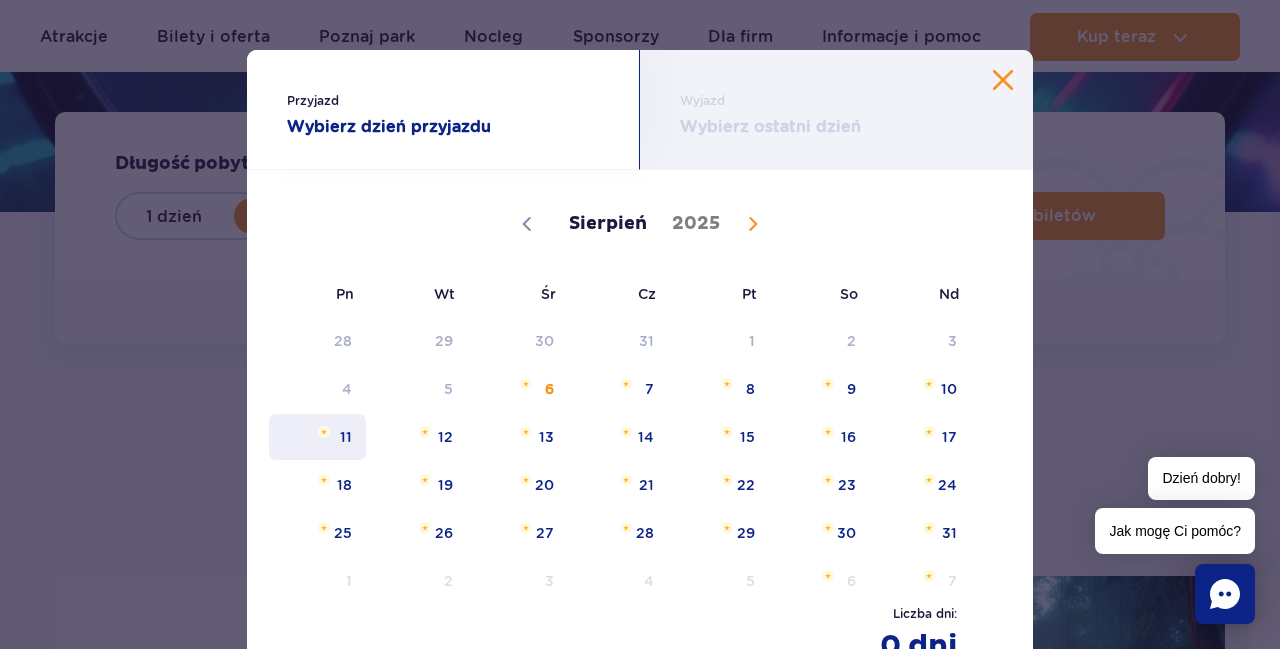 click on "11" at bounding box center (317, 437) 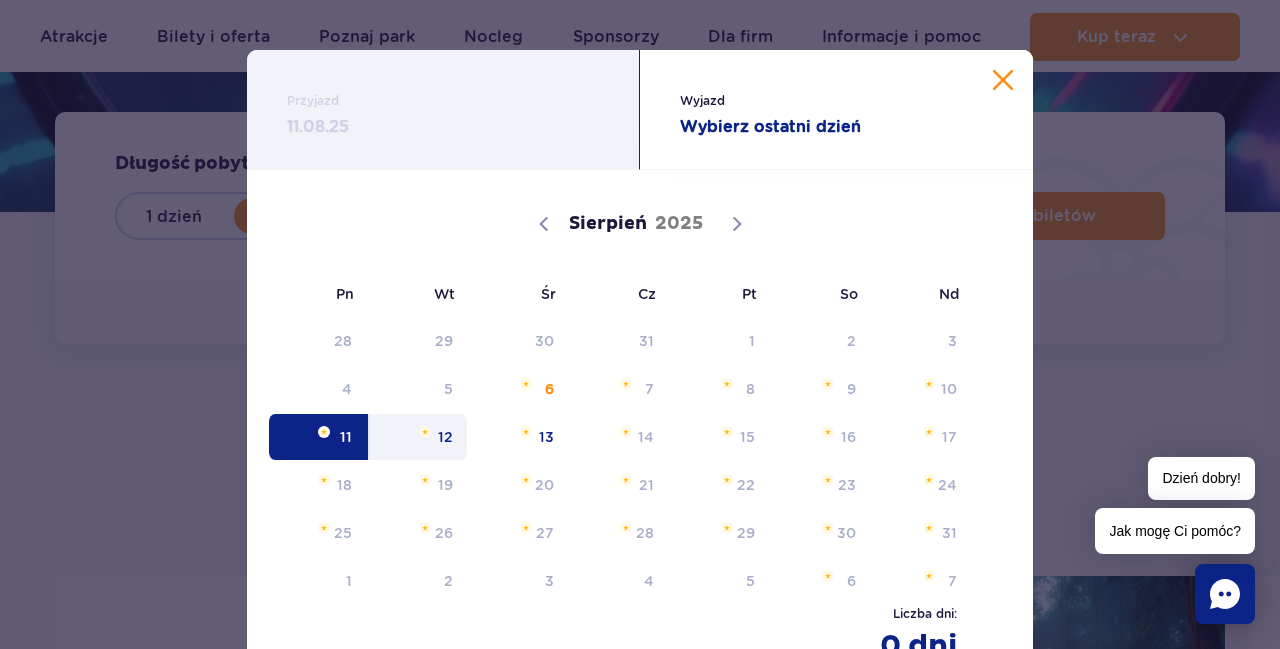 click on "12" at bounding box center [418, 437] 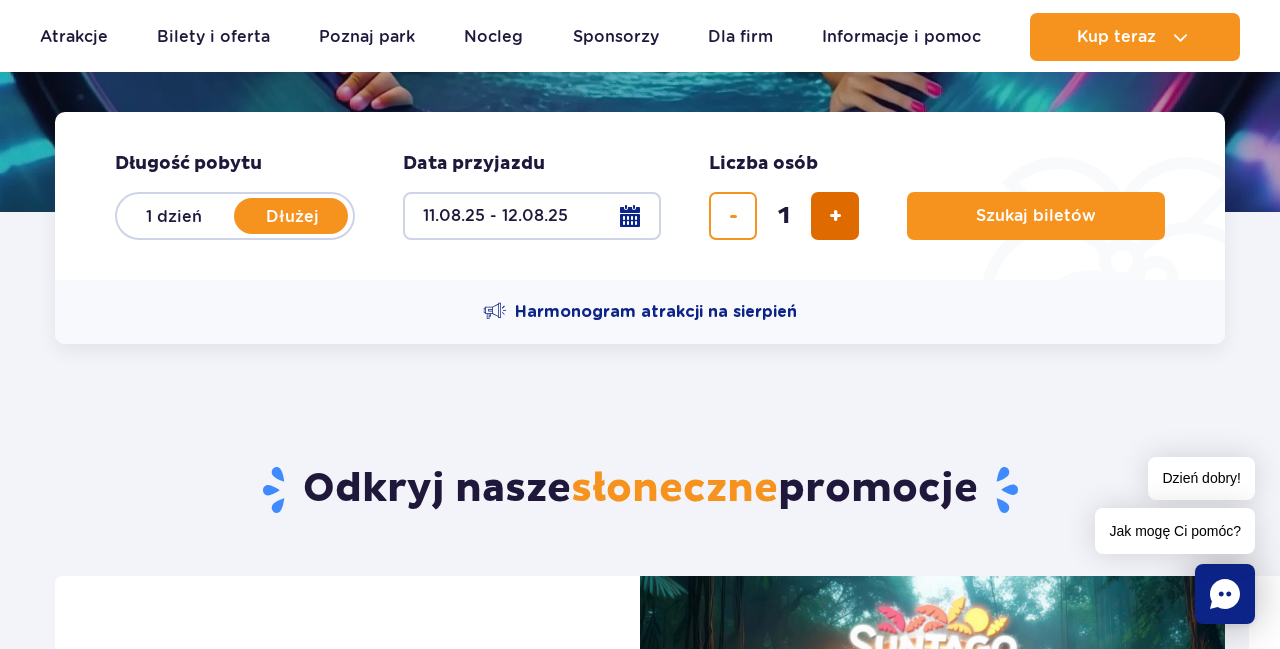 click at bounding box center [835, 216] 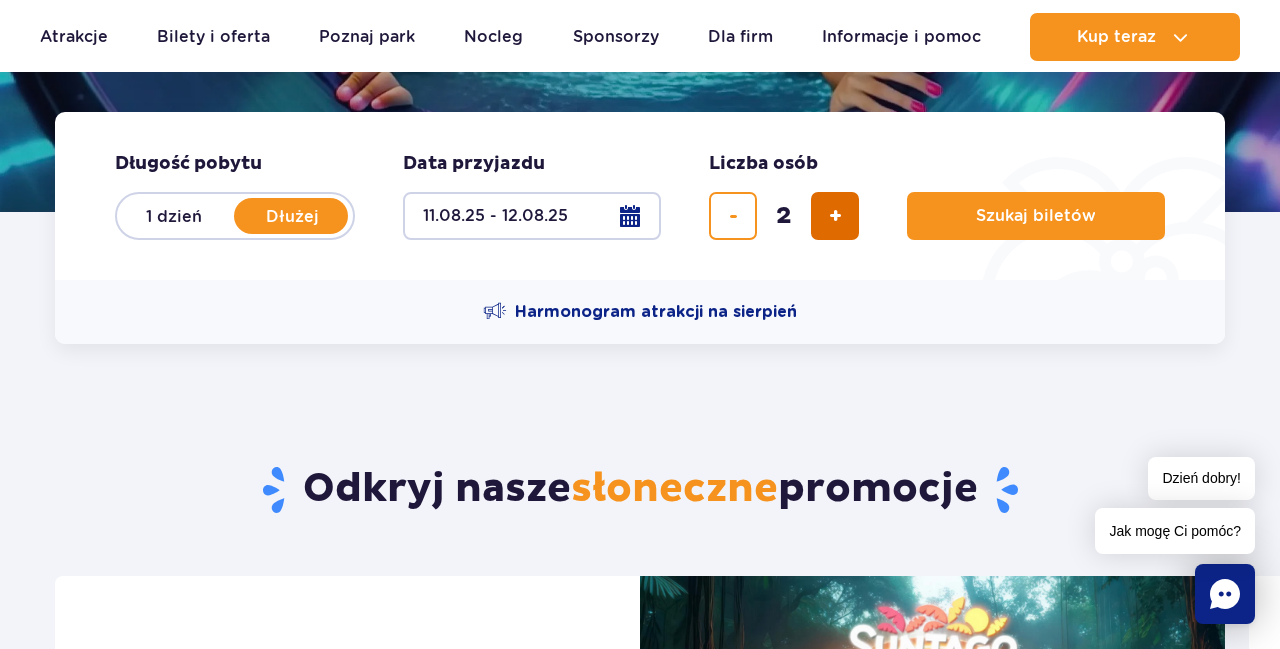 click at bounding box center (835, 216) 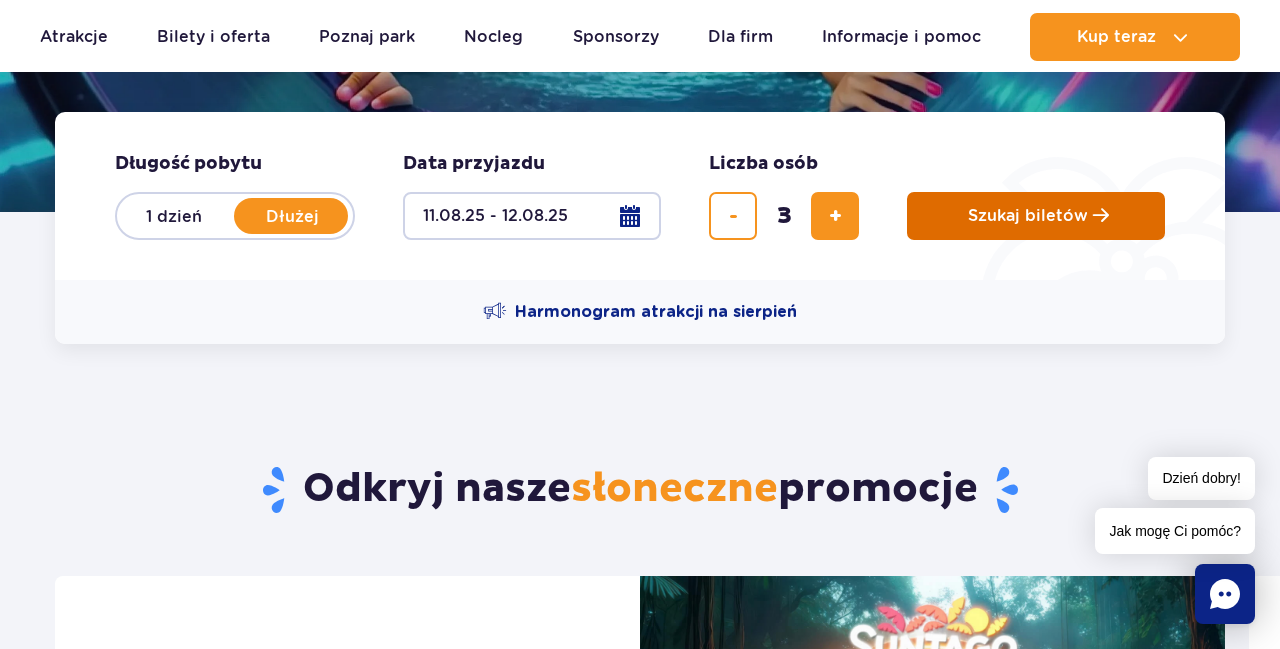 click on "Szukaj biletów" at bounding box center (1028, 216) 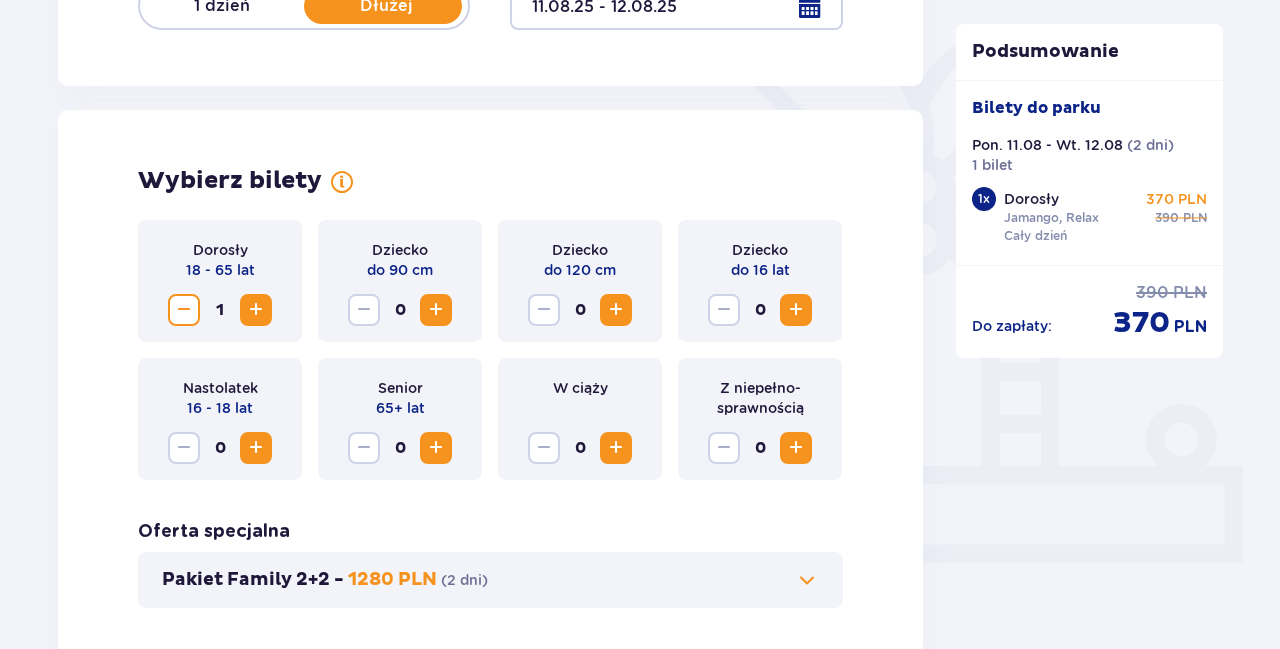 scroll, scrollTop: 520, scrollLeft: 0, axis: vertical 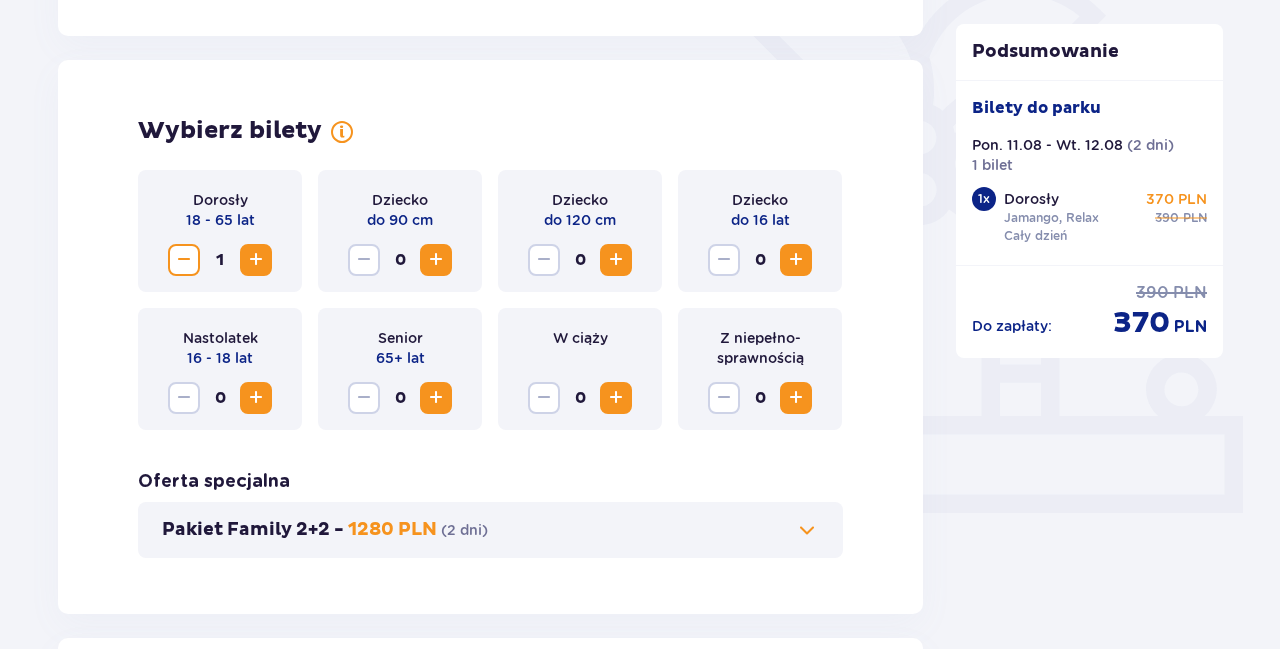 click at bounding box center (796, 260) 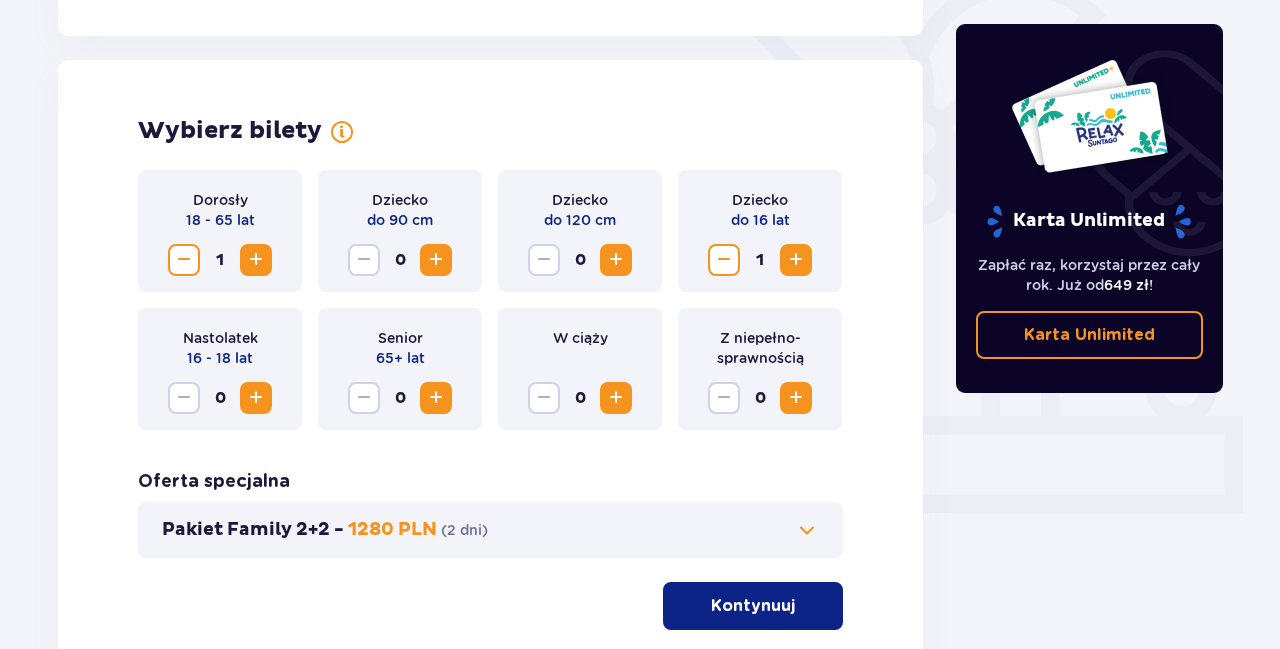 click at bounding box center [256, 398] 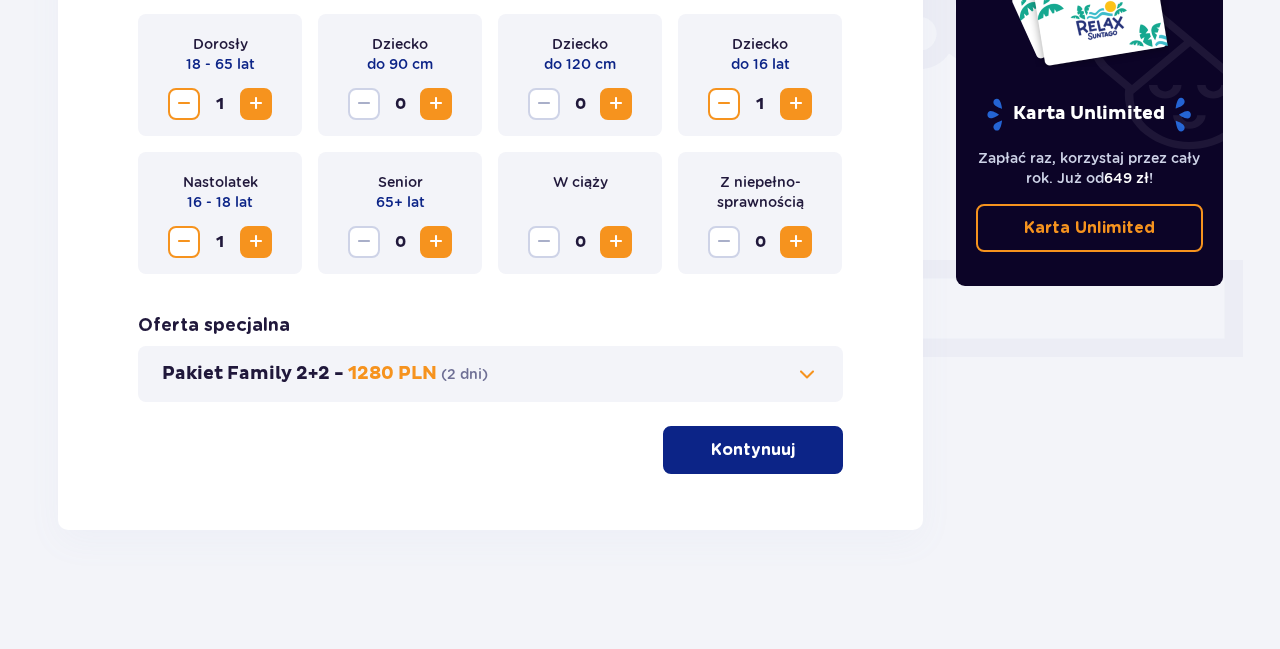 scroll, scrollTop: 677, scrollLeft: 0, axis: vertical 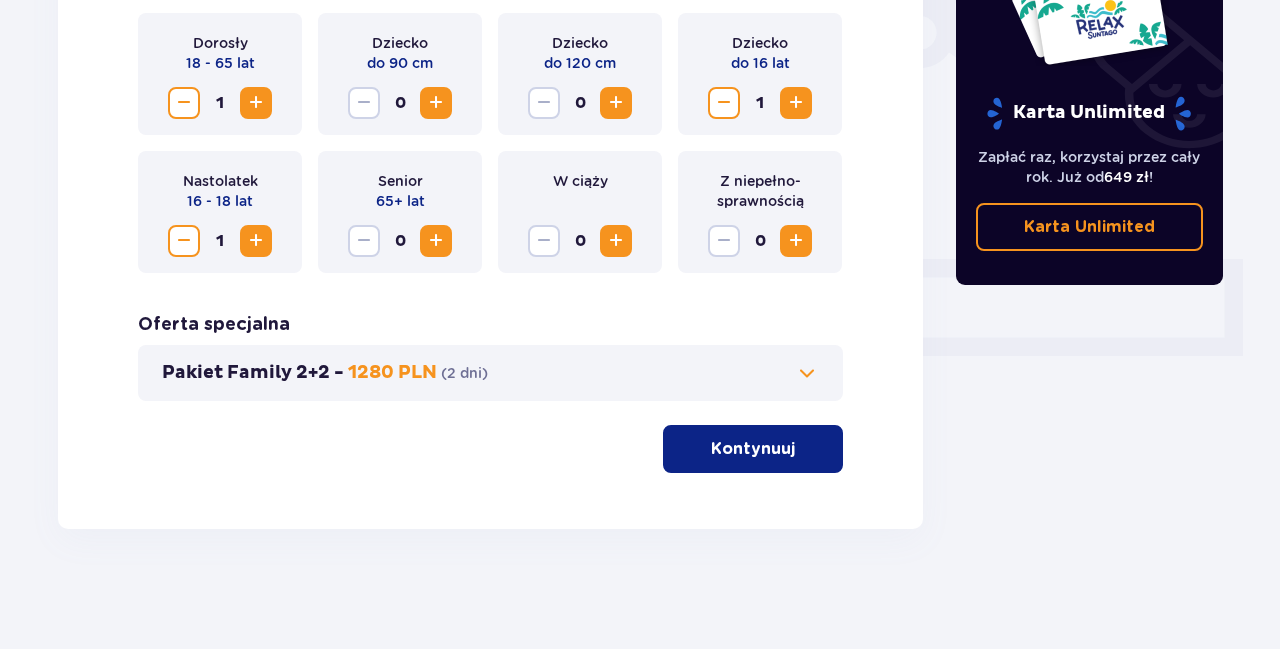 click on "Kontynuuj" at bounding box center (753, 449) 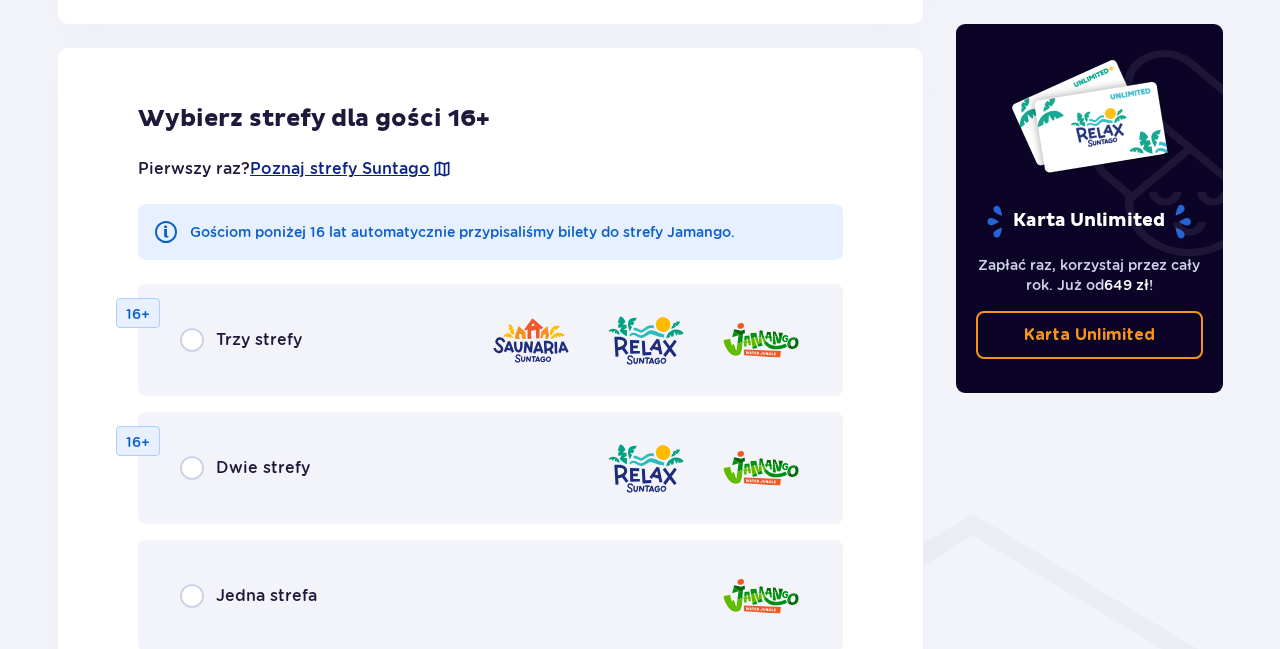 scroll, scrollTop: 1422, scrollLeft: 0, axis: vertical 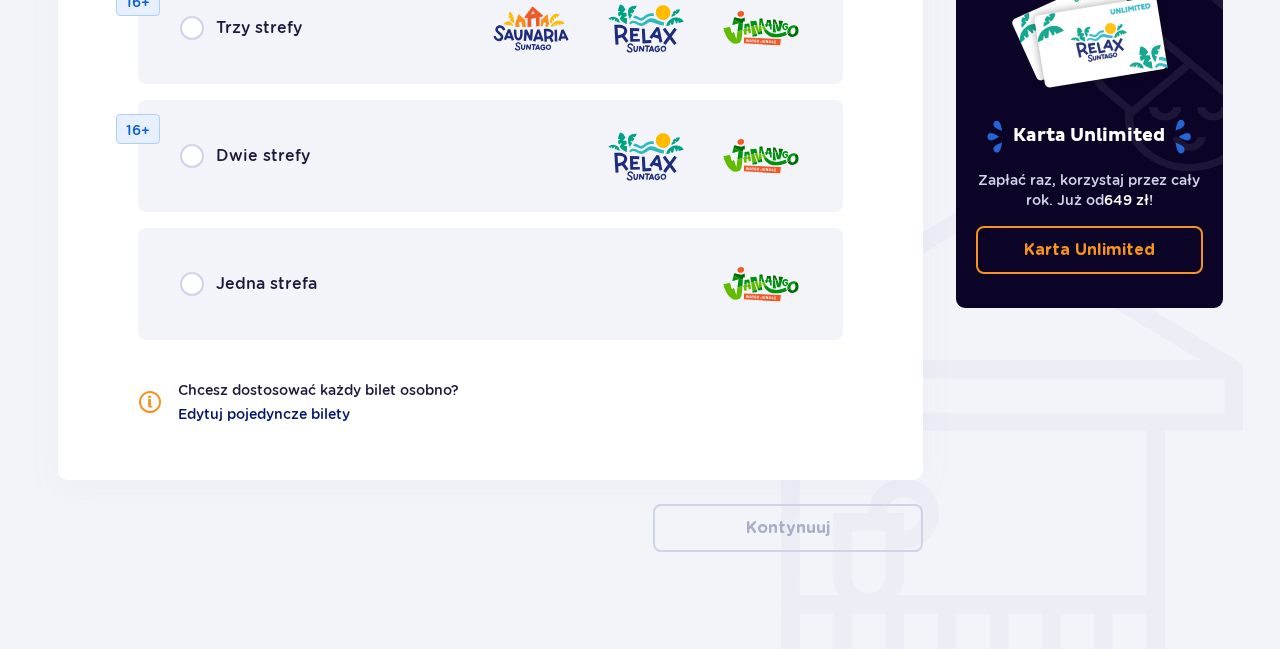 click on "Edytuj pojedyncze bilety" at bounding box center [264, 414] 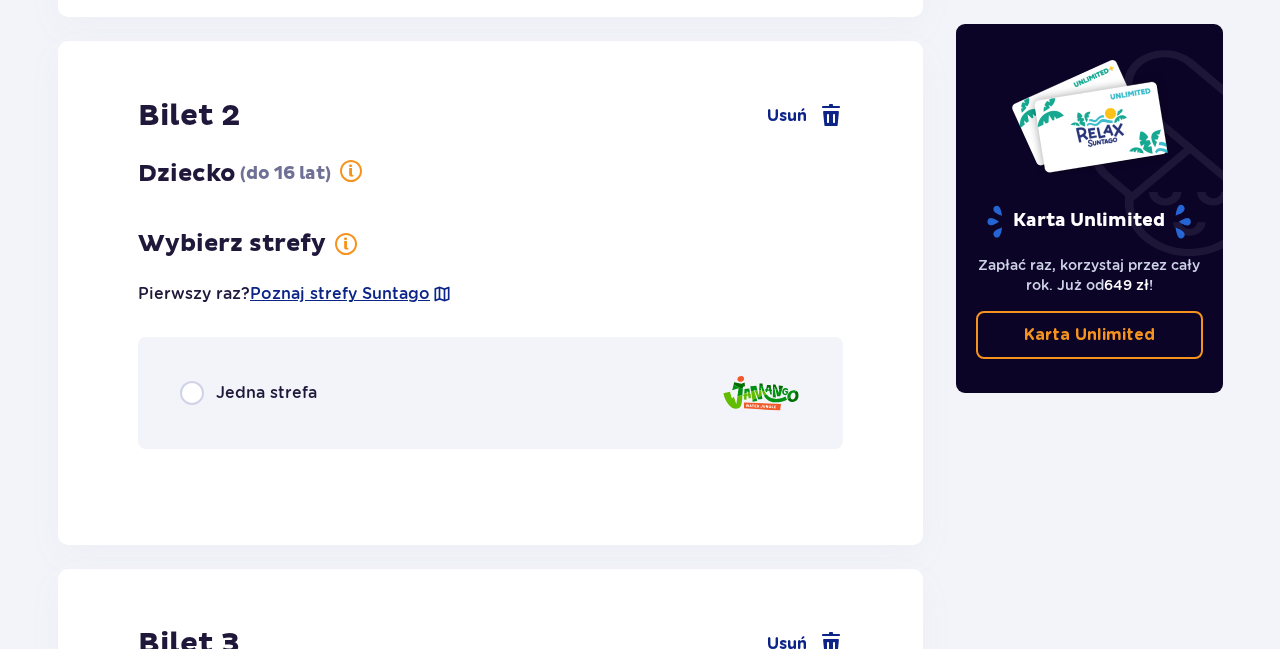 scroll, scrollTop: 2566, scrollLeft: 0, axis: vertical 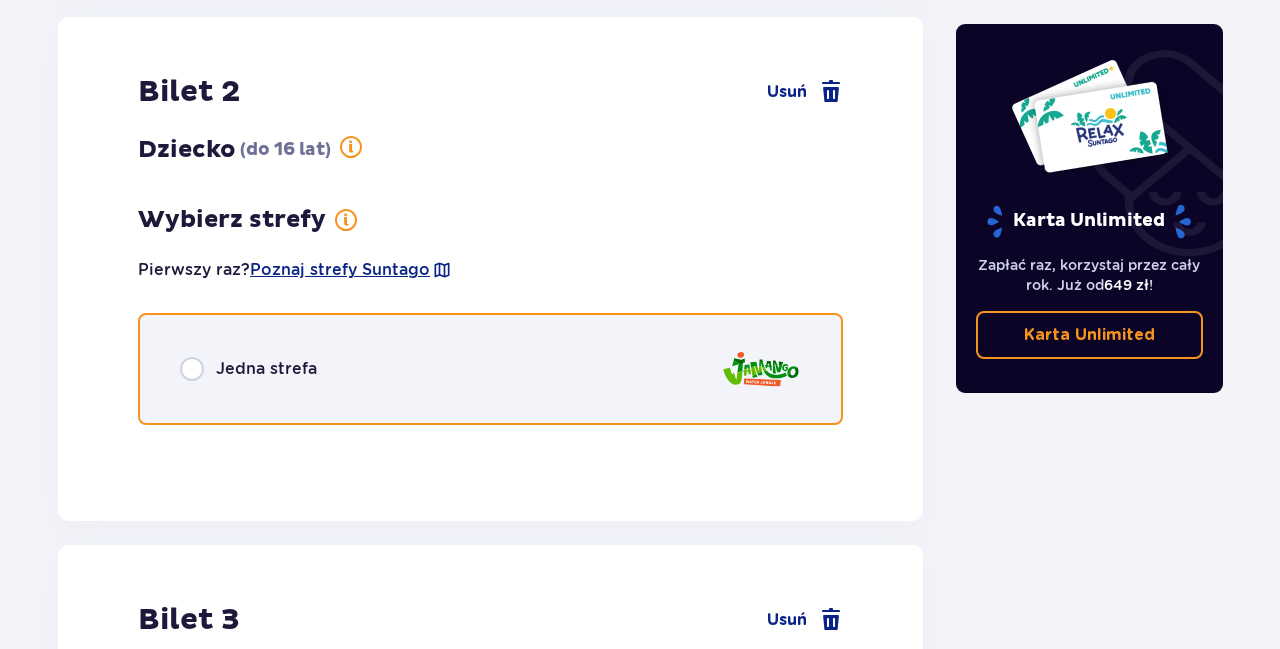 click at bounding box center [192, 369] 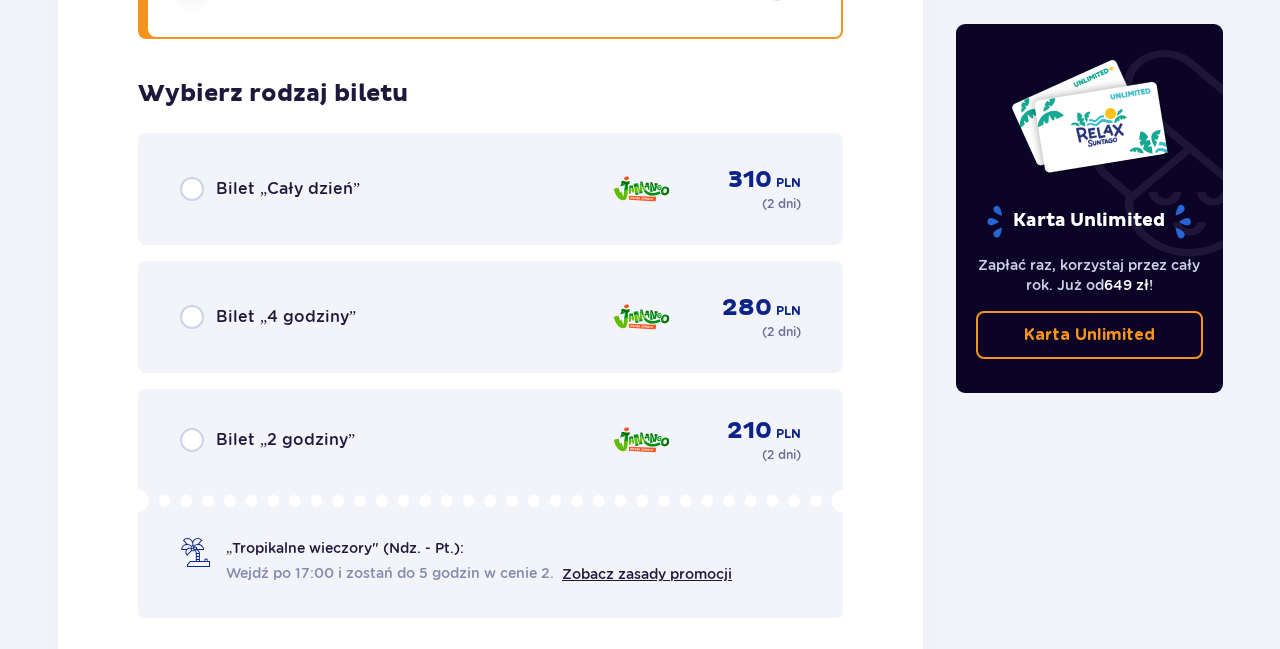 scroll, scrollTop: 3007, scrollLeft: 0, axis: vertical 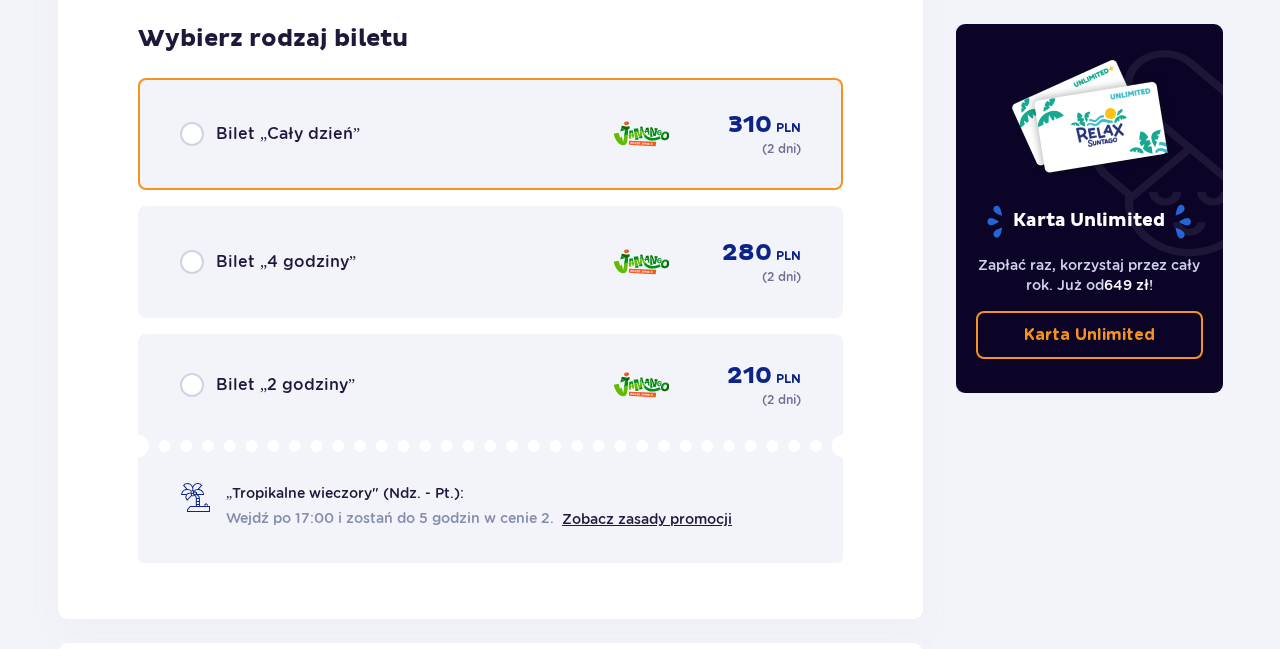 click at bounding box center (192, 134) 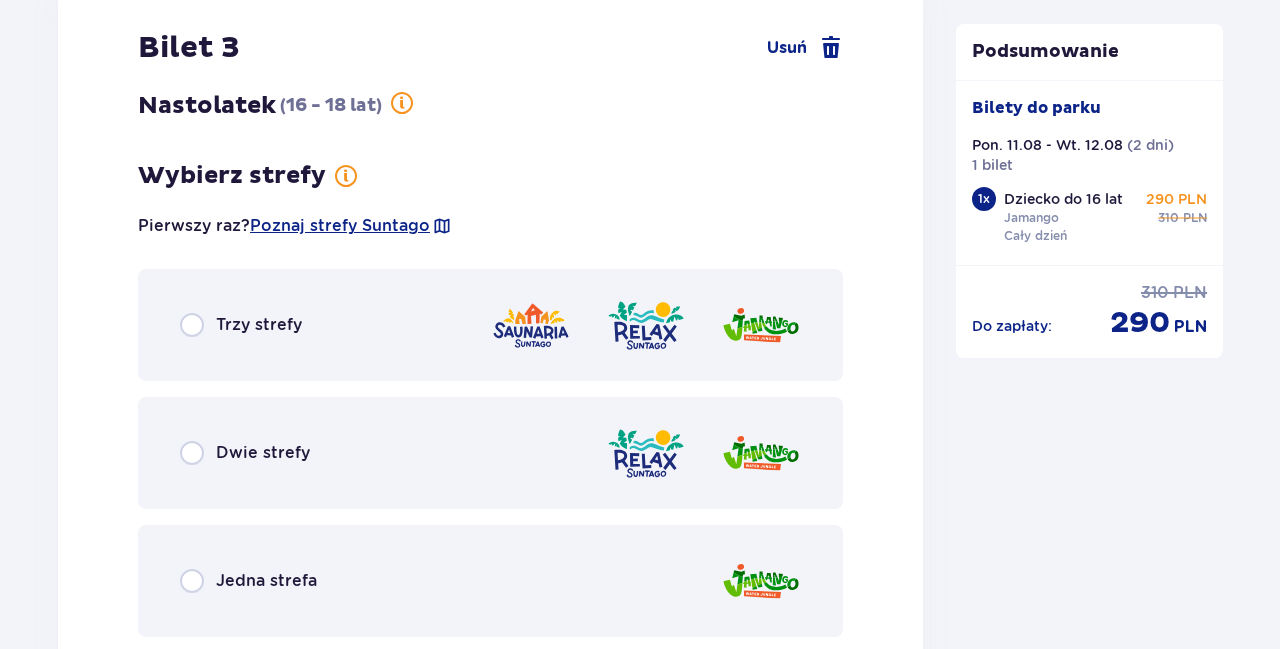 scroll, scrollTop: 2767, scrollLeft: 0, axis: vertical 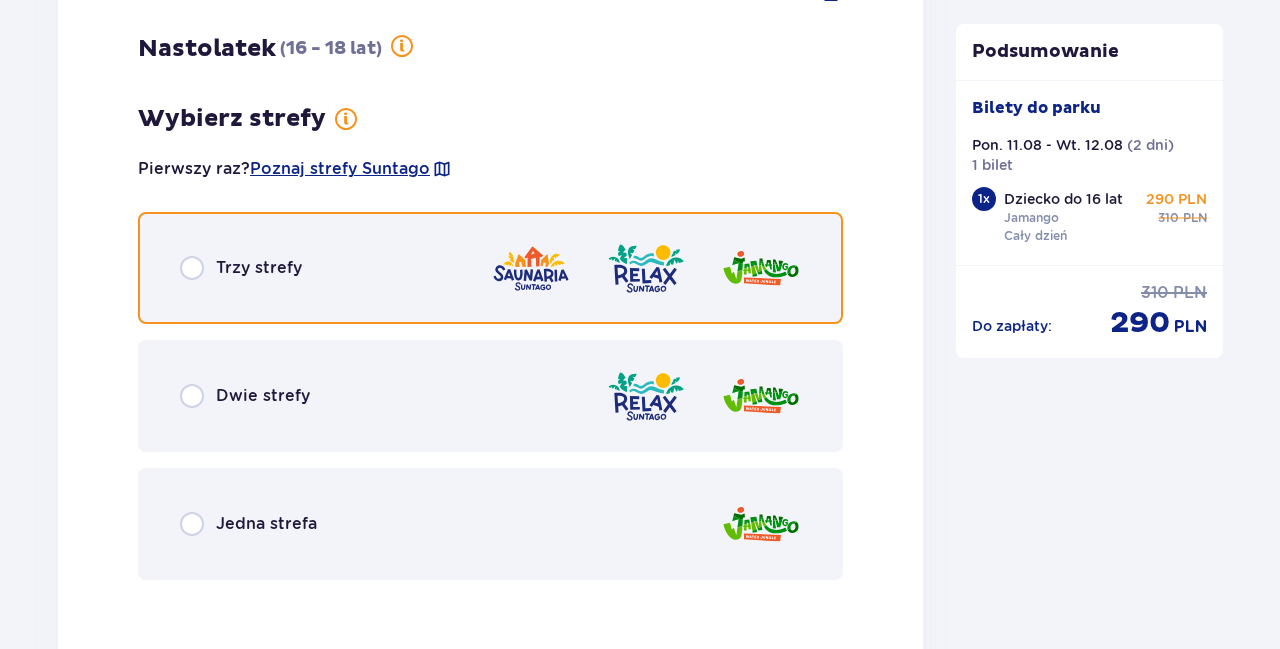 click at bounding box center (192, 268) 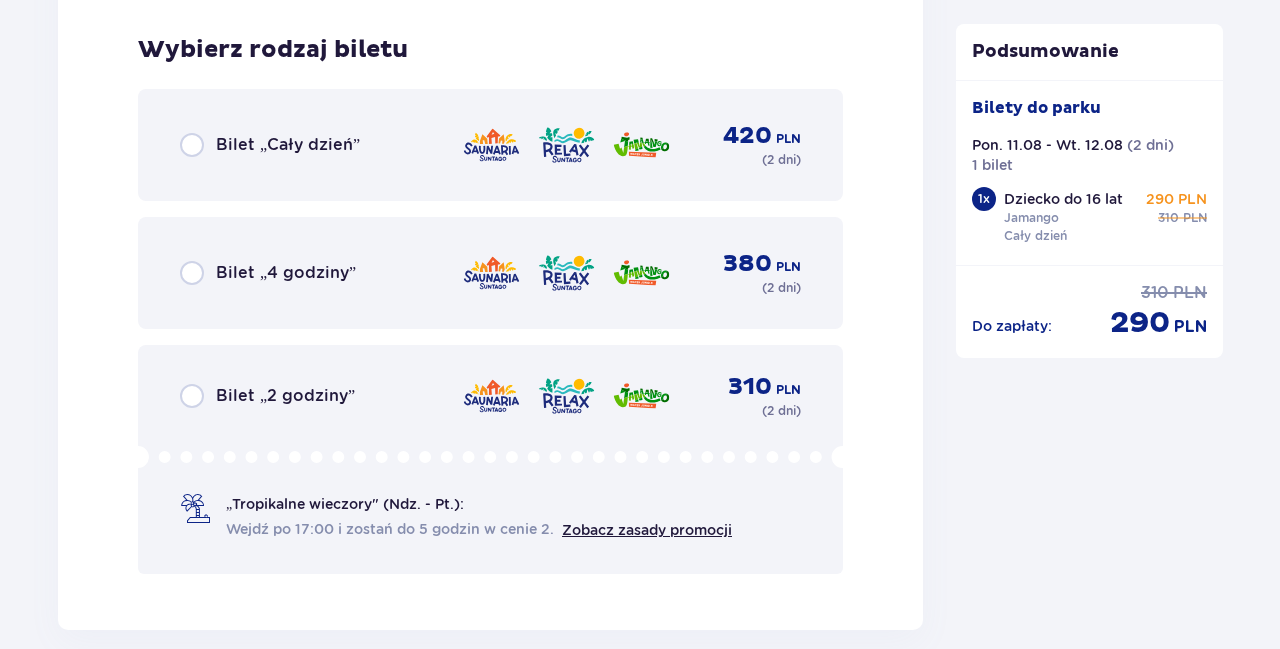 scroll, scrollTop: 3363, scrollLeft: 0, axis: vertical 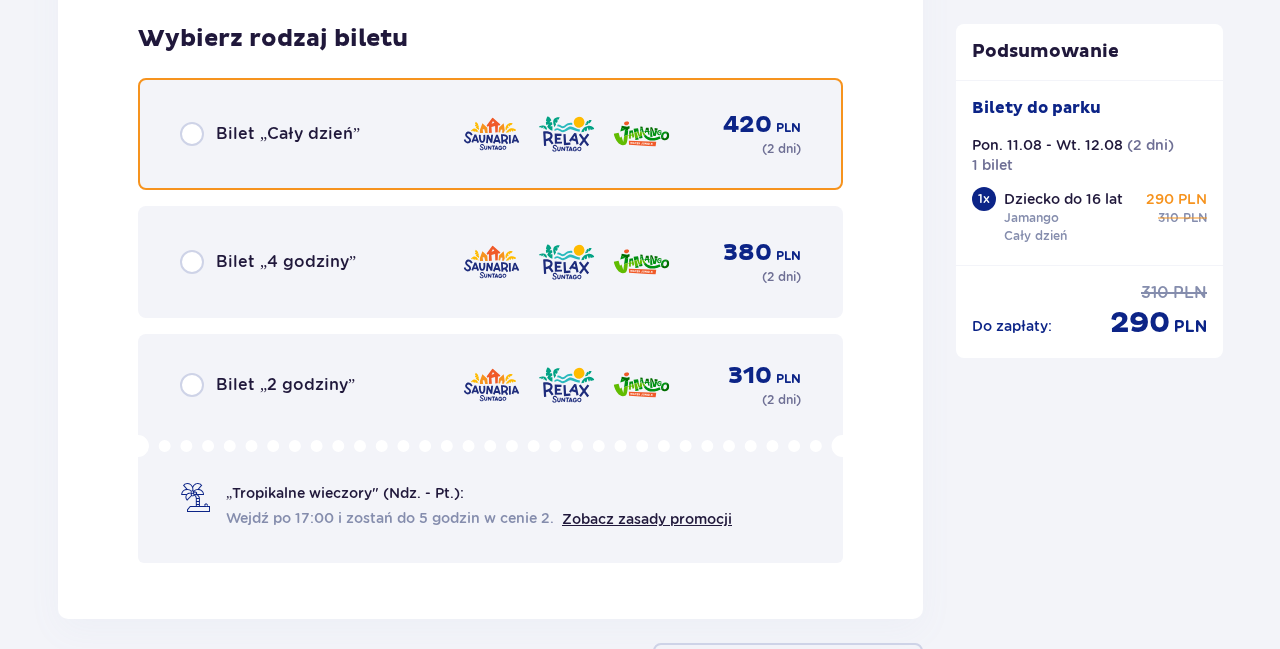 click at bounding box center (192, 134) 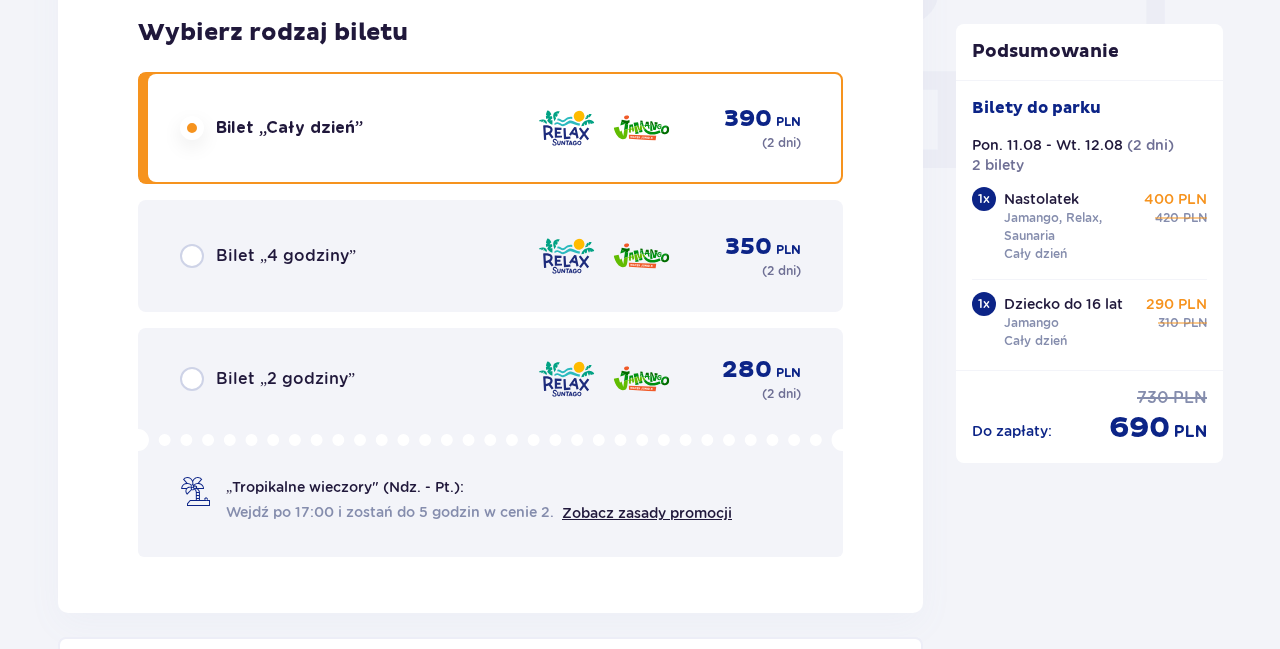 scroll, scrollTop: 2094, scrollLeft: 0, axis: vertical 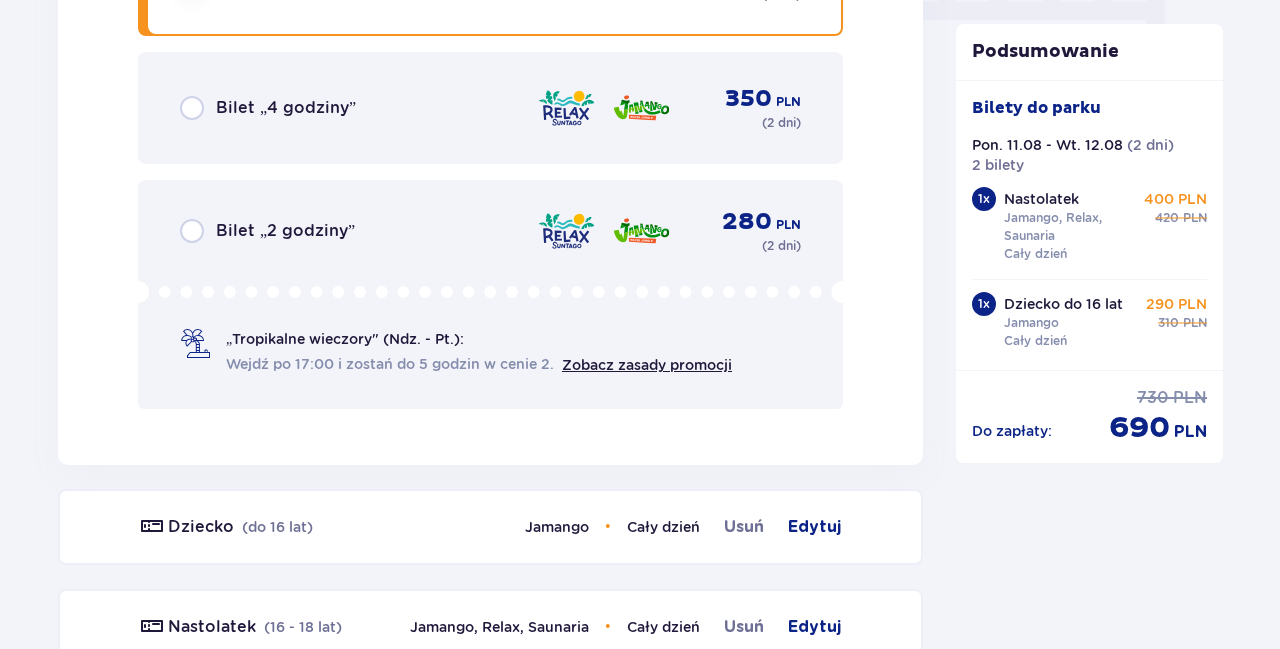 click on "Bilety Pomiń ten krok Znajdź bilety Długość pobytu 1 dzień Dłużej Data przyjazdu 11.08.25 - 12.08.25 Wybierz bilety Dorosły 18 - 65 lat 1 Dziecko do 90 cm 0 Dziecko do 120 cm 0 Dziecko do 16 lat 1 Nastolatek 16 - 18 lat 1 Senior 65+ lat 0 W ciąży 0 Z niepełno­sprawnością 0 Oferta specjalna Pakiet Family 2+2 -  1280 PLN ( 2 dni ) Edytuj pojedyncze bilety Wróć do edycji grupowej Bilet   1 Usuń Dorosły ( 18 - 65 lat ) Wybierz strefy Pierwszy raz?  Poznaj strefy Suntago Trzy strefy Dwie strefy Jedna strefa Wybierz rodzaj biletu Bilet „Cały dzień”   390 PLN ( 2 dni ) Bilet „4 godziny”   350 PLN ( 2 dni ) Bilet „2 godziny”   280 PLN ( 2 dni ) „Tropikalne wieczory" (Ndz. - Pt.): Wejdź po 17:00 i zostań do 5 godzin w cenie 2. Zobacz zasady promocji Dziecko ( do 16 lat ) Jamango • Cały dzień Usuń Edytuj Nastolatek ( 16 - 18 lat ) Jamango, Relax, Saunaria • Cały dzień Usuń Edytuj Kontynuuj Podsumowanie Bilety do parku Pon. 11.08   - Wt. 12.08 ( 2 dni ) 2 bilety 1 x 420 1" at bounding box center [640, -541] 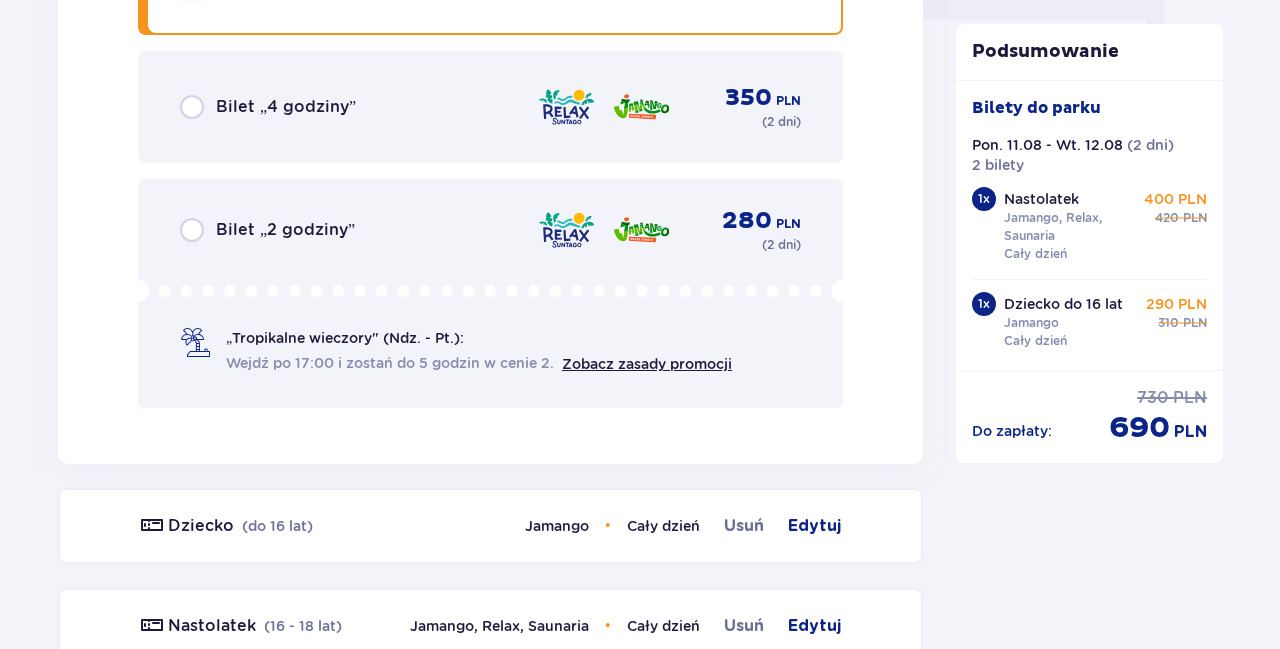 scroll, scrollTop: 1886, scrollLeft: 0, axis: vertical 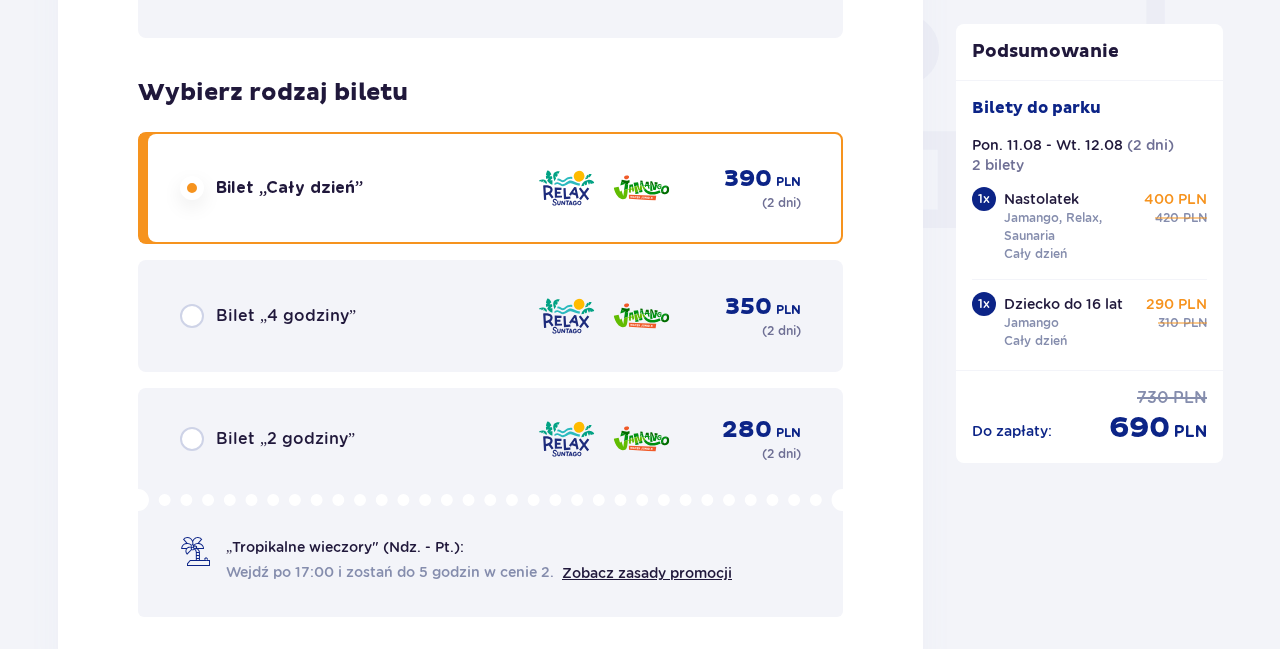 click on "Bilet „Cały dzień”" at bounding box center (289, 188) 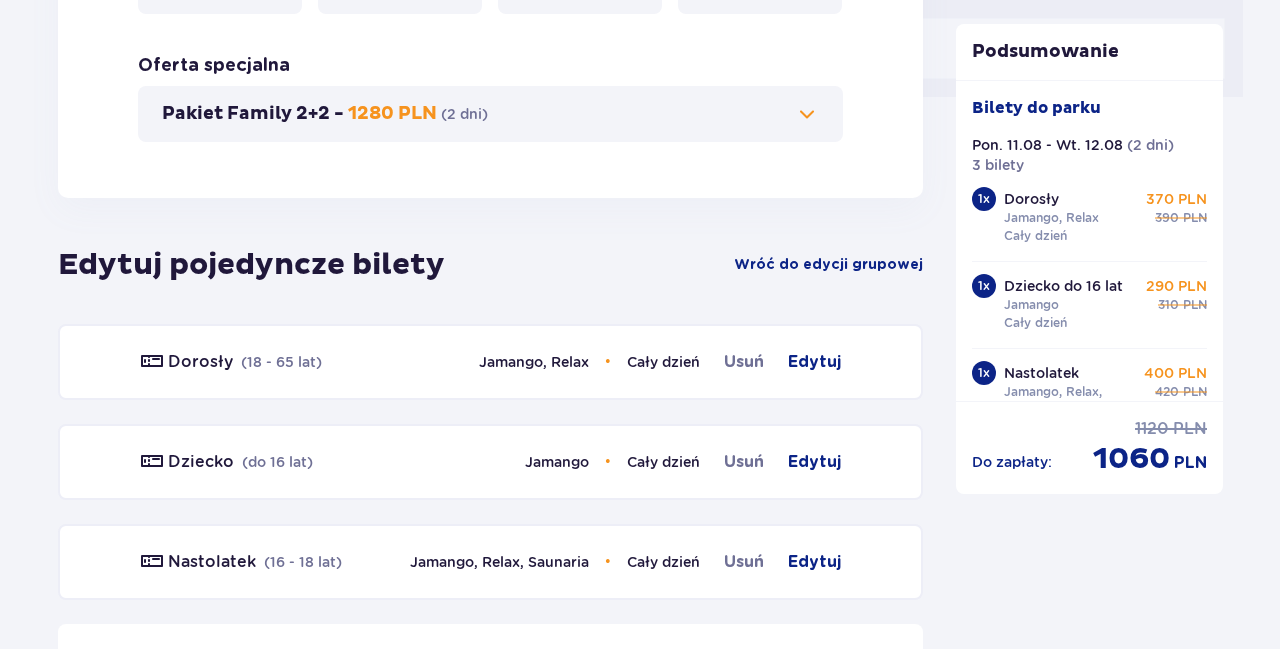 scroll, scrollTop: 1191, scrollLeft: 0, axis: vertical 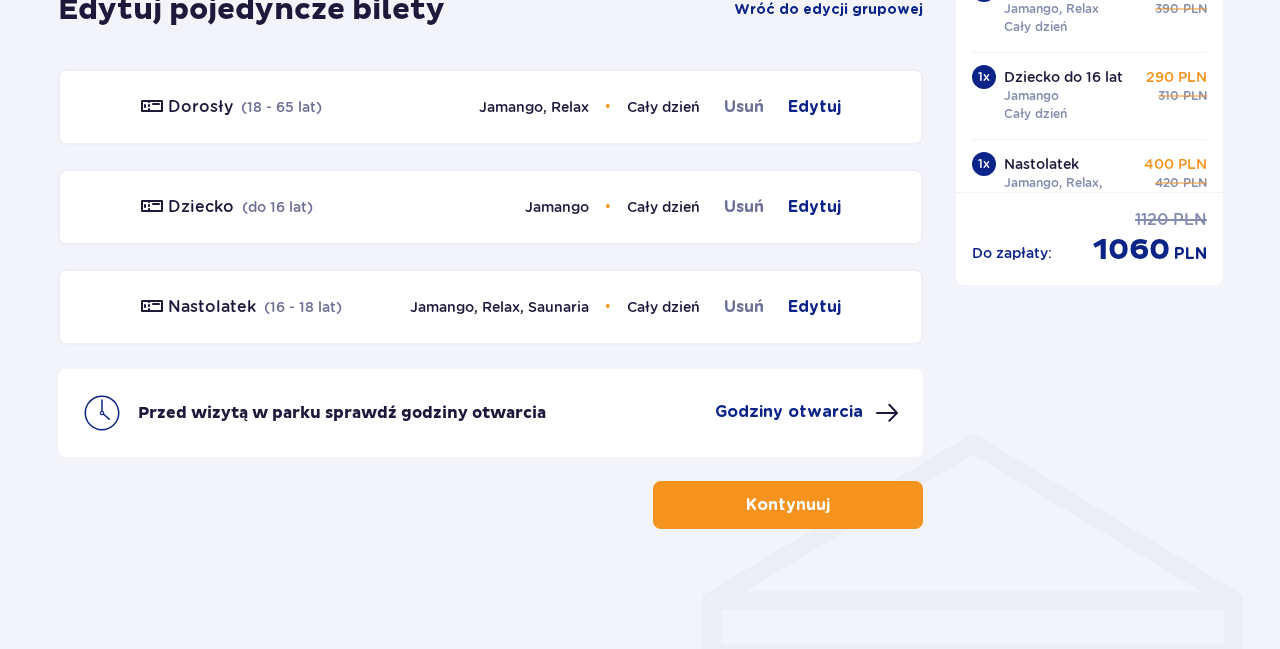 click on "Kontynuuj" at bounding box center (788, 505) 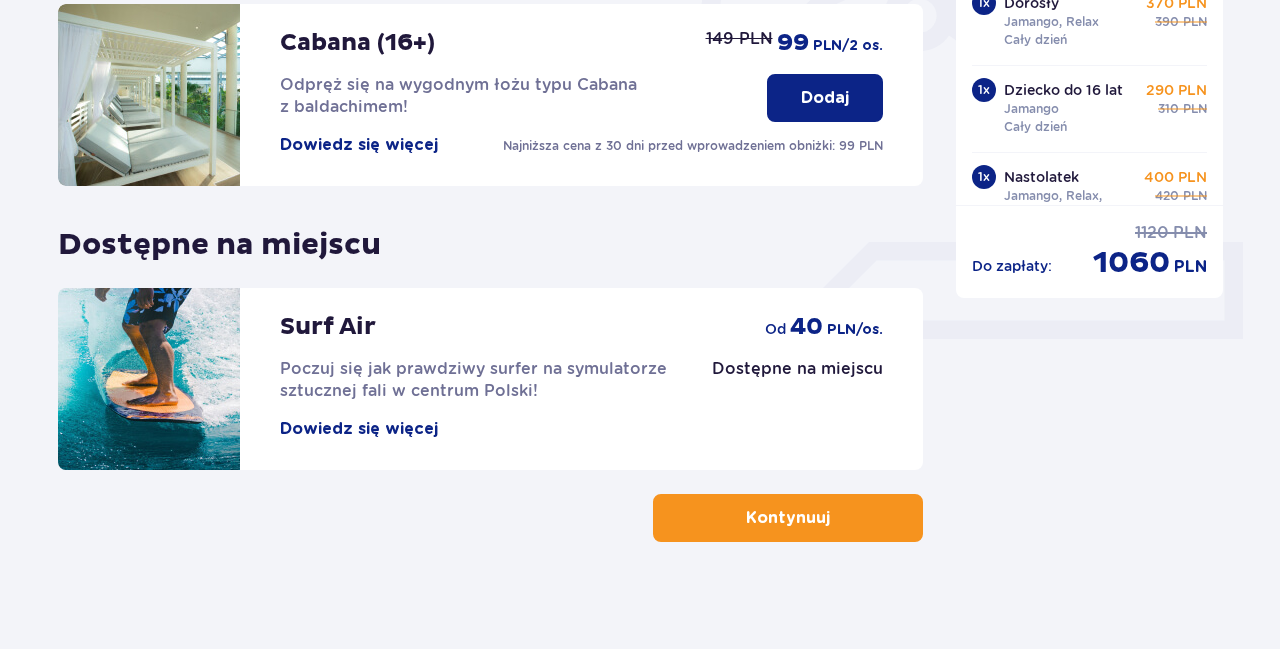scroll, scrollTop: 707, scrollLeft: 0, axis: vertical 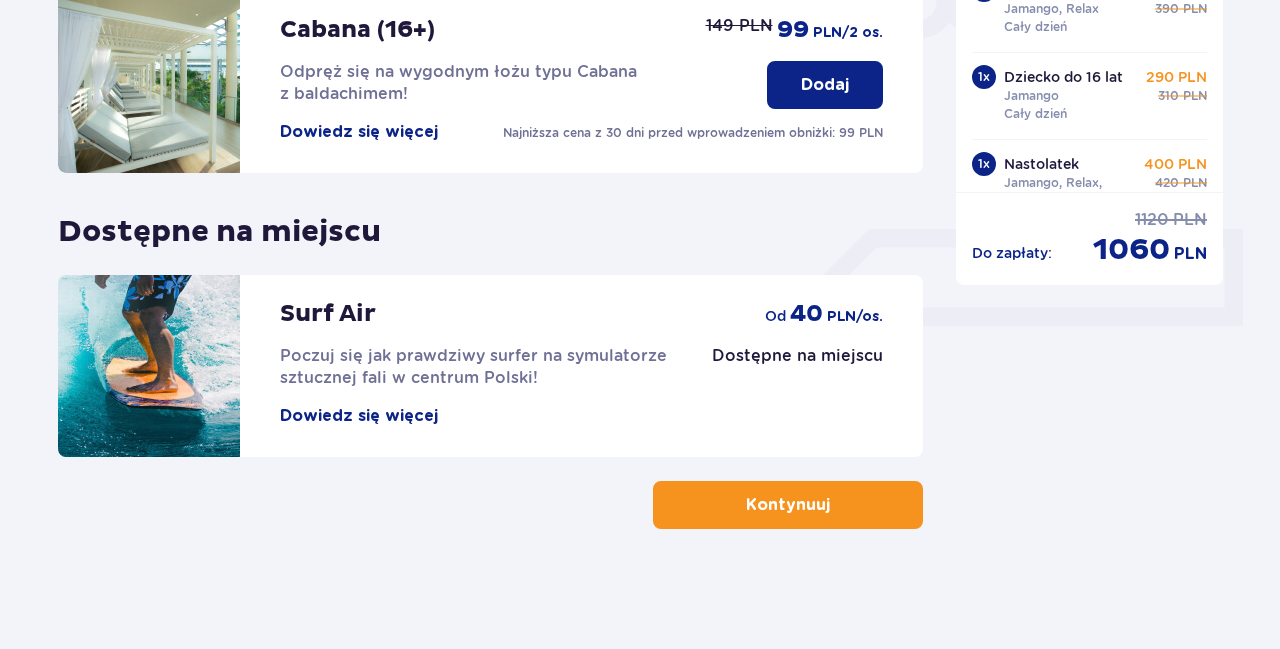 click on "Kontynuuj" at bounding box center [788, 505] 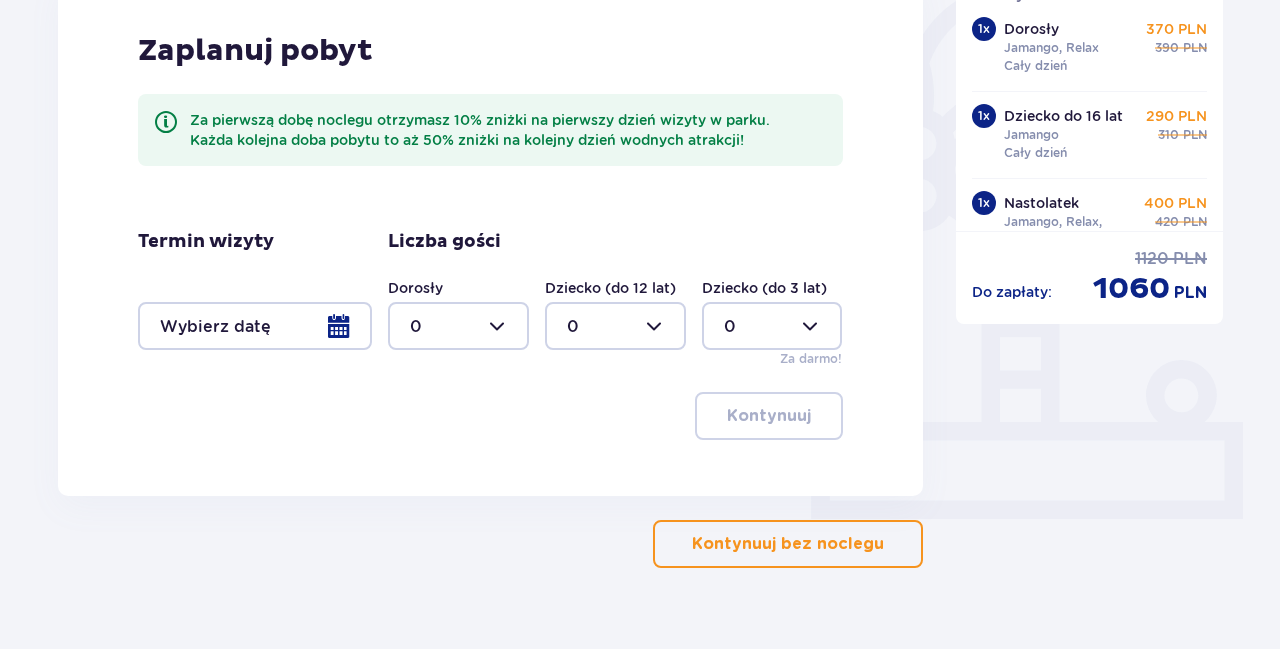 scroll, scrollTop: 520, scrollLeft: 0, axis: vertical 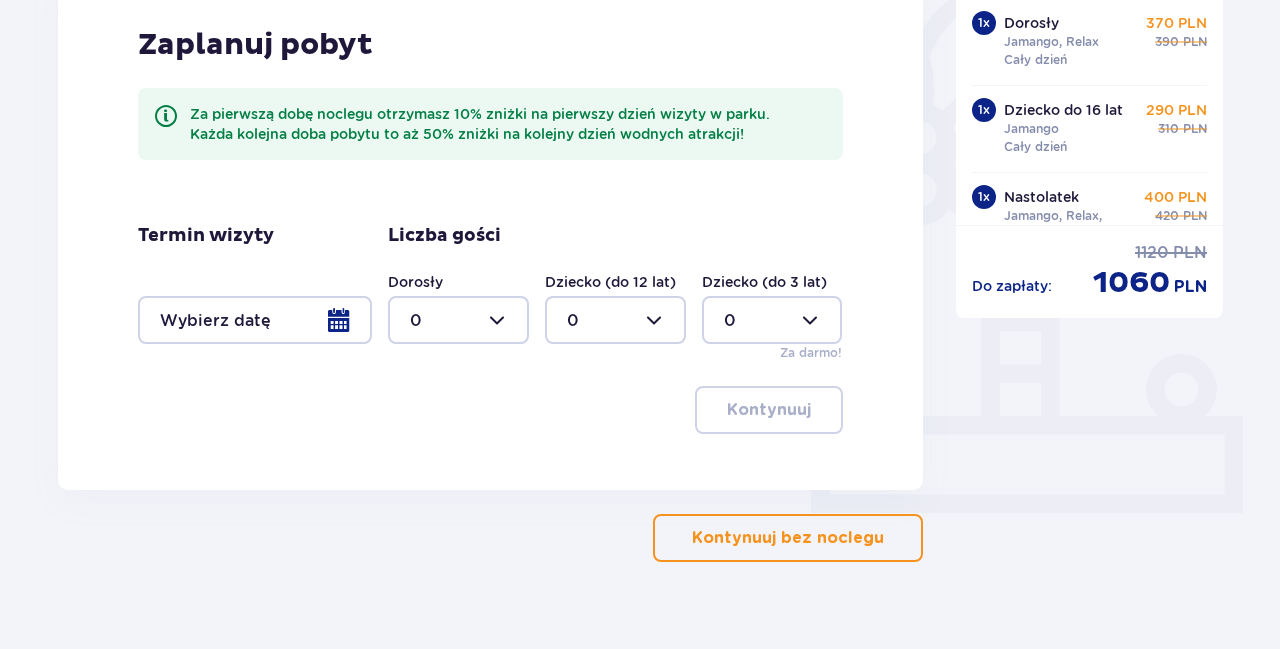 click on "Kontynuuj bez noclegu" at bounding box center [788, 538] 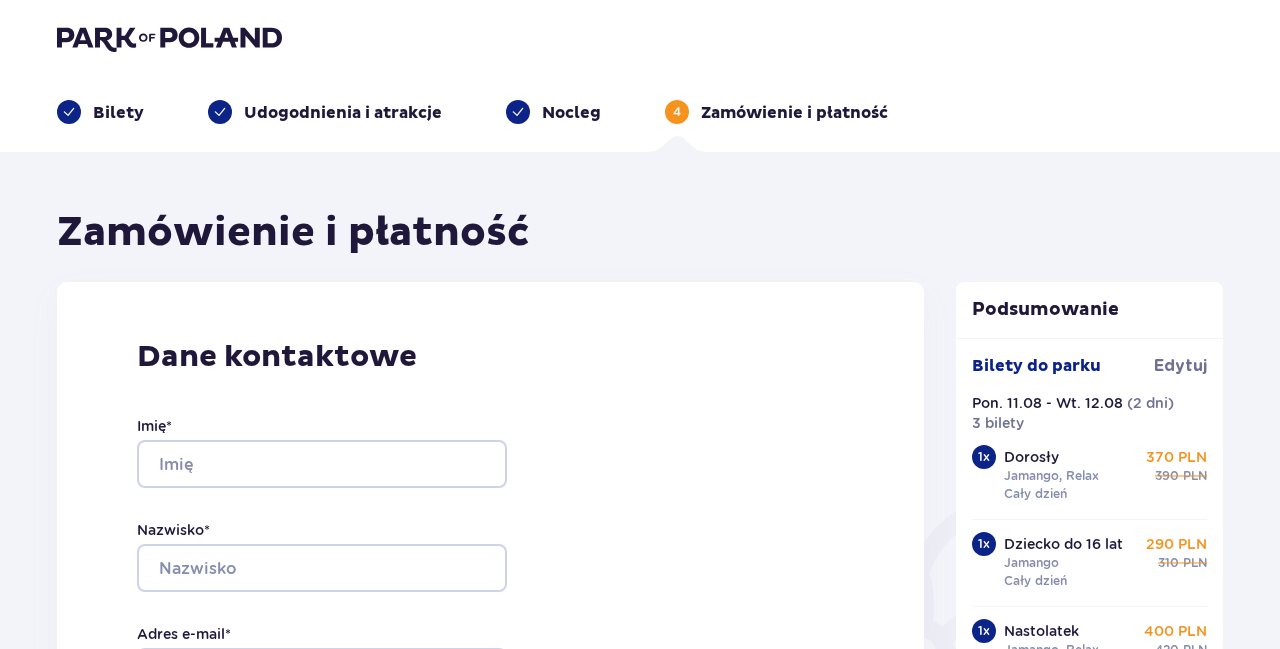 scroll, scrollTop: 0, scrollLeft: 0, axis: both 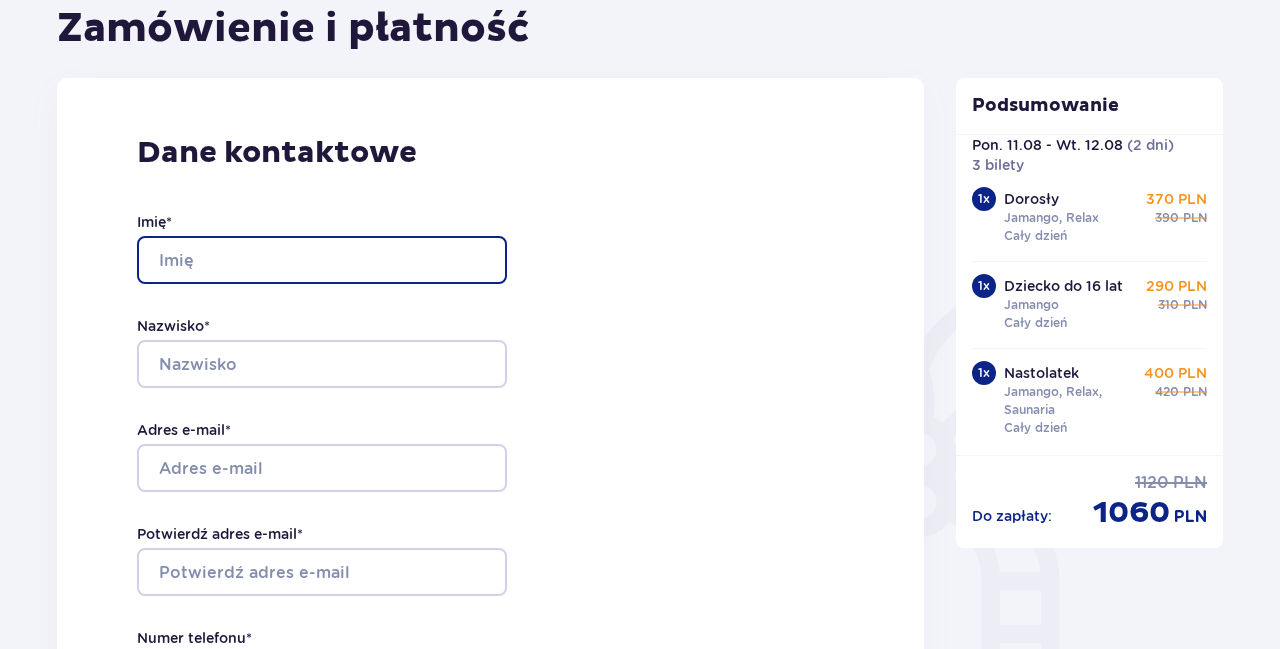 click on "Imię *" at bounding box center (322, 260) 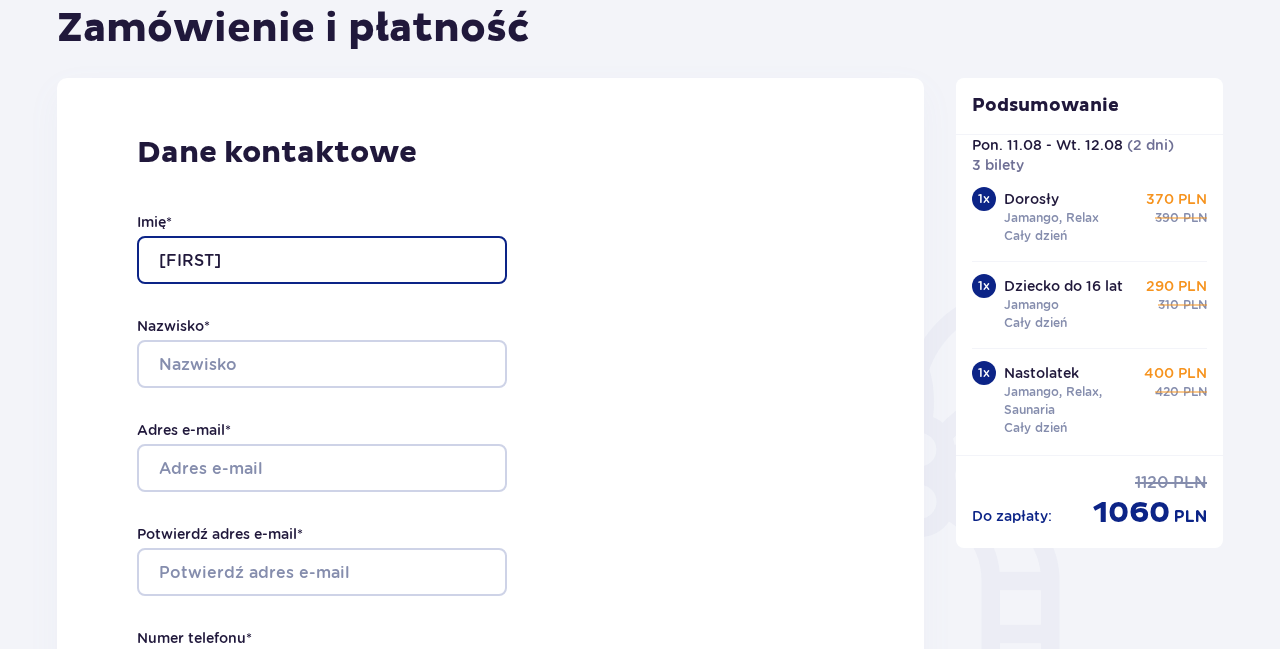 type on "Marek" 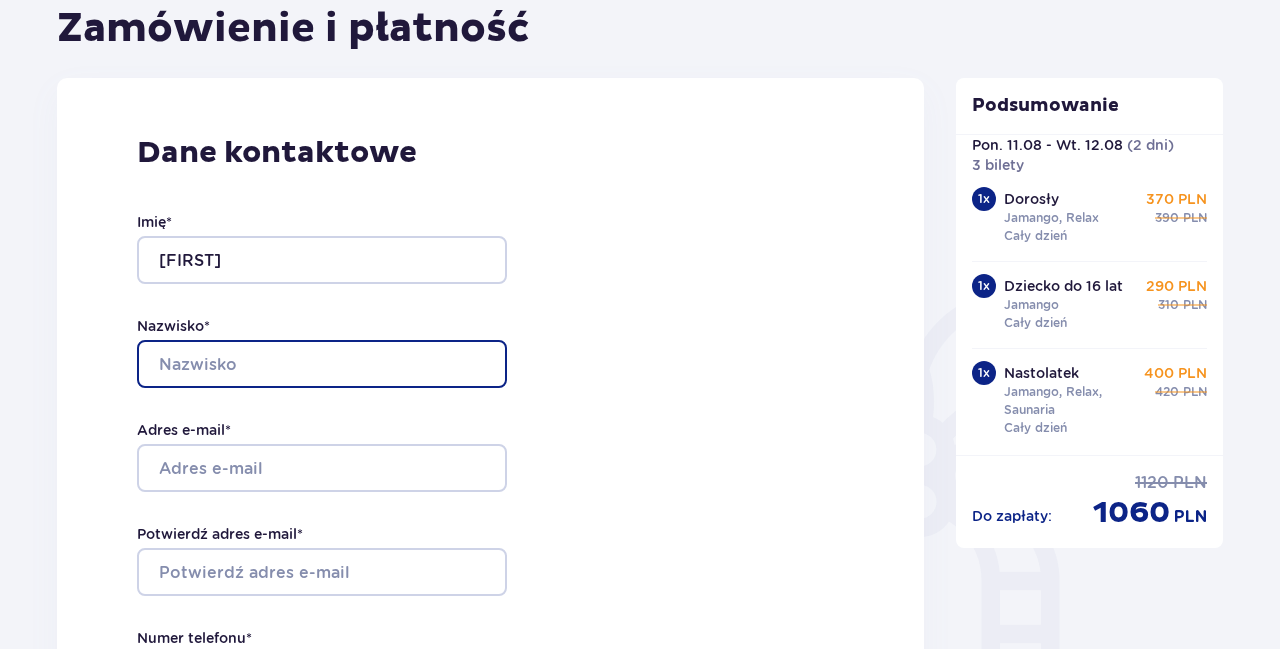 click on "Nazwisko *" at bounding box center [322, 364] 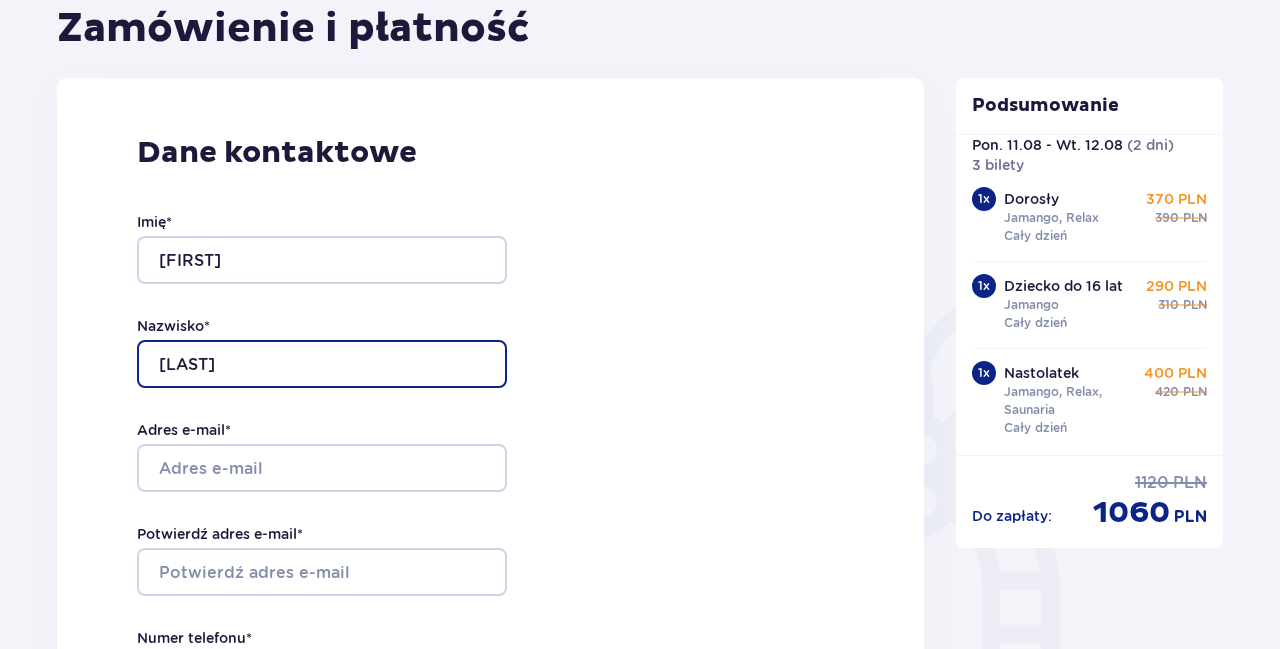 type on "Grzegorzewski" 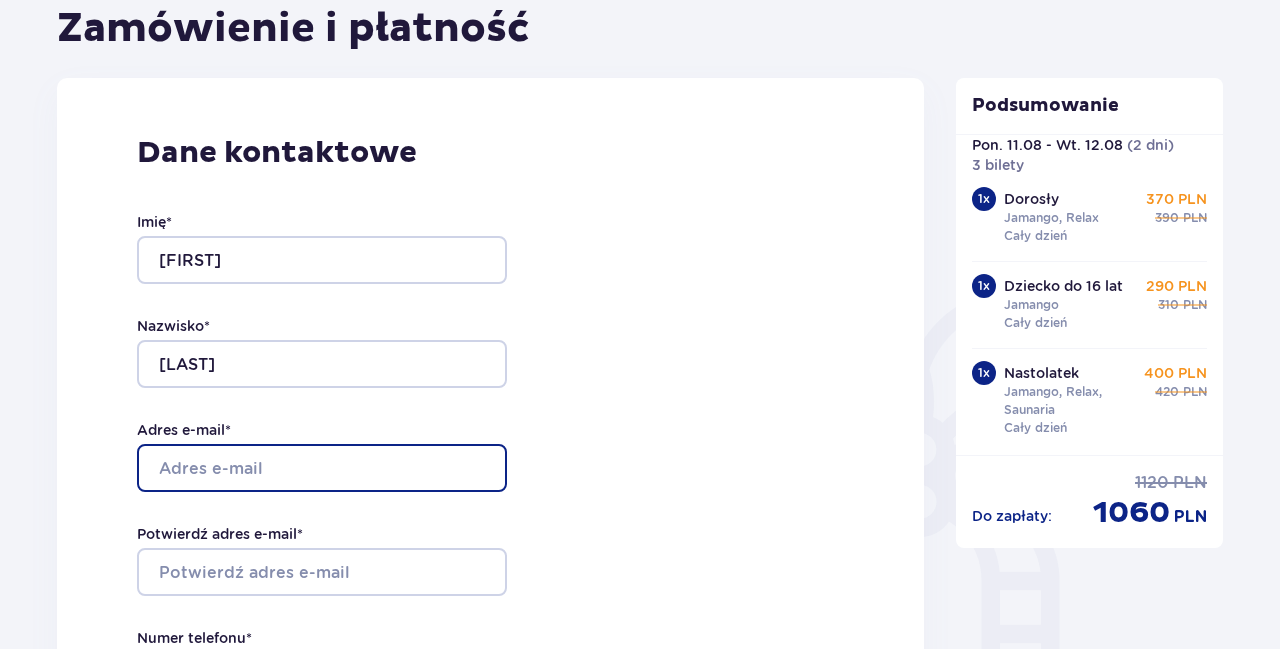 click on "Adres e-mail *" at bounding box center [322, 468] 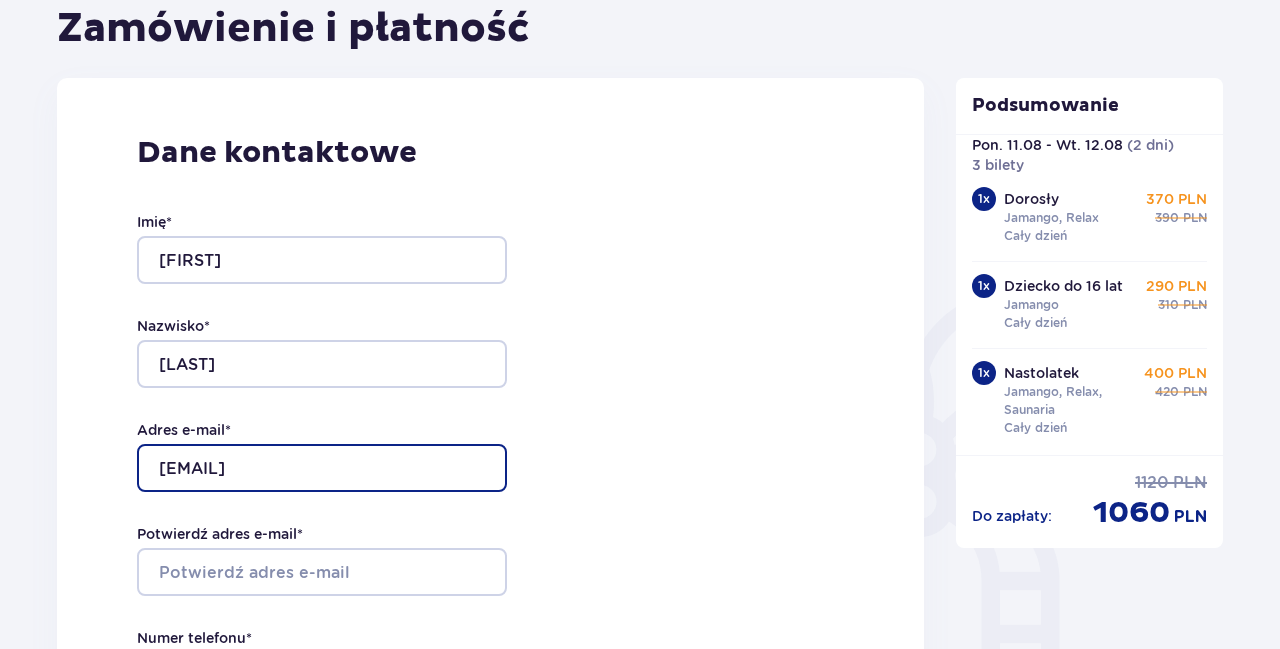 type on "marek2g@poczta.onet.pl" 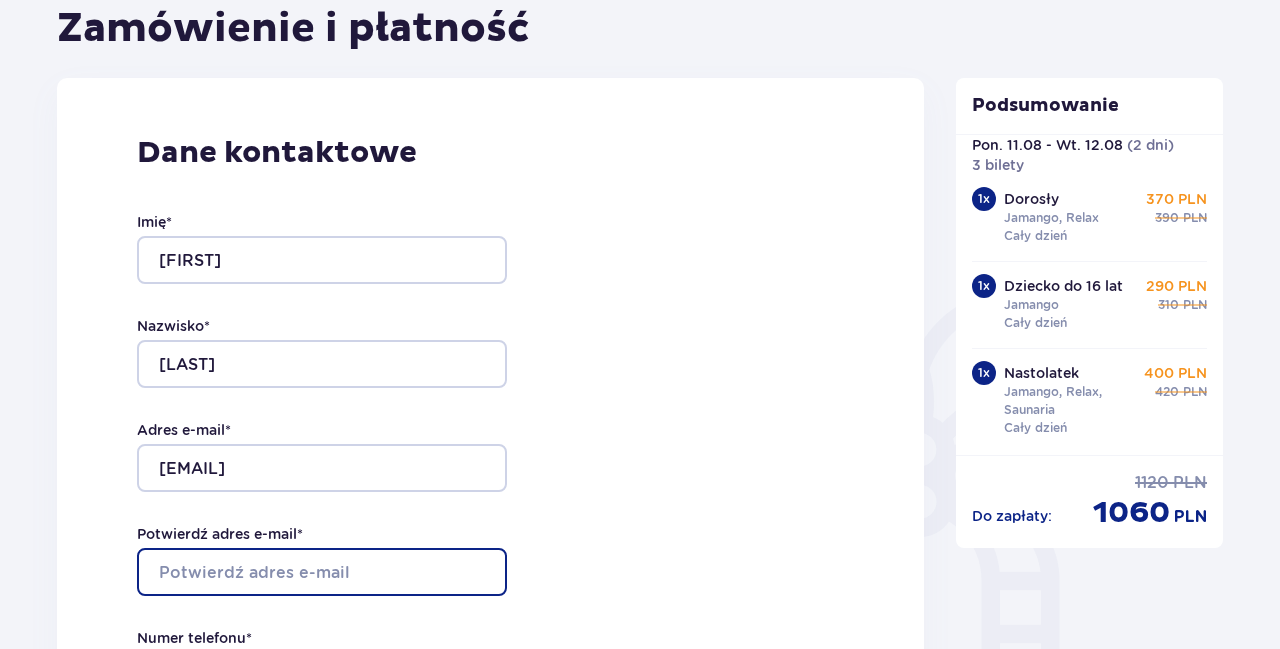 click on "Potwierdź adres e-mail *" at bounding box center [322, 572] 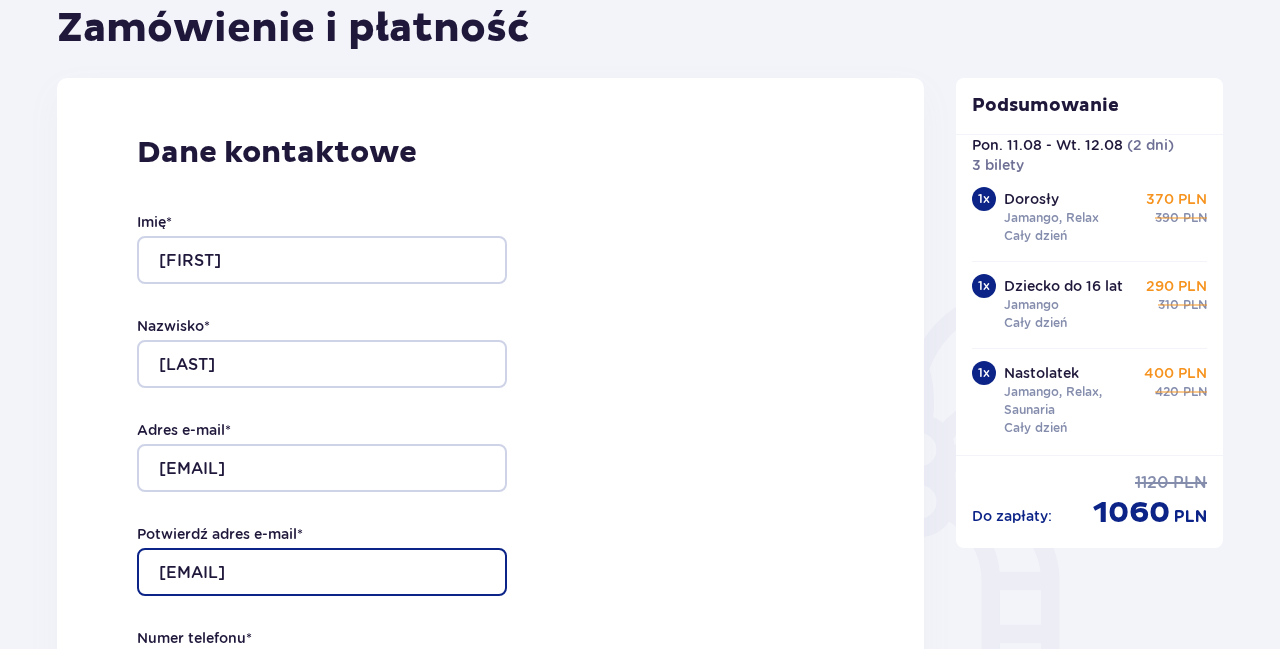 type on "marek2g@poczta.onet.pl" 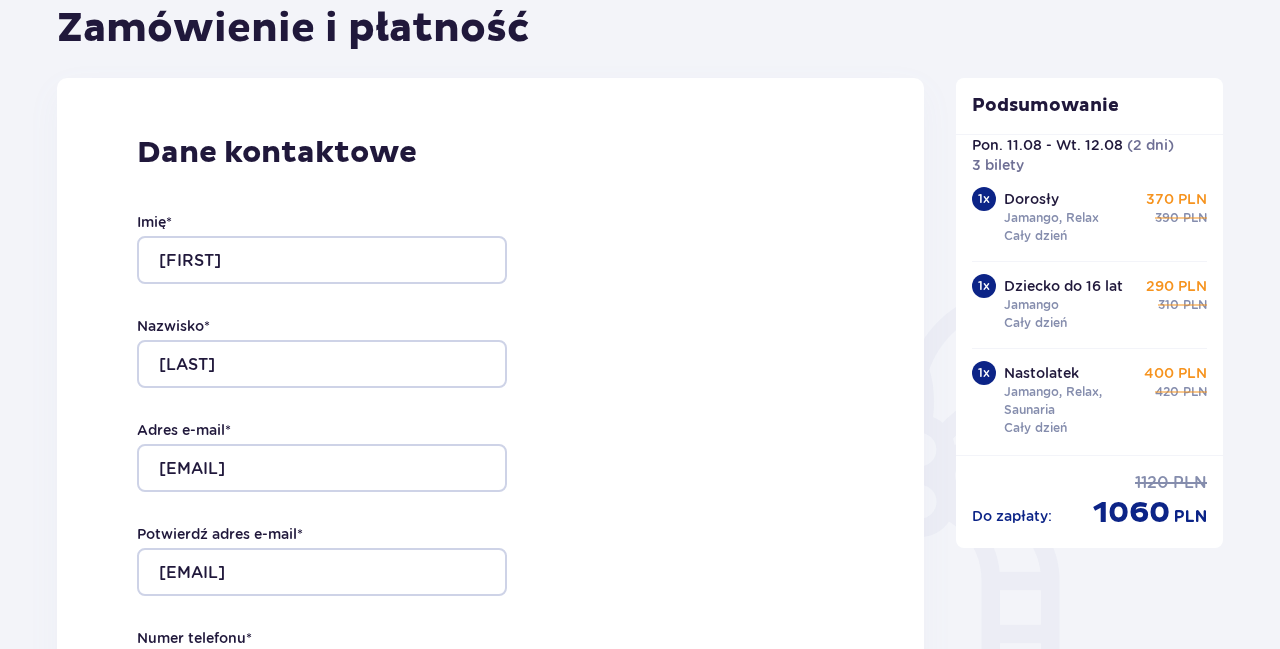 click on "Dane kontaktowe Imię * Marek Nazwisko * Grzegorzewski Adres e-mail * marek2g@poczta.onet.pl Potwierdź adres e-mail * marek2g@poczta.onet.pl Numer telefonu * Numer telefonu, wraz z kodem kraju, np. 48 ​123 ​456 ​789 Chcę fakturę na firmę Jeśli nie prowadzisz działalności gospodarczej lub innej spółki, automatycznie wystawimy Ci fakturę imienną. Dodaj adres do faktury imiennej" at bounding box center (490, 498) 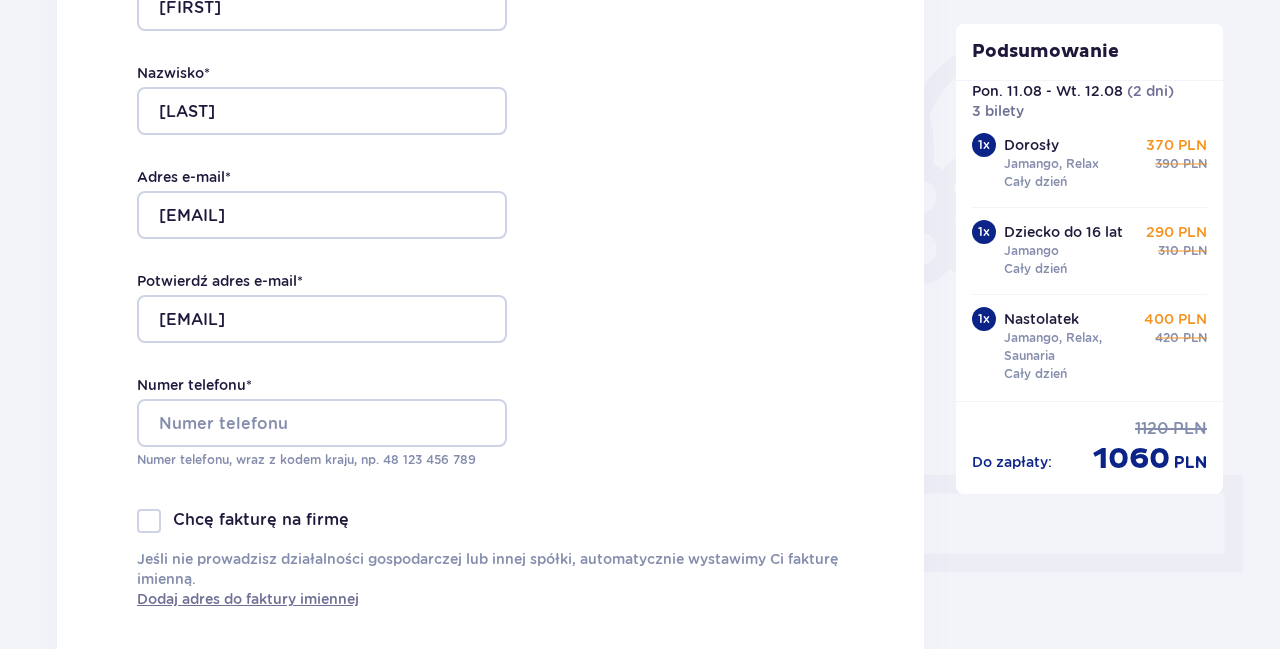 scroll, scrollTop: 520, scrollLeft: 0, axis: vertical 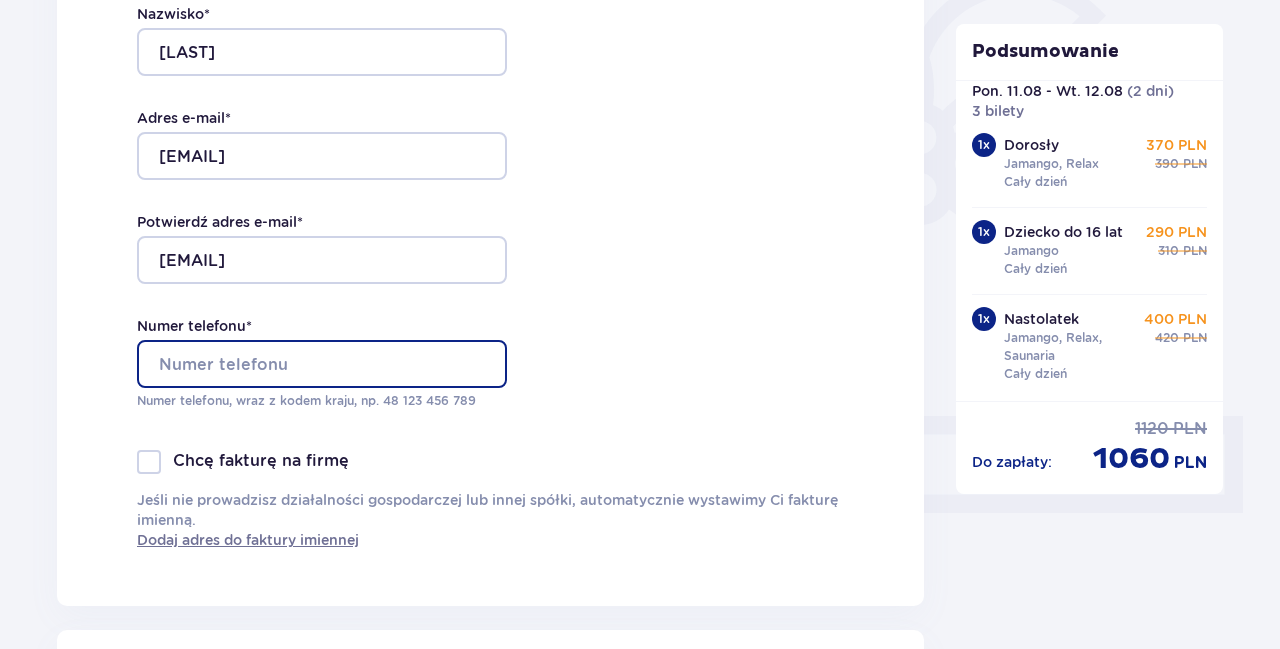 click on "Numer telefonu *" at bounding box center (322, 364) 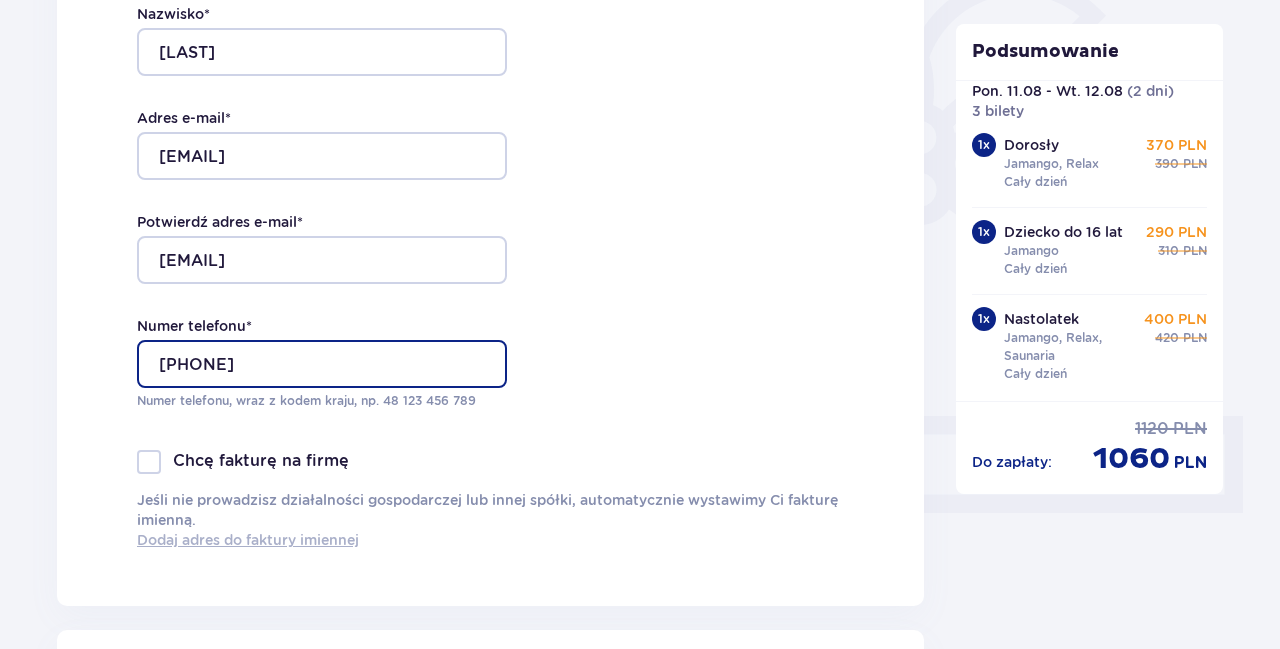 type on "571327621" 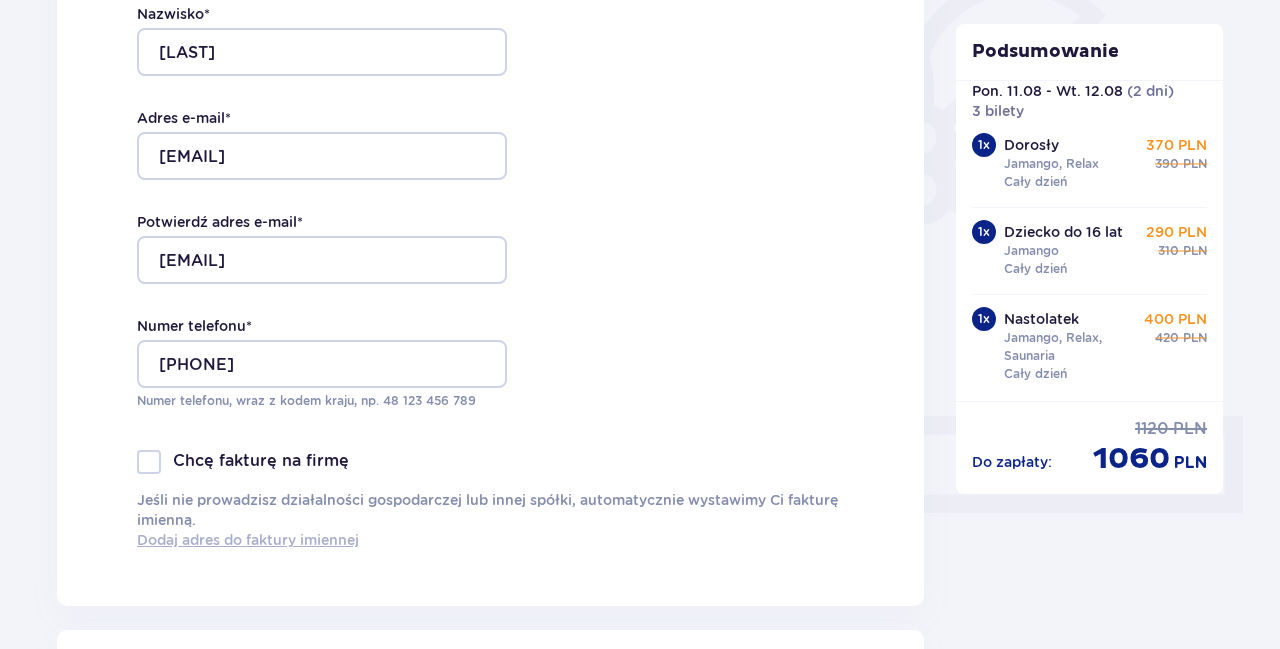 click on "Dodaj adres do faktury imiennej" at bounding box center [248, 540] 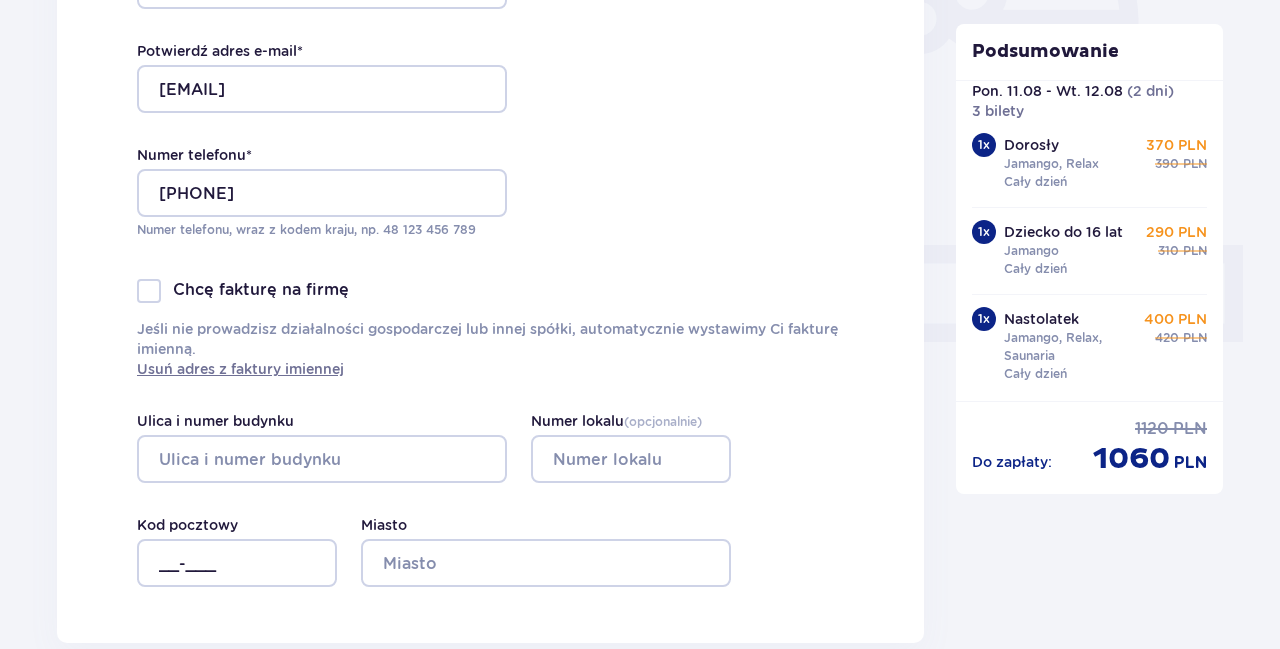 scroll, scrollTop: 832, scrollLeft: 0, axis: vertical 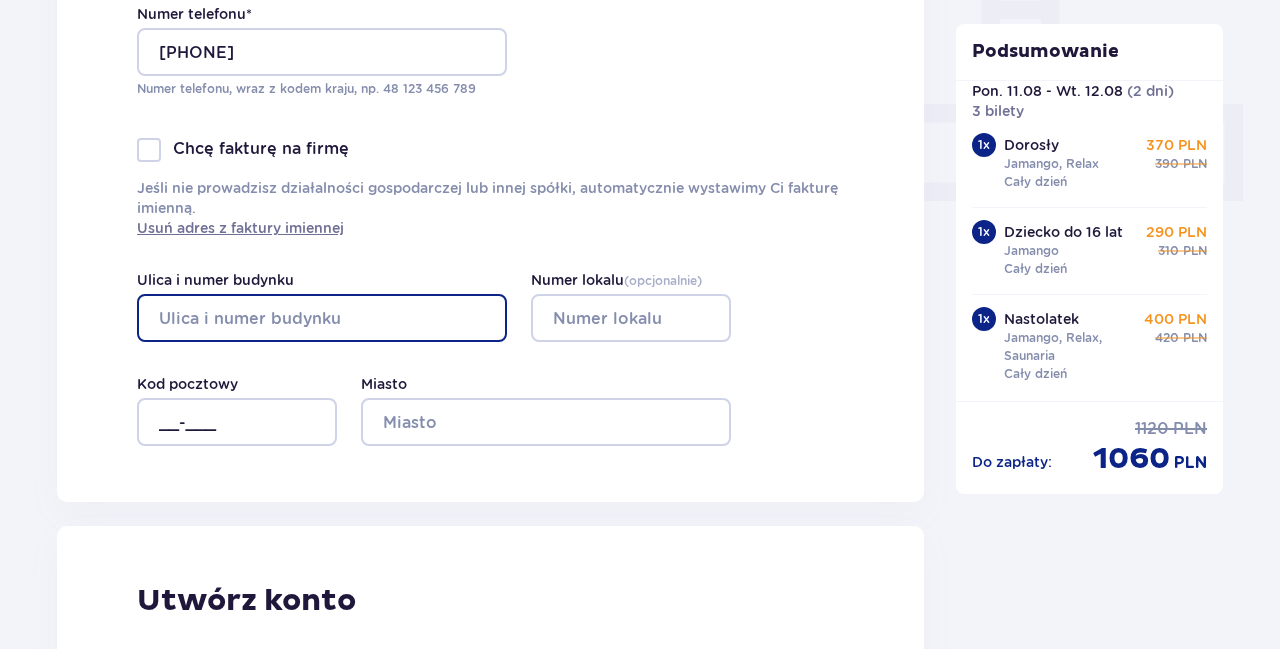 click on "Ulica i numer budynku" at bounding box center (322, 318) 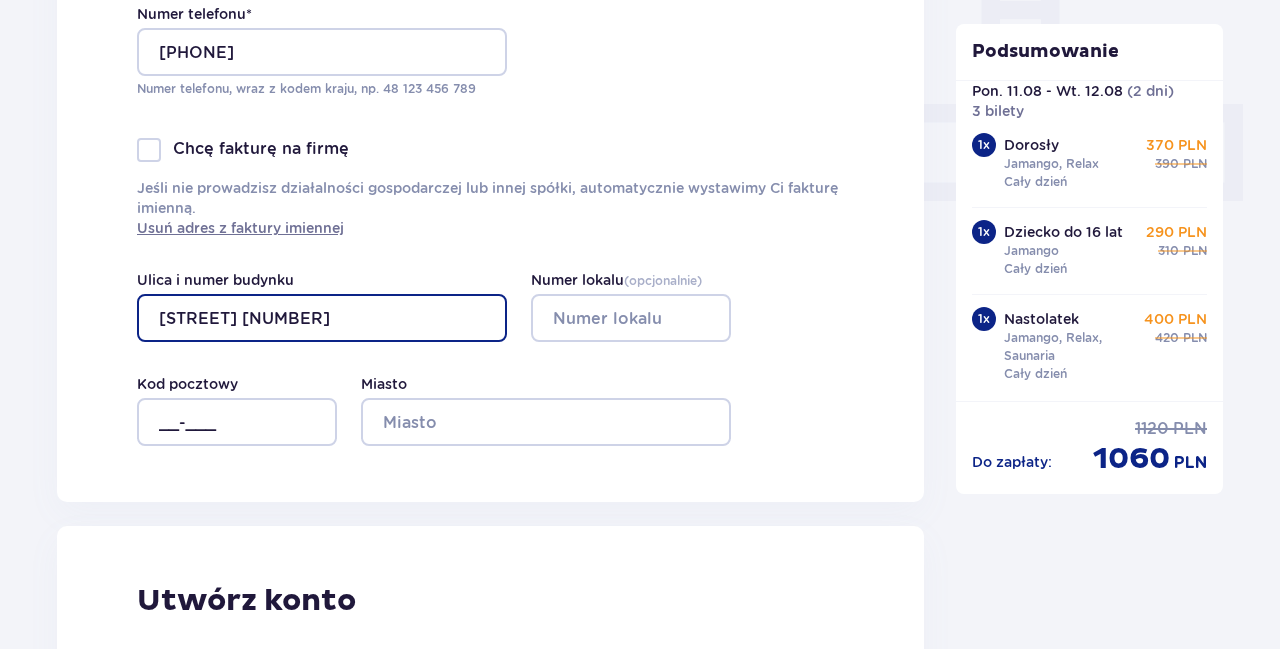 type on "Kapitańska 20" 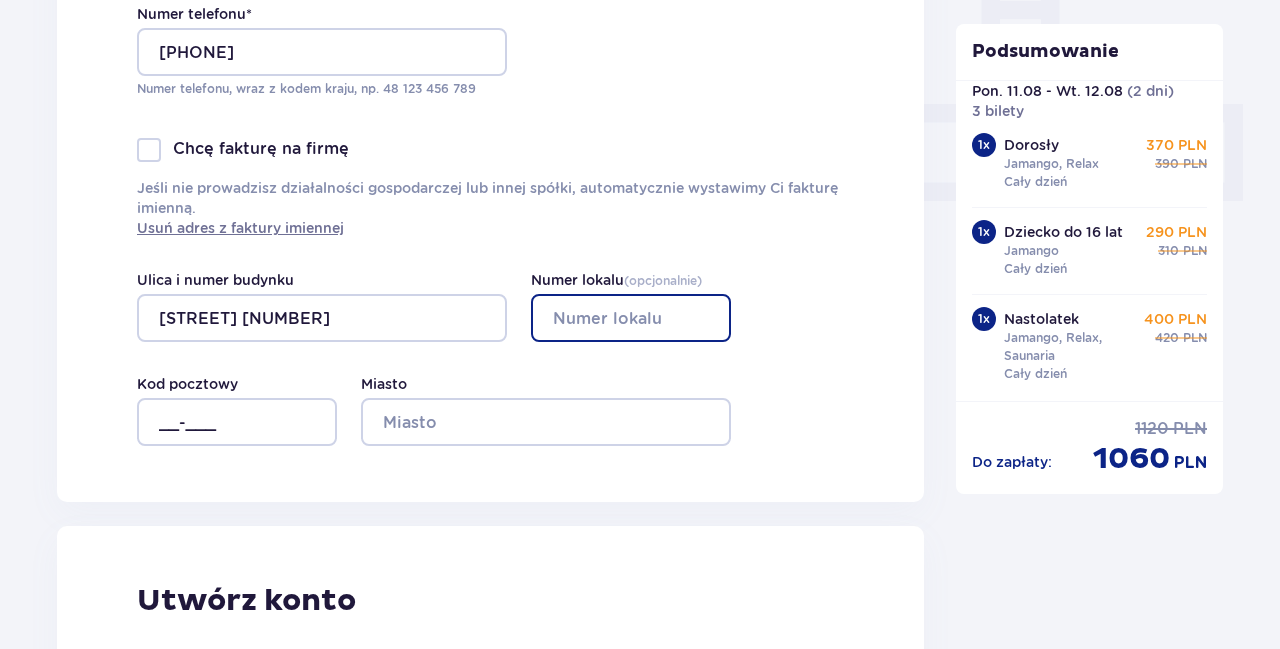 click on "Numer lokalu  ( opcjonalnie )" at bounding box center [631, 318] 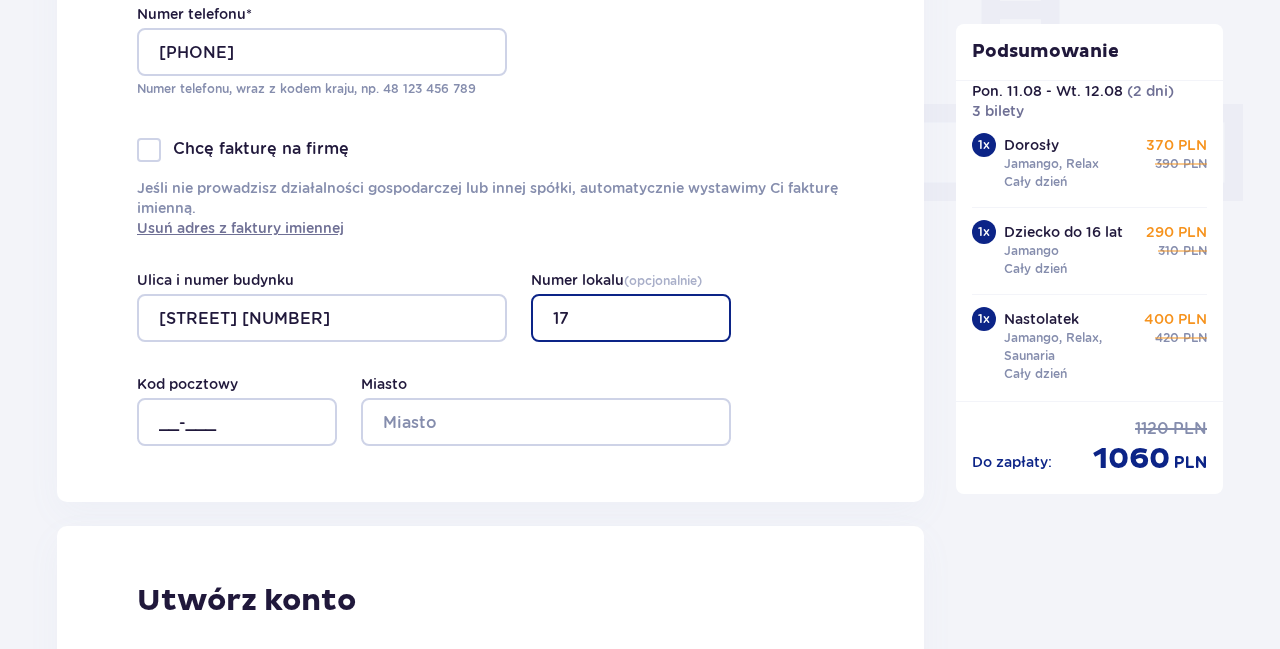 type on "17" 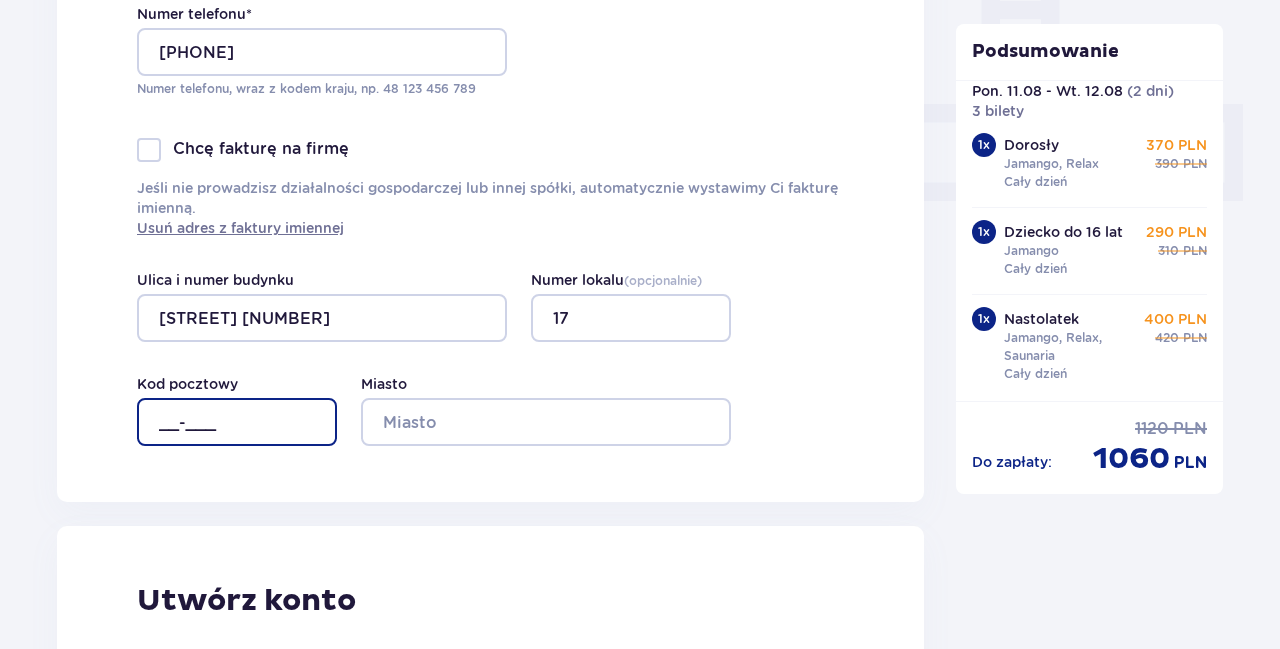 click on "__-___" at bounding box center [237, 422] 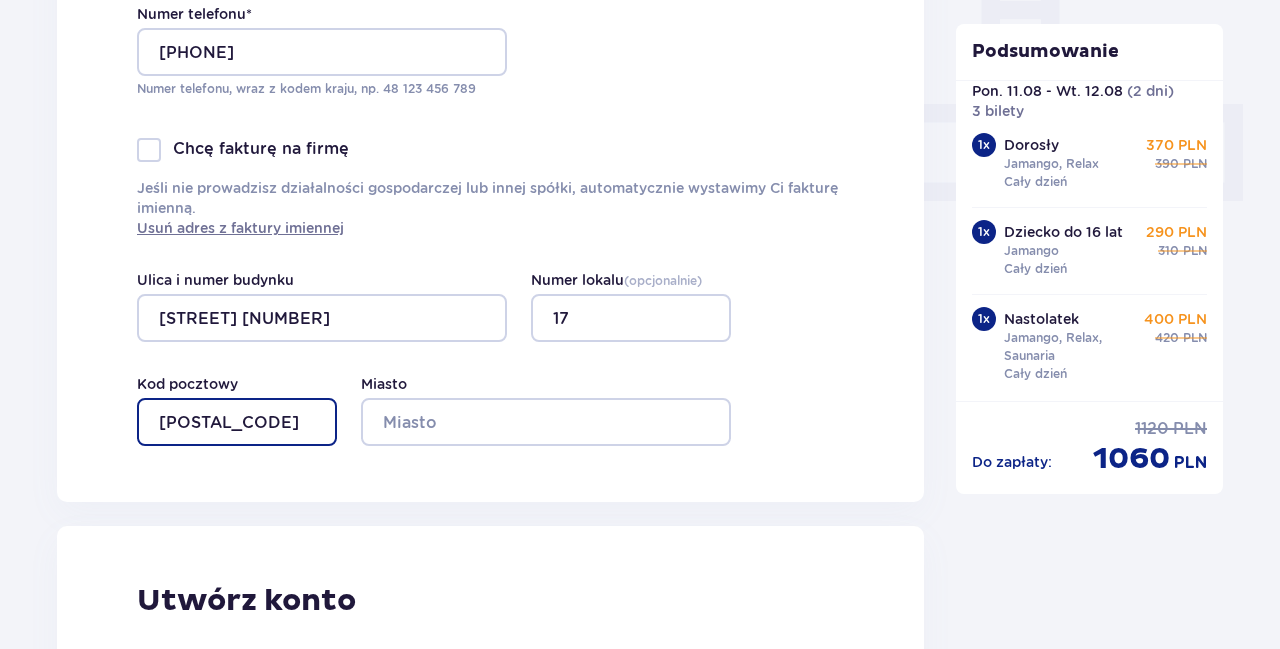 type on "81-249" 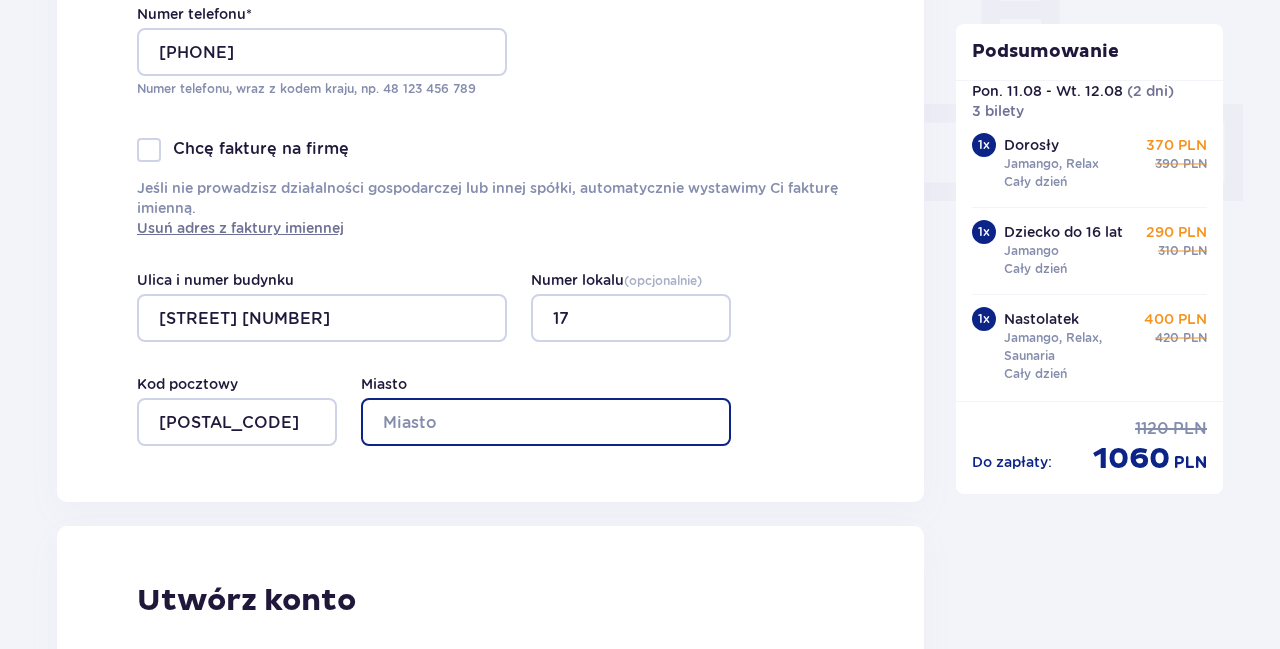 click on "Miasto" at bounding box center [546, 422] 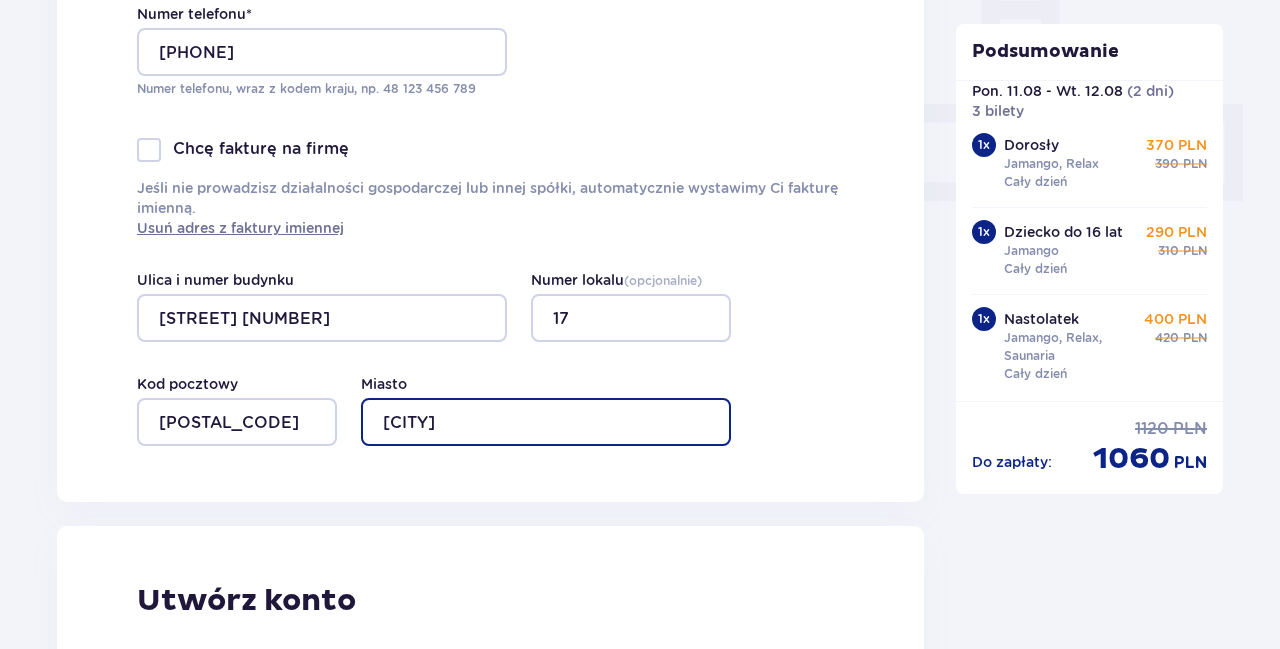 type on "Gdynia" 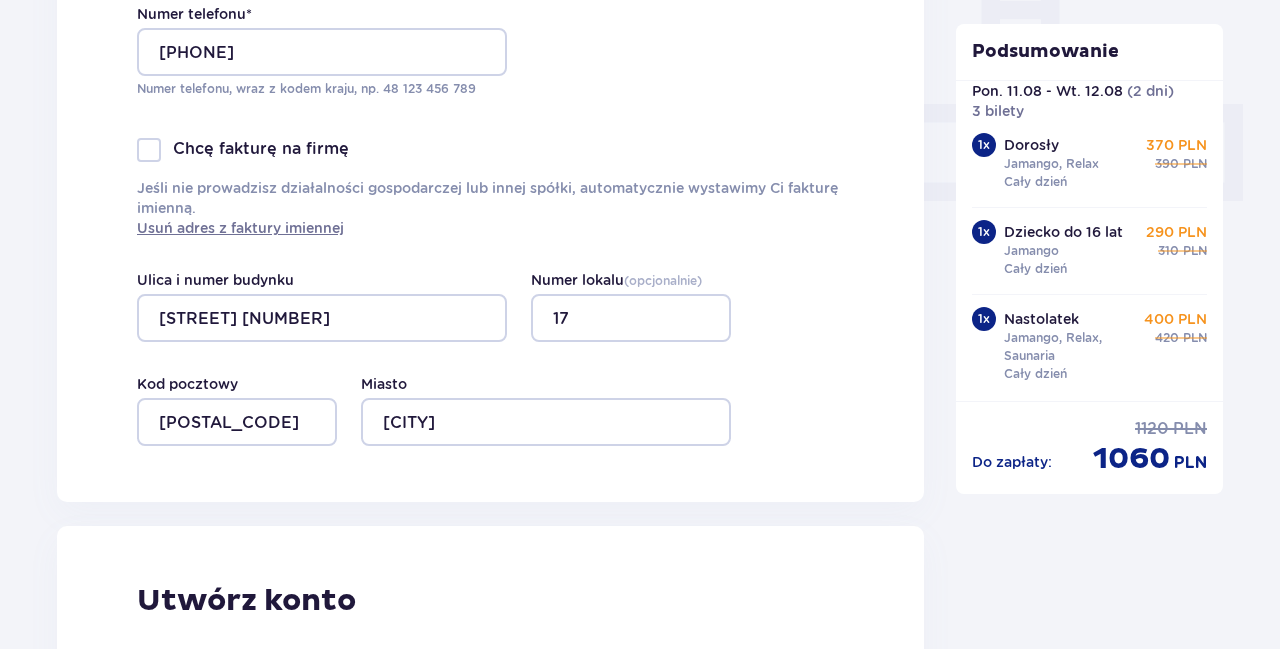 click on "Dane kontaktowe Imię * Marek Nazwisko * Grzegorzewski Adres e-mail * marek2g@poczta.onet.pl Potwierdź adres e-mail * marek2g@poczta.onet.pl Numer telefonu * 571327621 Numer telefonu, wraz z kodem kraju, np. 48 ​123 ​456 ​789 Chcę fakturę na firmę Jeśli nie prowadzisz działalności gospodarczej lub innej spółki, automatycznie wystawimy Ci fakturę imienną. Usuń adres z faktury imiennej Ulica i numer budynku Kapitańska 20 Numer lokalu  ( opcjonalnie ) 17 Miasto Gdynia Kod pocztowy 81-249" at bounding box center (490, -22) 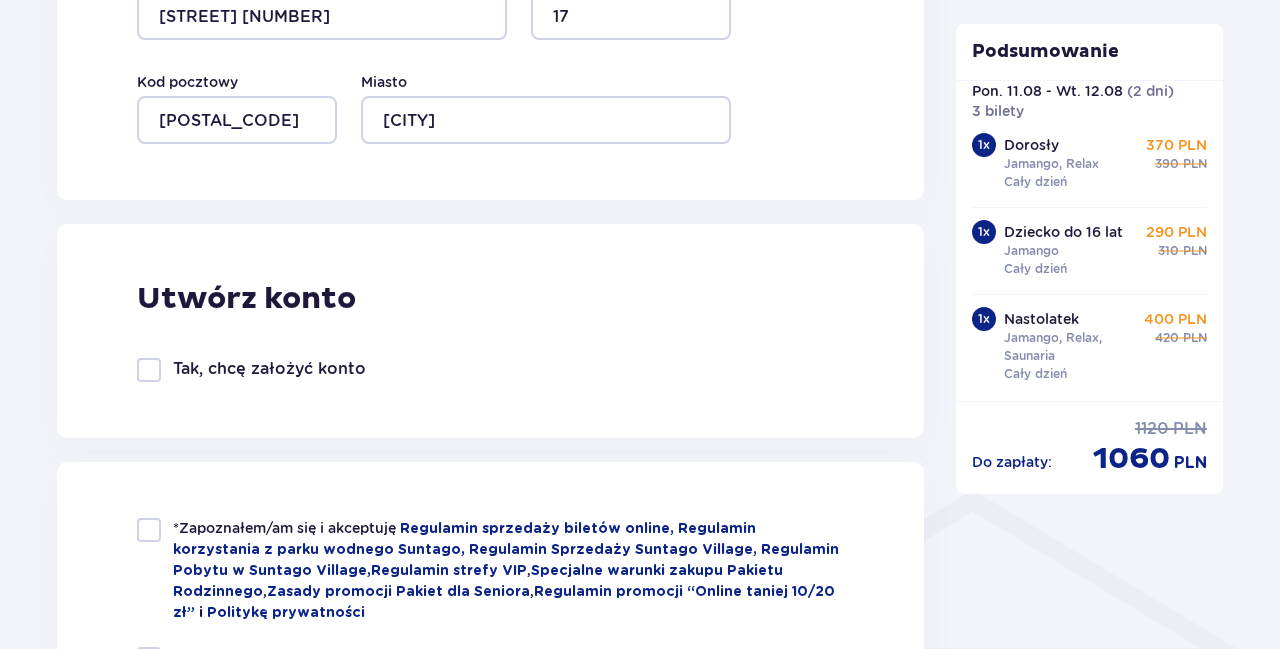 scroll, scrollTop: 1144, scrollLeft: 0, axis: vertical 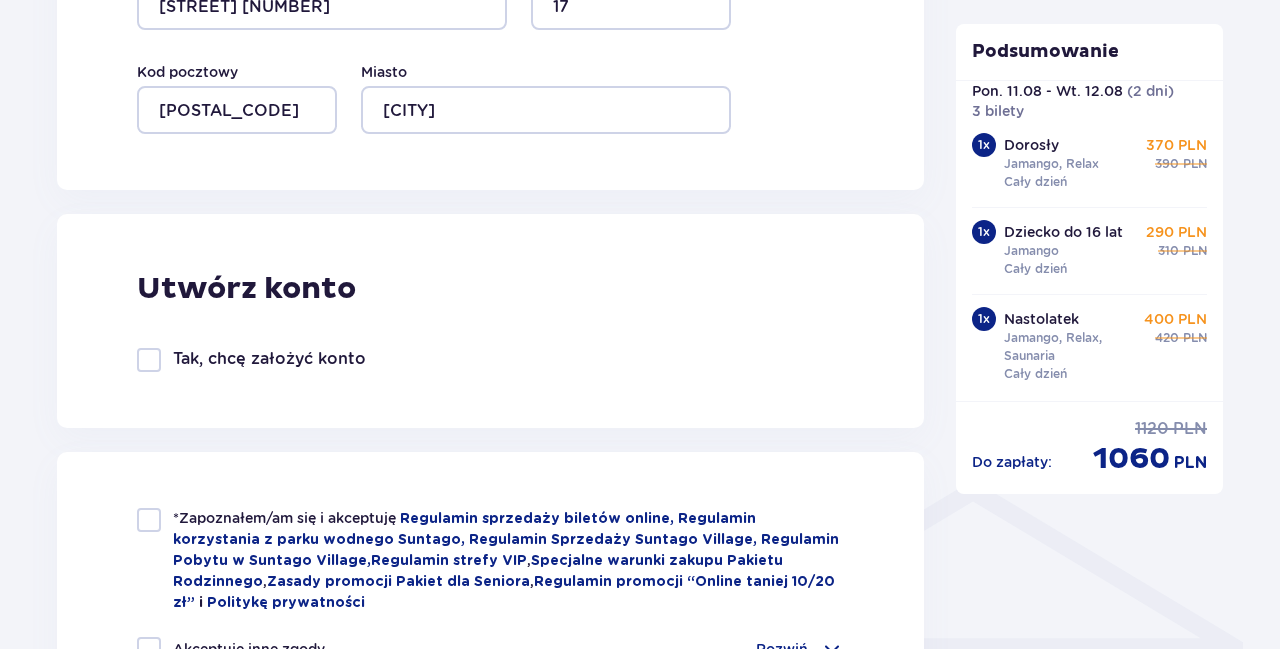 click at bounding box center [149, 360] 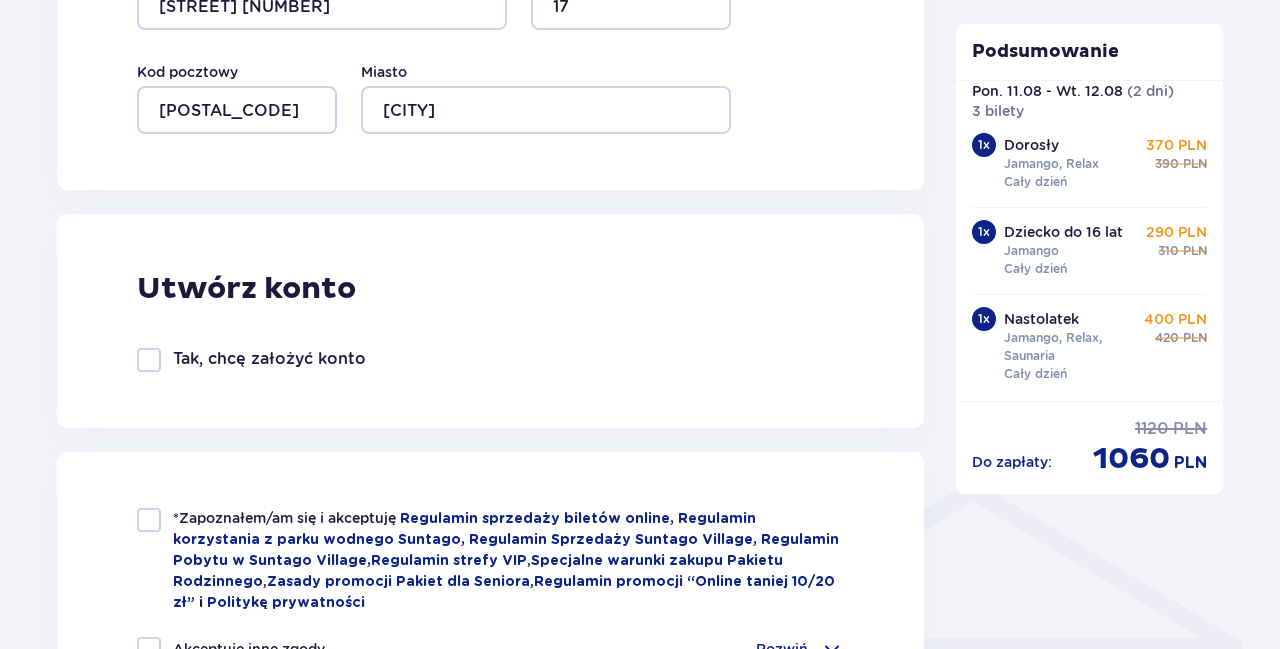 checkbox on "true" 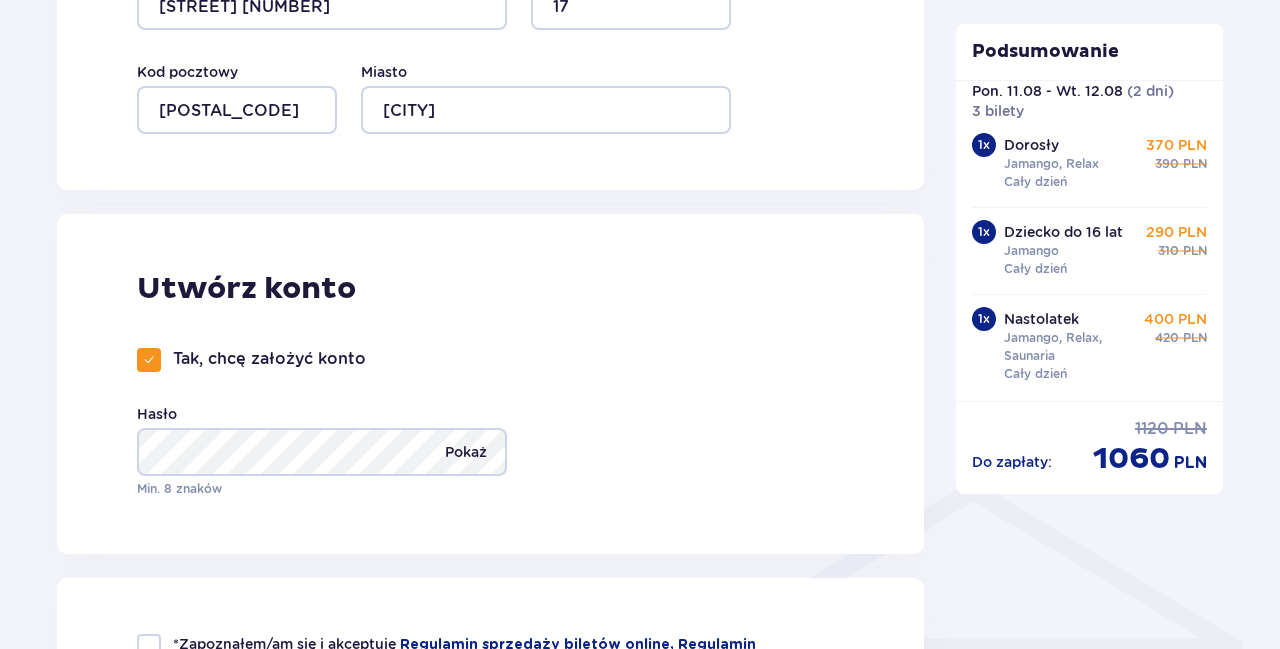 click on "Pokaż" at bounding box center [466, 452] 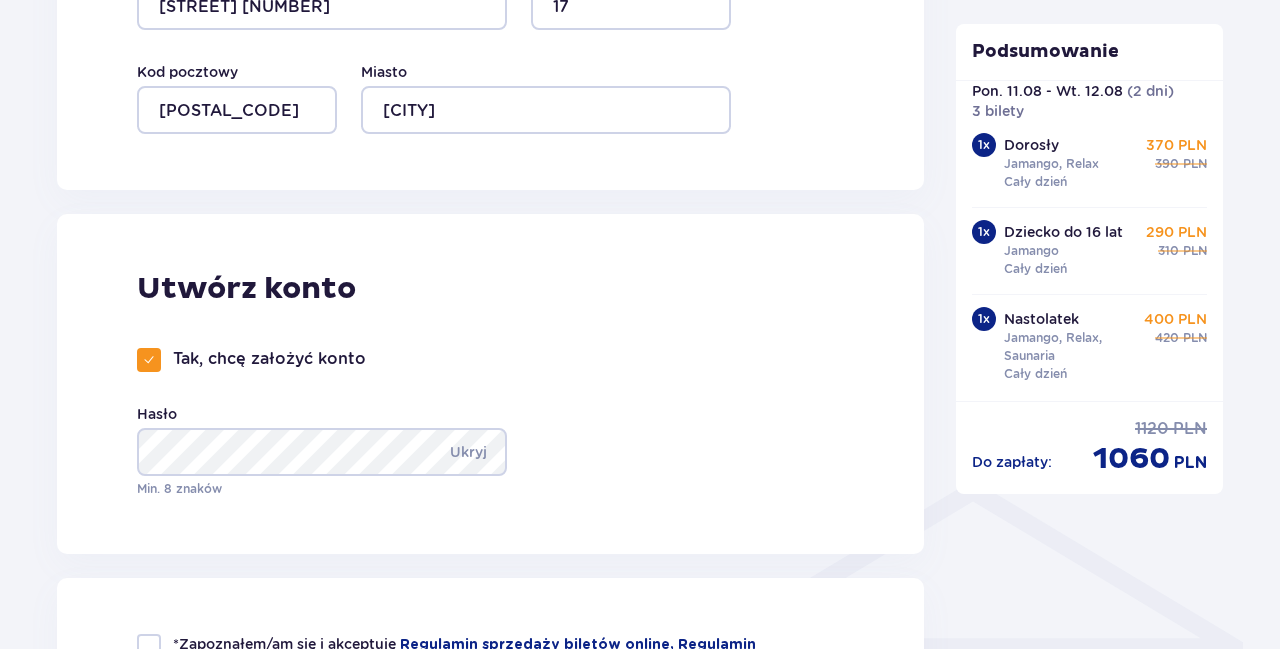 click on "Utwórz konto Tak, chcę założyć konto Hasło Ukryj Min. 8 znaków" at bounding box center [490, 384] 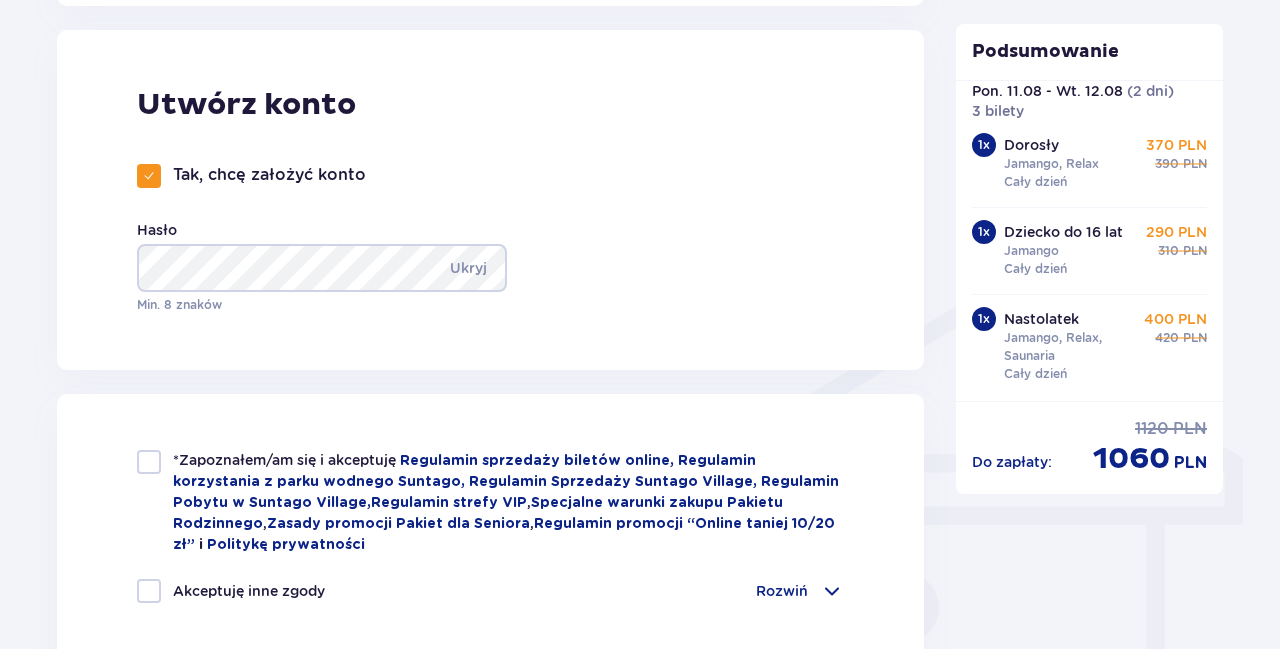 scroll, scrollTop: 1352, scrollLeft: 0, axis: vertical 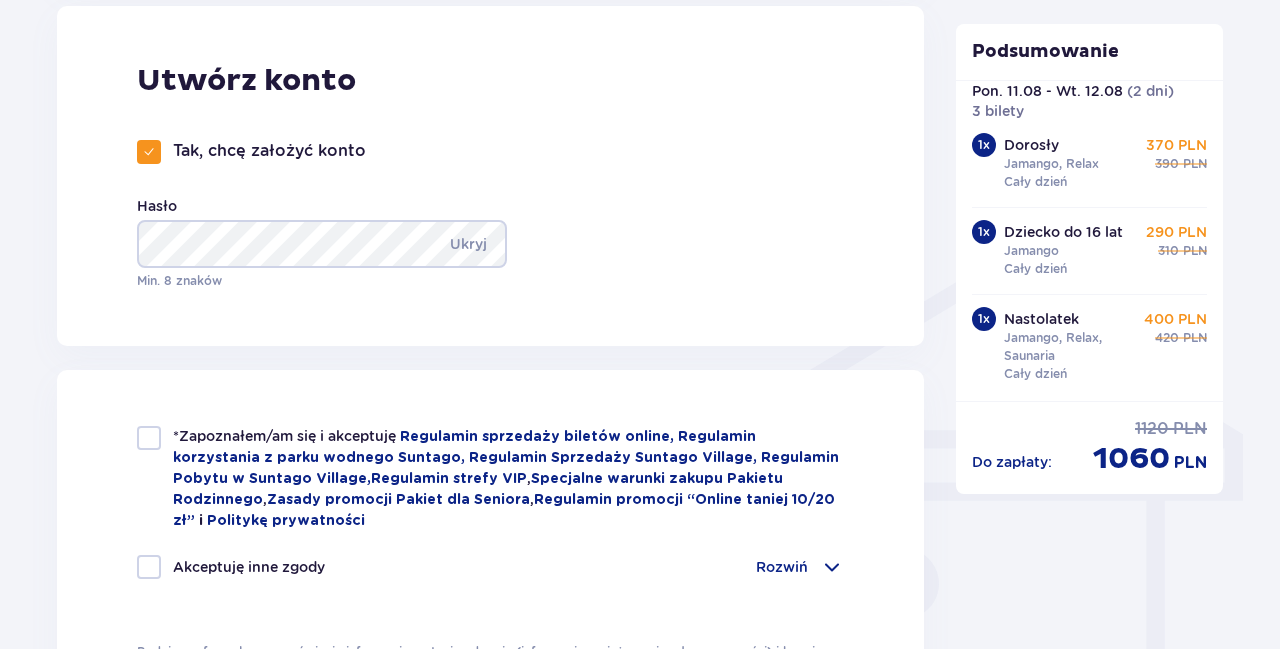 click at bounding box center (149, 438) 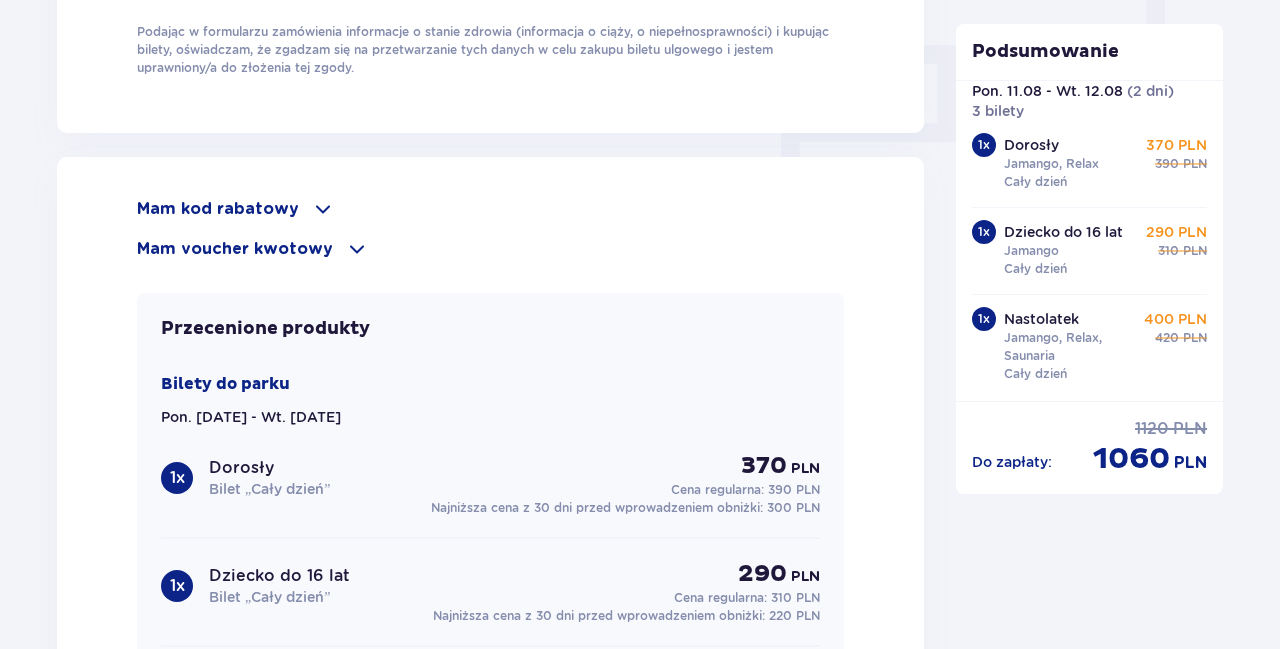 scroll, scrollTop: 1872, scrollLeft: 0, axis: vertical 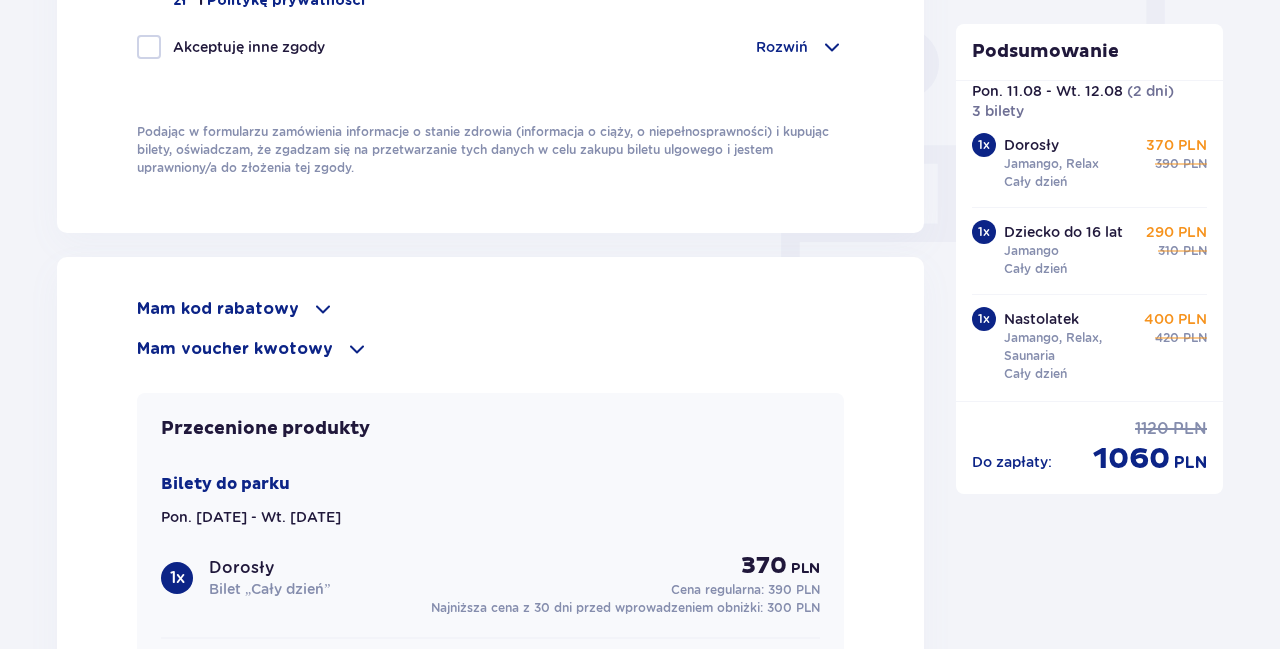click on "Mam kod rabatowy Zastosuj Mam voucher kwotowy Zastosuj Przecenione produkty Bilety do parku Pon. 11.08.25 - Wt. 12.08.25 1 x Dorosły Bilet „Cały dzień” 370 PLN Cena regularna:   390 PLN Najniższa cena z 30 dni przed wprowadzeniem obniżki:   300 PLN 1 x Dziecko do 16 lat Bilet „Cały dzień” 290 PLN Cena regularna:   310 PLN Najniższa cena z 30 dni przed wprowadzeniem obniżki:   220 PLN 1 x Nastolatek Bilet „Cały dzień” 400 PLN Cena regularna:   420 PLN Najniższa cena z 30 dni przed wprowadzeniem obniżki:   370 PLN Podsumowanie Do zapłaty : 1060 PLN 1120 PLN Kupuję i płacę Zapłać w ciągu 60 minut, inaczej zamówienie zostanie anulowane." at bounding box center [490, 684] 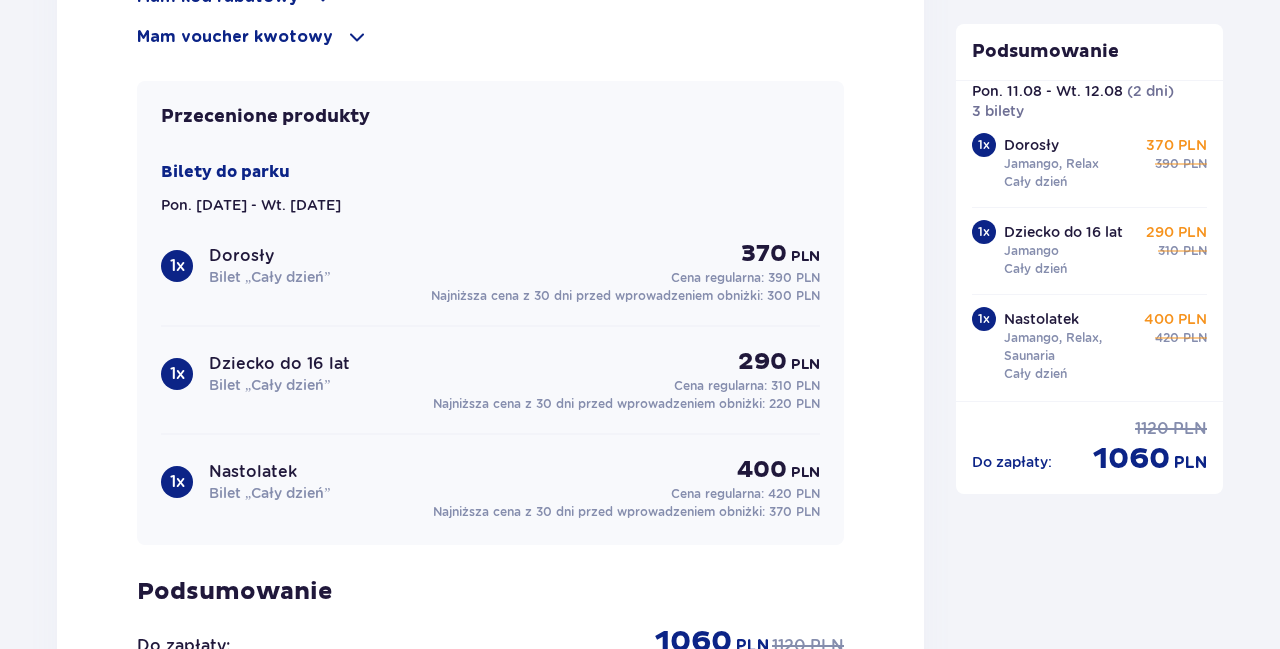 scroll, scrollTop: 2392, scrollLeft: 0, axis: vertical 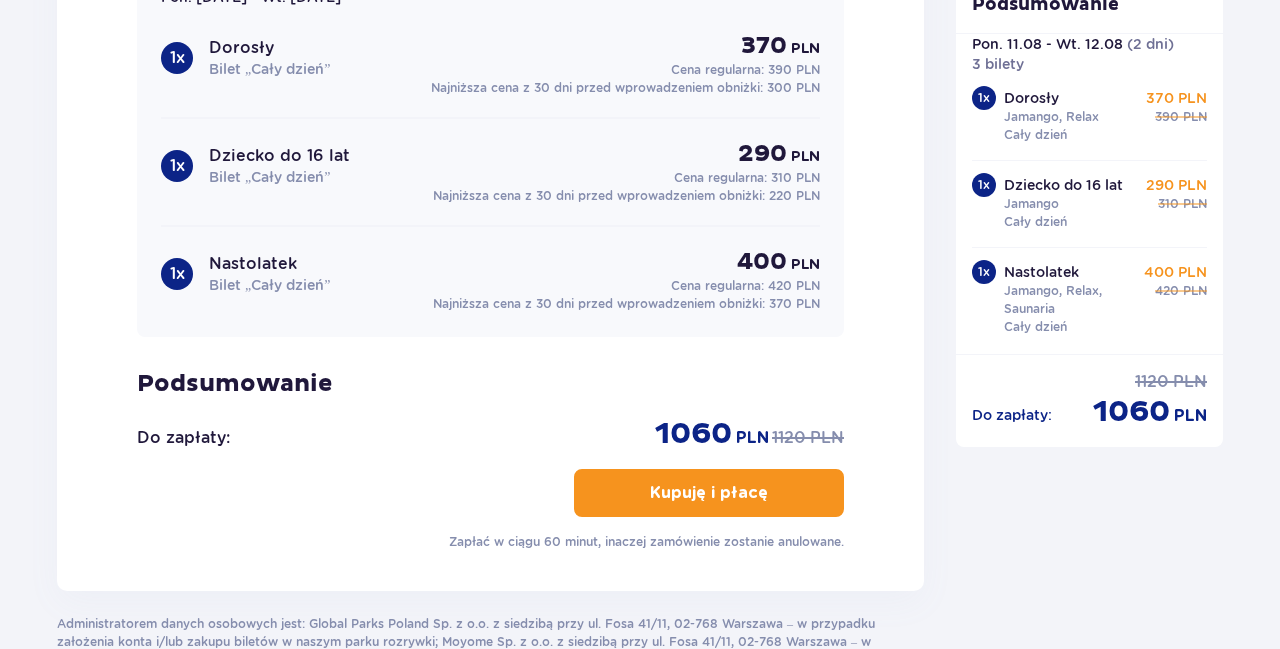 click at bounding box center (772, 493) 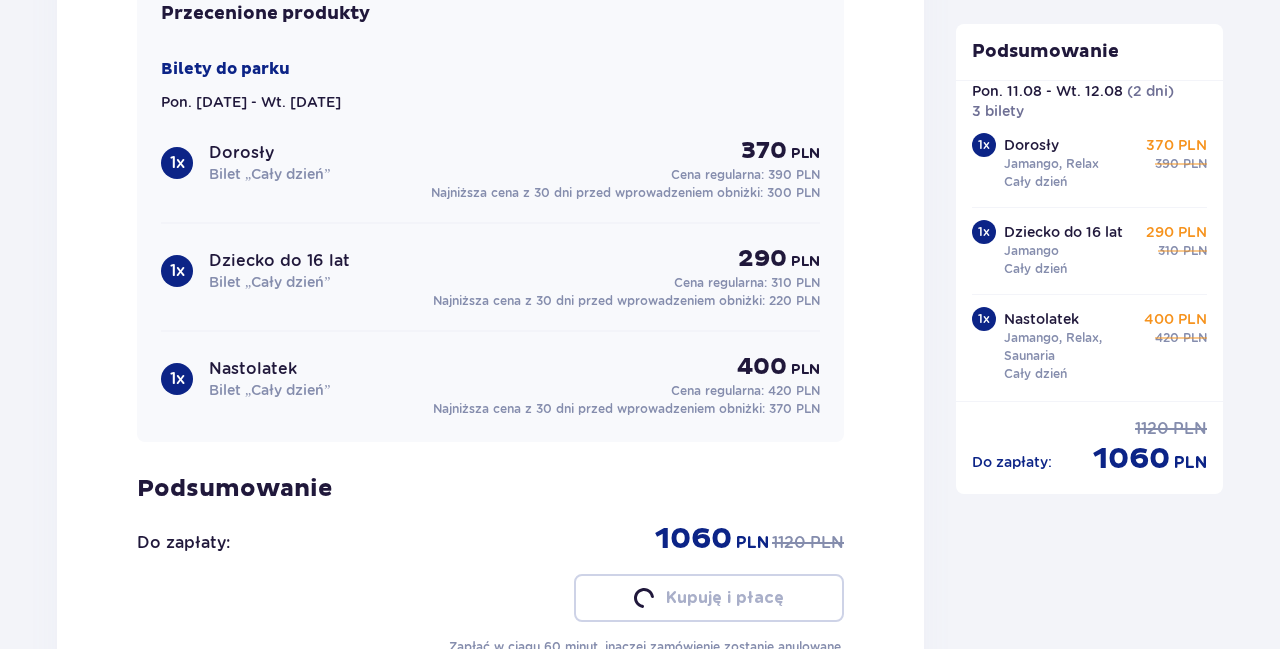 scroll, scrollTop: 2080, scrollLeft: 0, axis: vertical 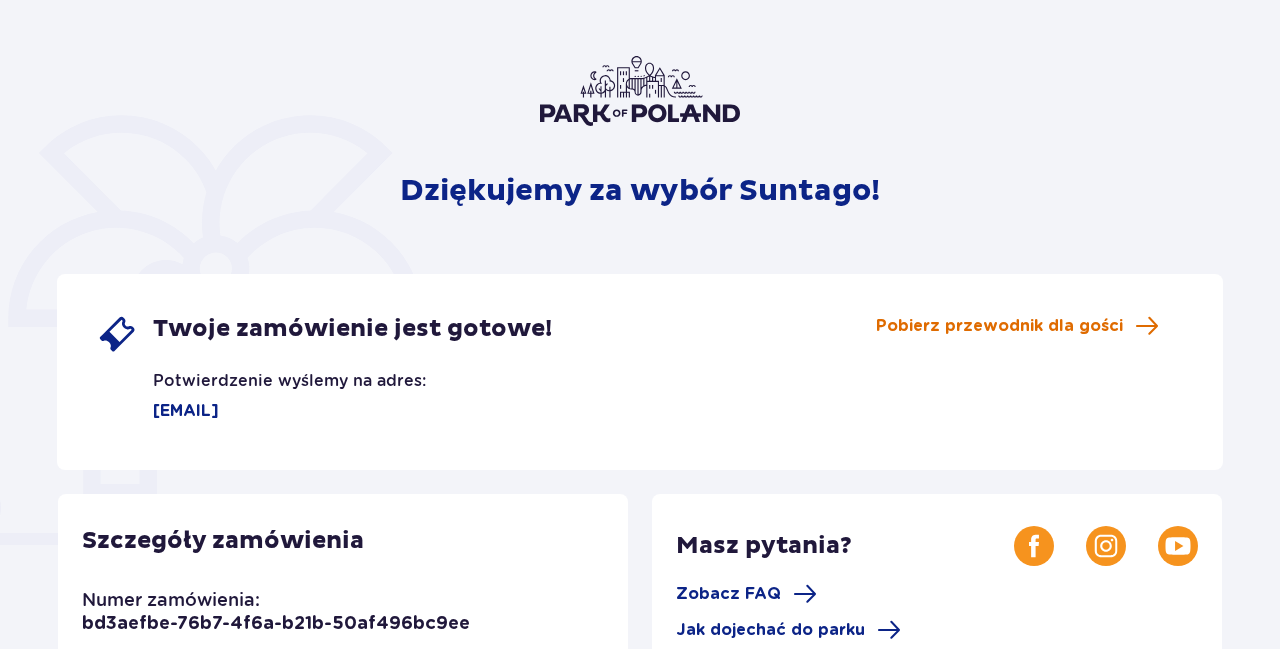 click on "Pobierz przewodnik dla gości" at bounding box center [999, 326] 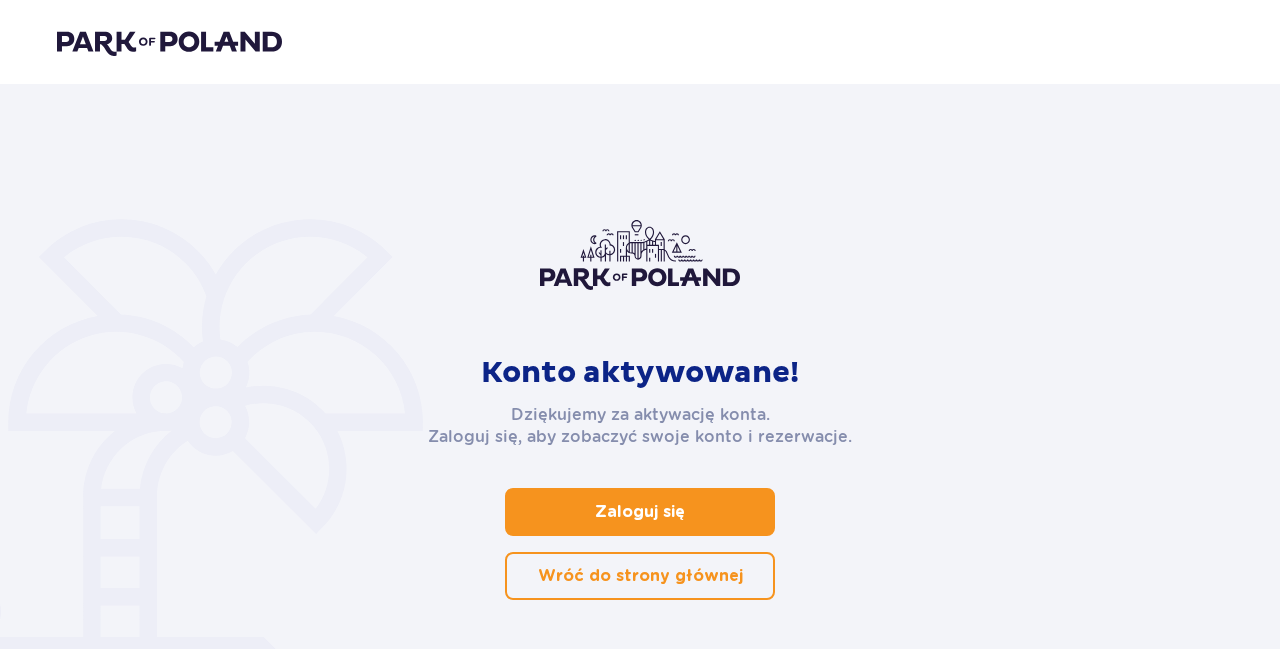 scroll, scrollTop: 0, scrollLeft: 0, axis: both 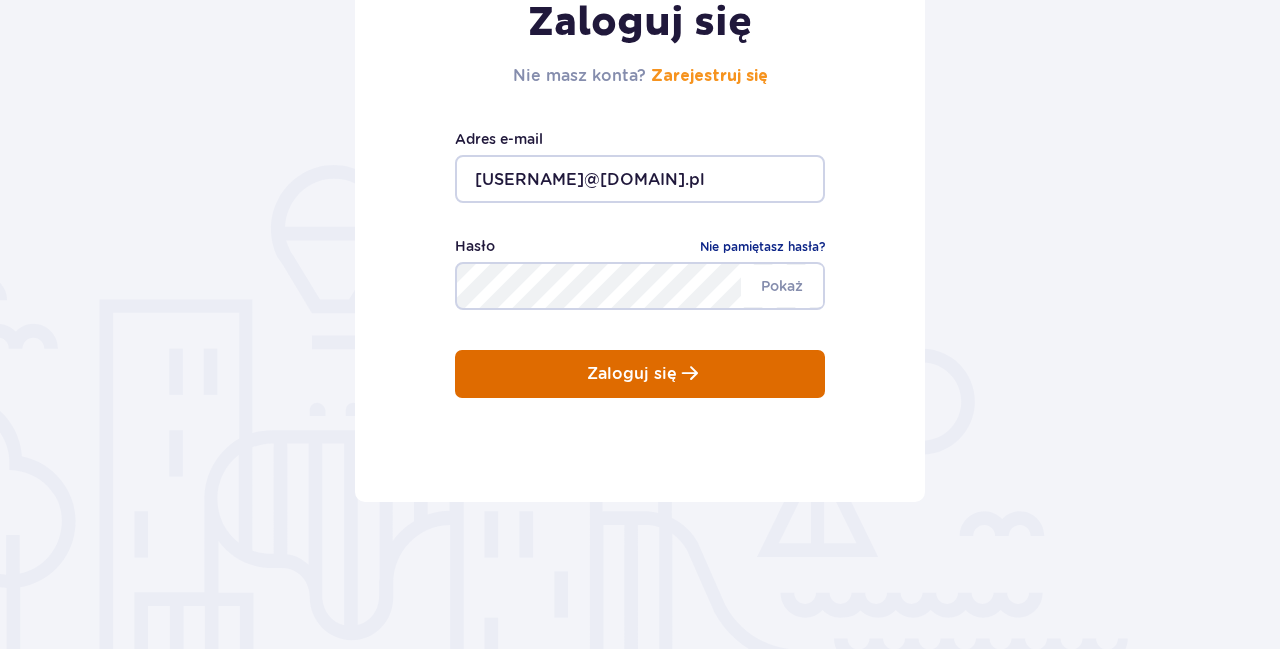 click on "Zaloguj się" at bounding box center (640, 374) 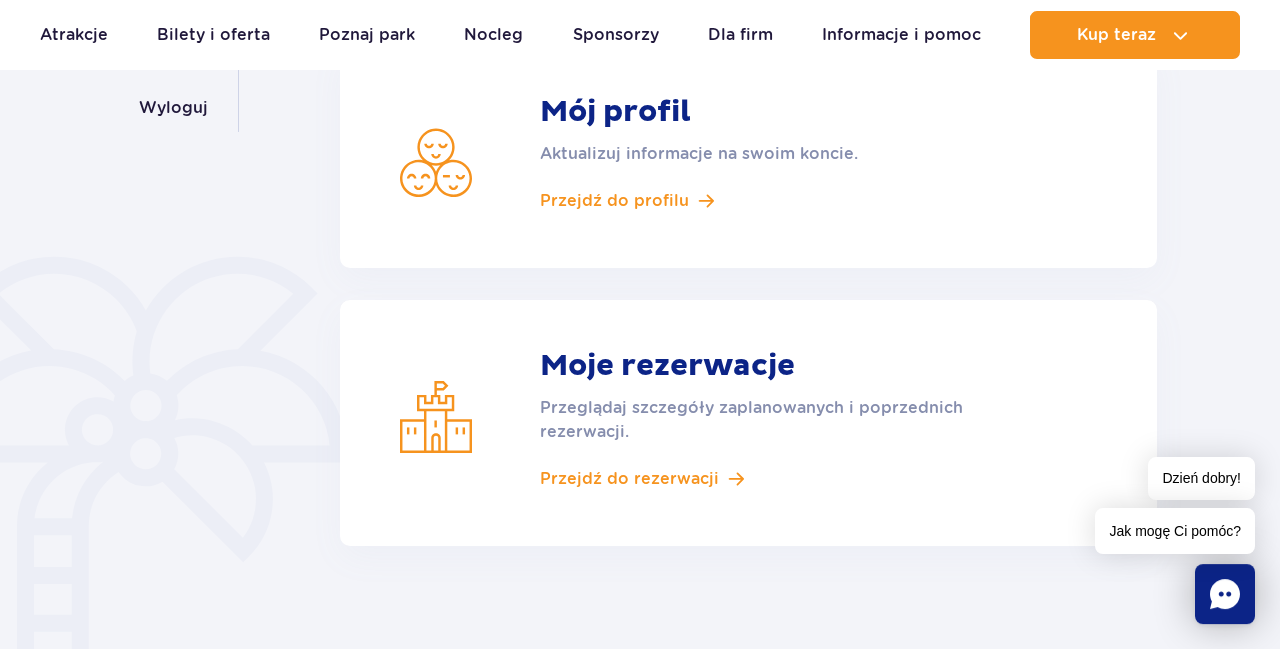 scroll, scrollTop: 416, scrollLeft: 0, axis: vertical 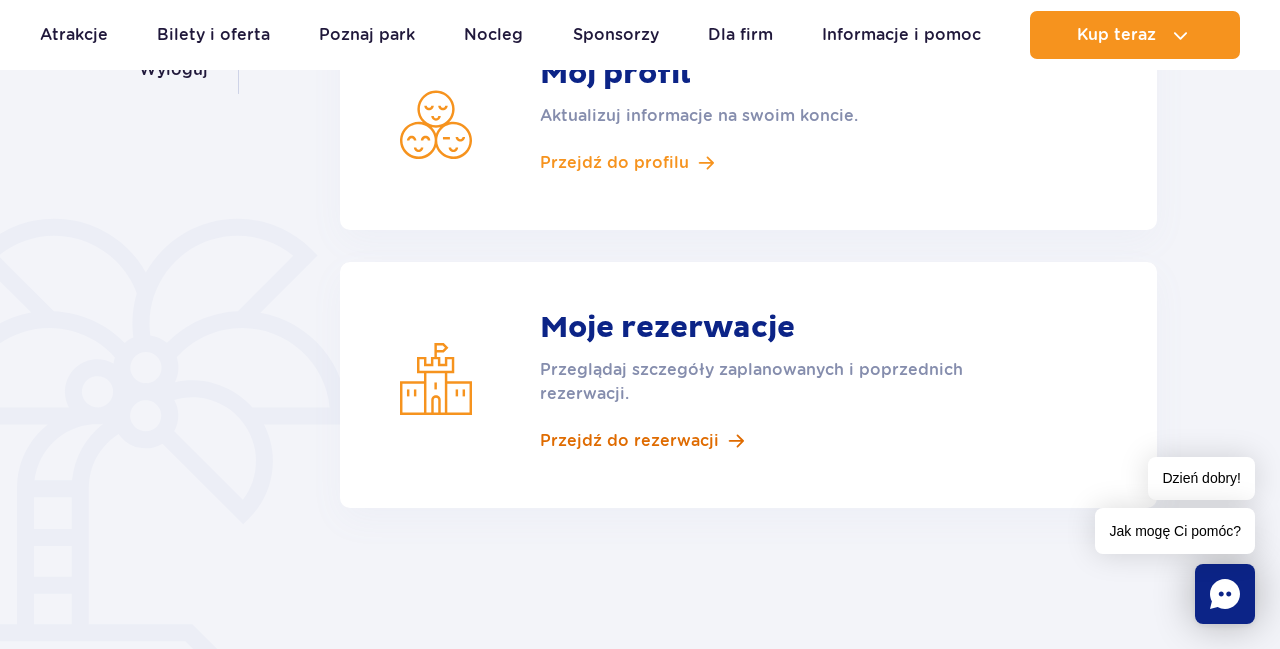click on "Przejdź do rezerwacji" at bounding box center (629, 441) 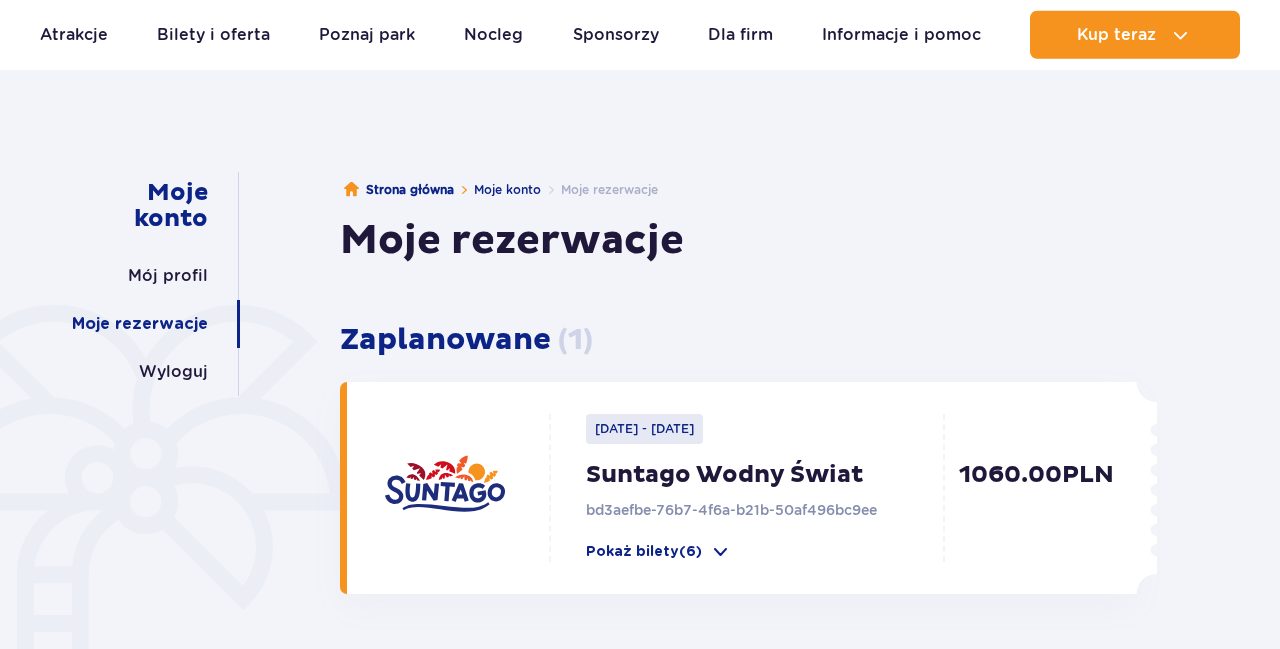 scroll, scrollTop: 208, scrollLeft: 0, axis: vertical 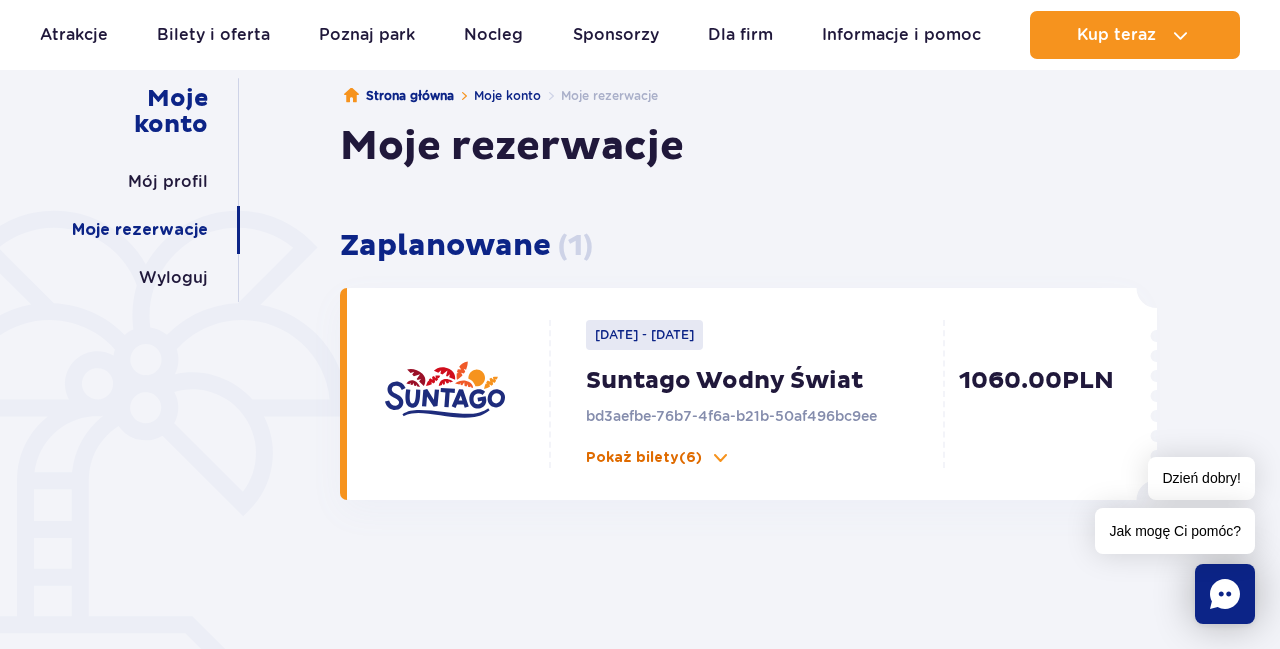 click on "Pokaż bilety  (6)" at bounding box center [644, 458] 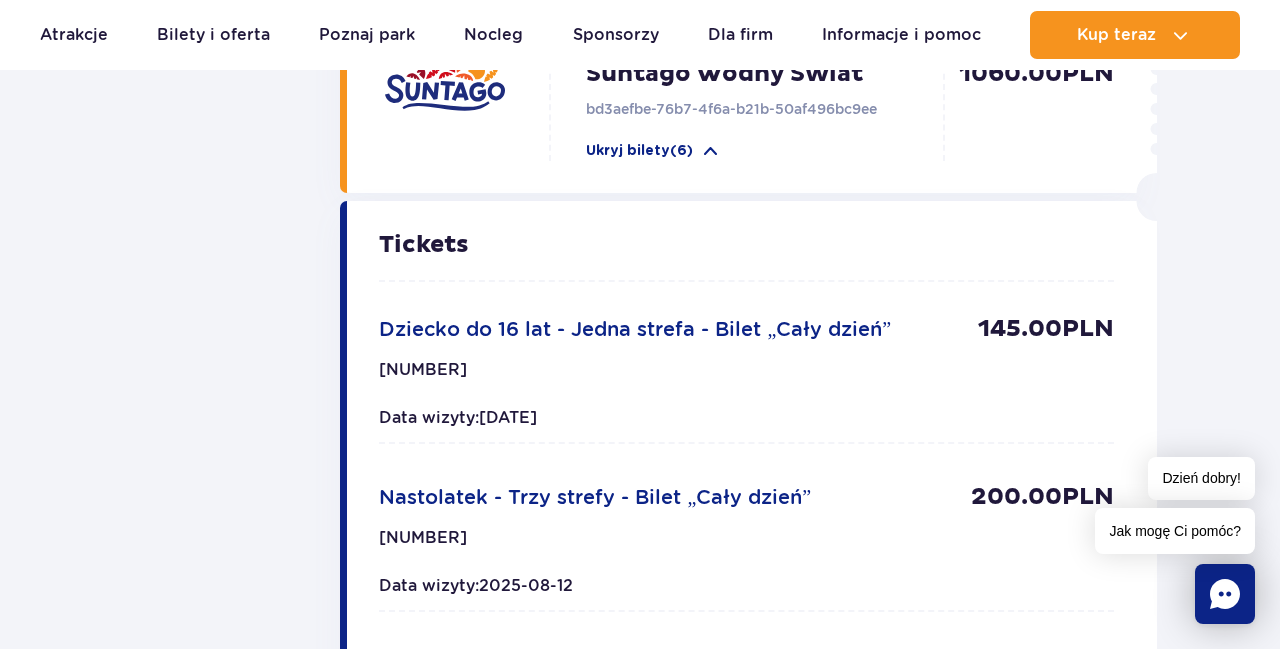 scroll, scrollTop: 520, scrollLeft: 0, axis: vertical 